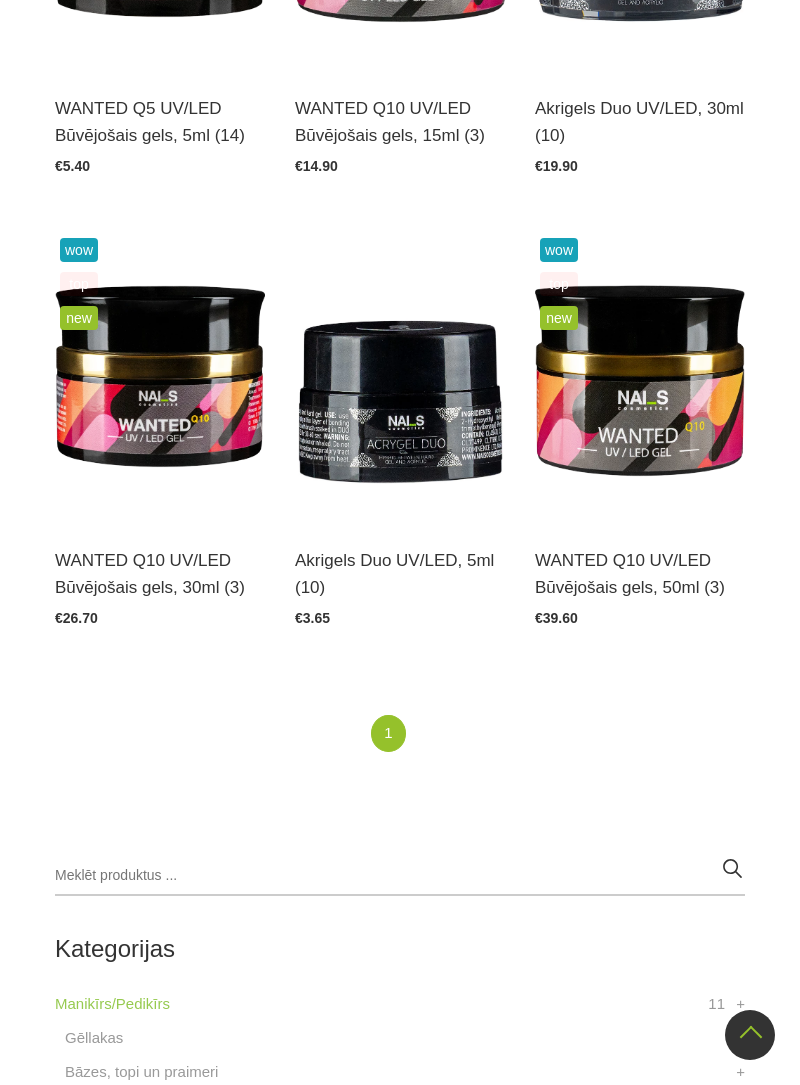 scroll, scrollTop: 1292, scrollLeft: 0, axis: vertical 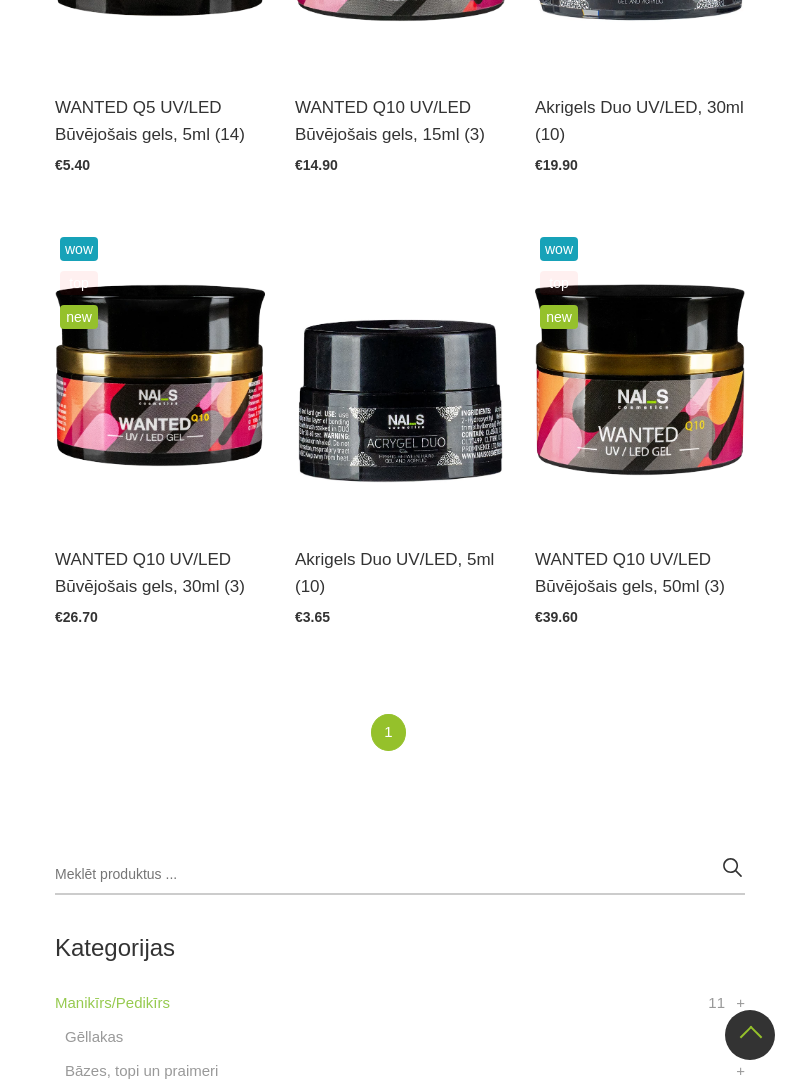 click at bounding box center [640, 376] 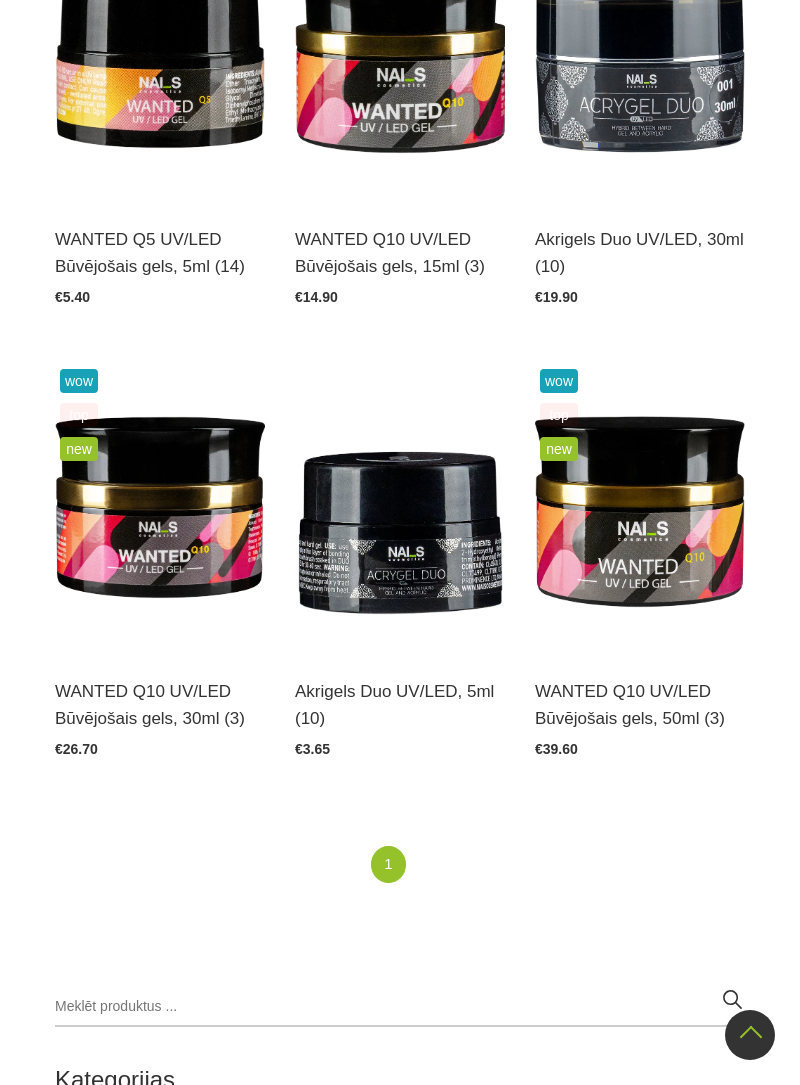 scroll, scrollTop: 1158, scrollLeft: 0, axis: vertical 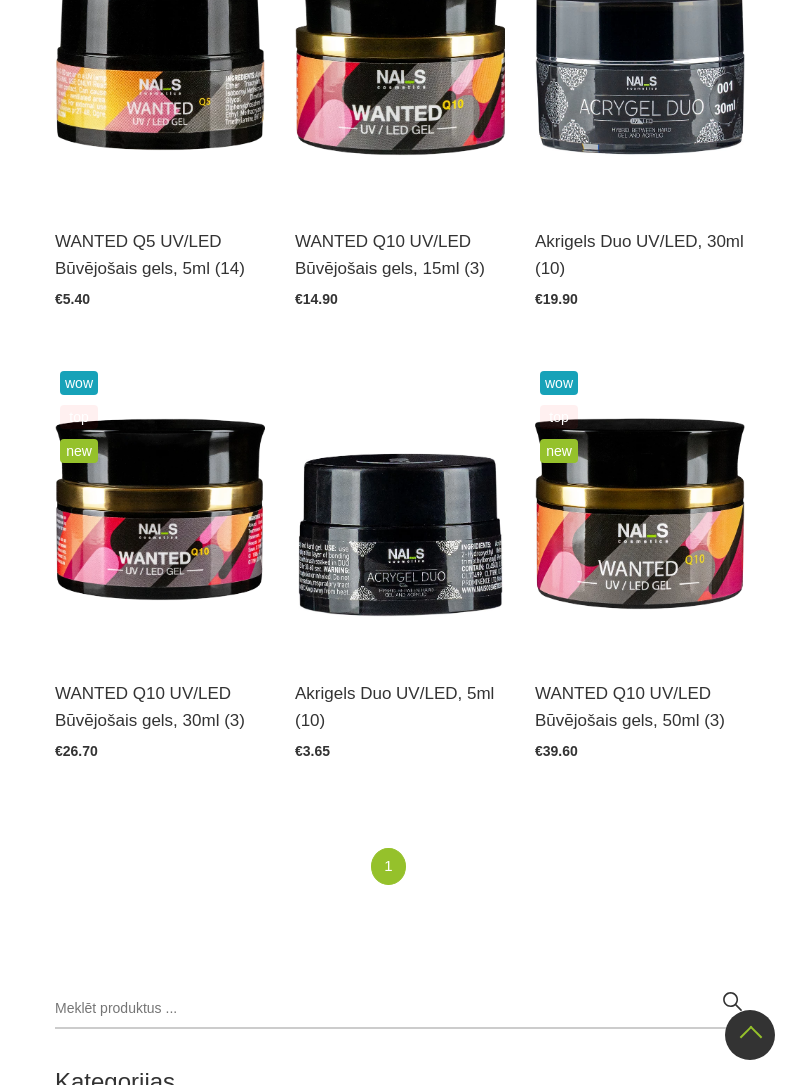 click at bounding box center (400, 510) 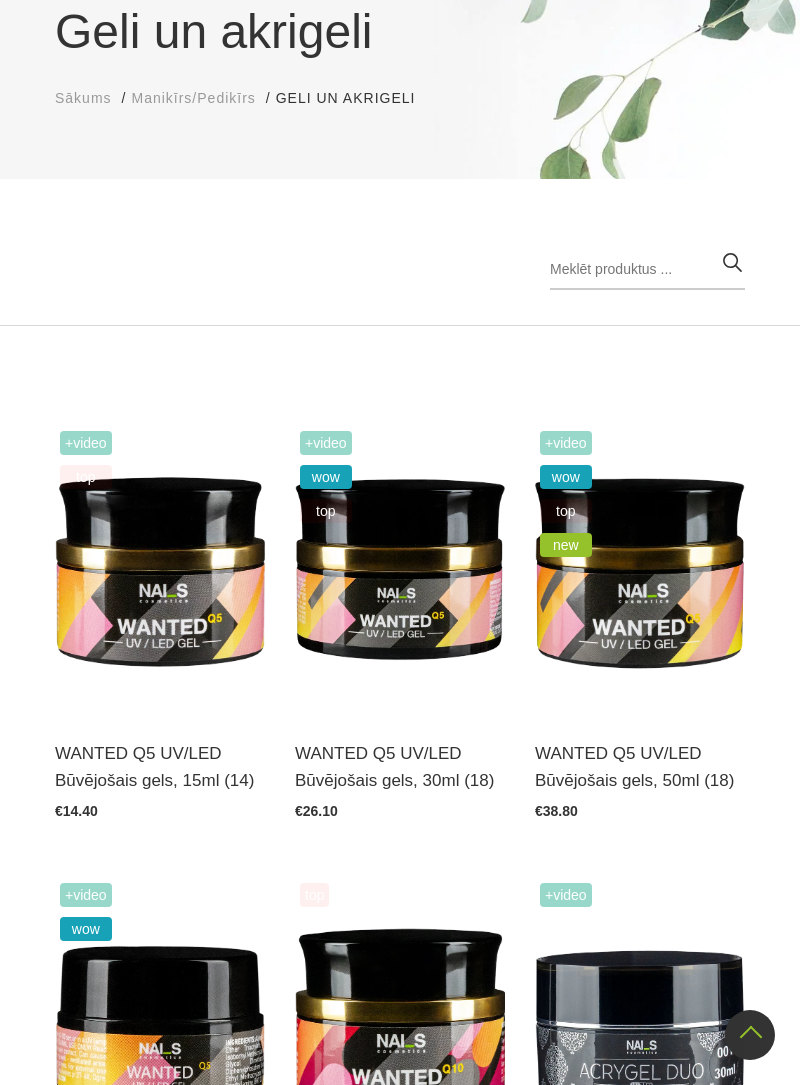 scroll, scrollTop: 0, scrollLeft: 0, axis: both 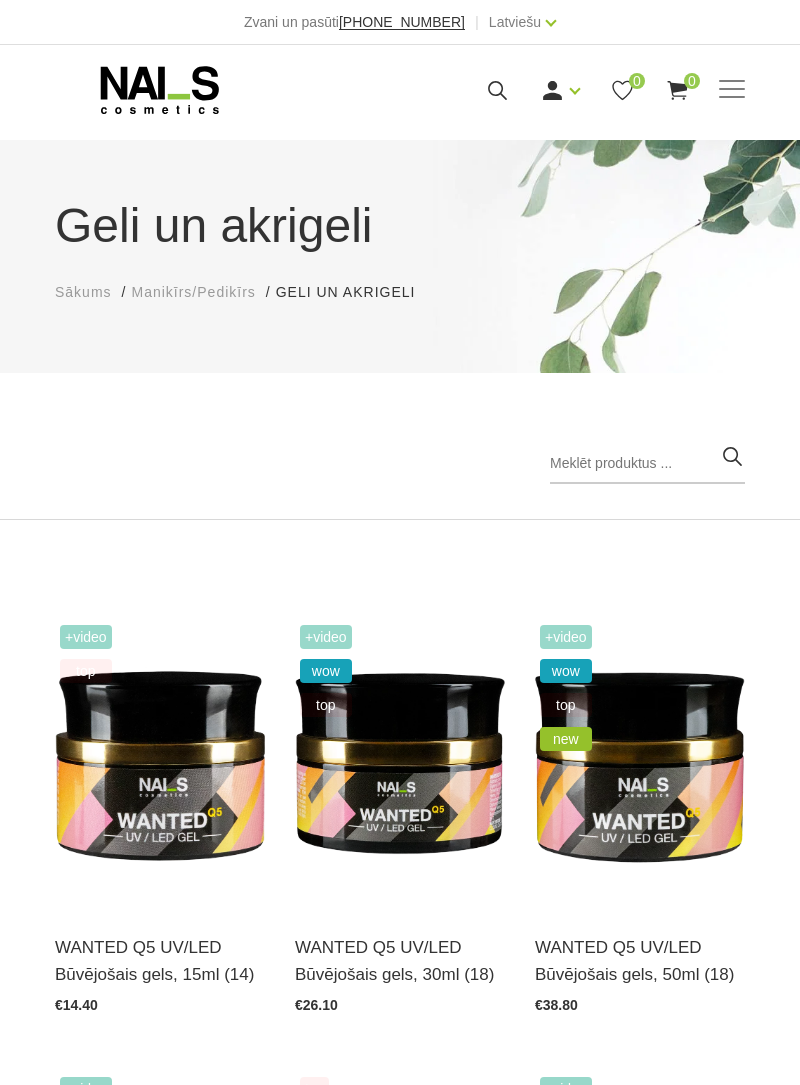 click on "Geli un akrigeli
Geli un akrigeli" at bounding box center [356, 292] 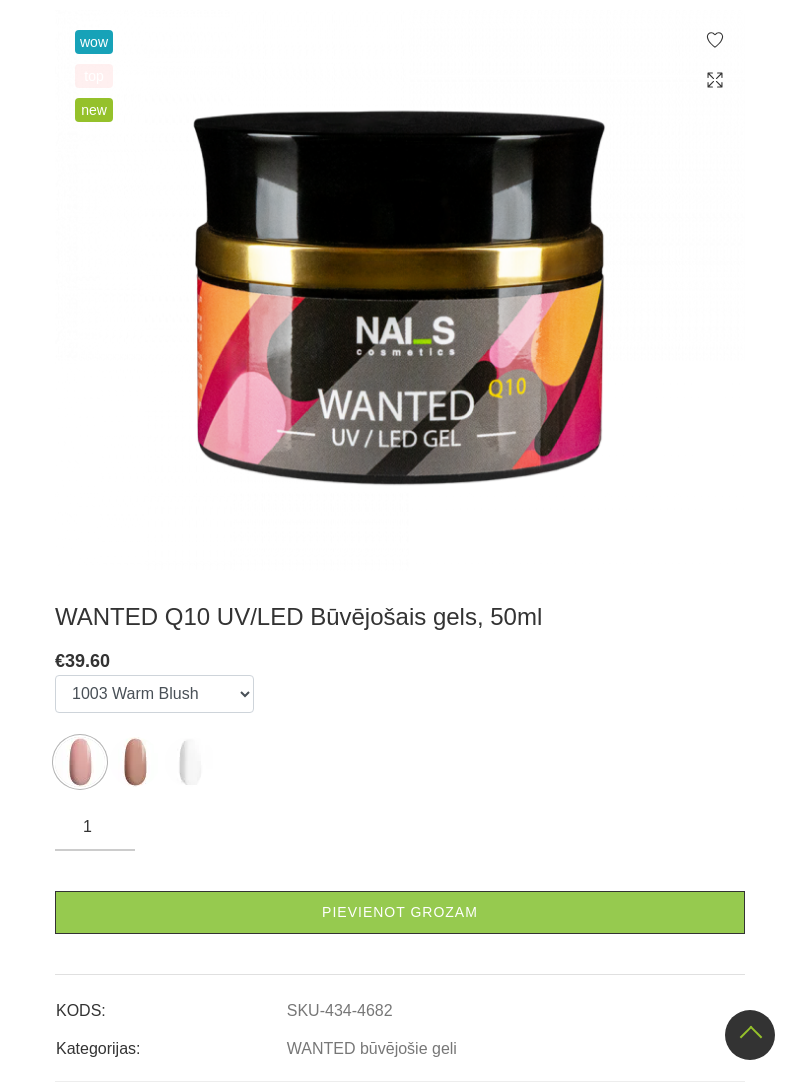 scroll, scrollTop: 486, scrollLeft: 0, axis: vertical 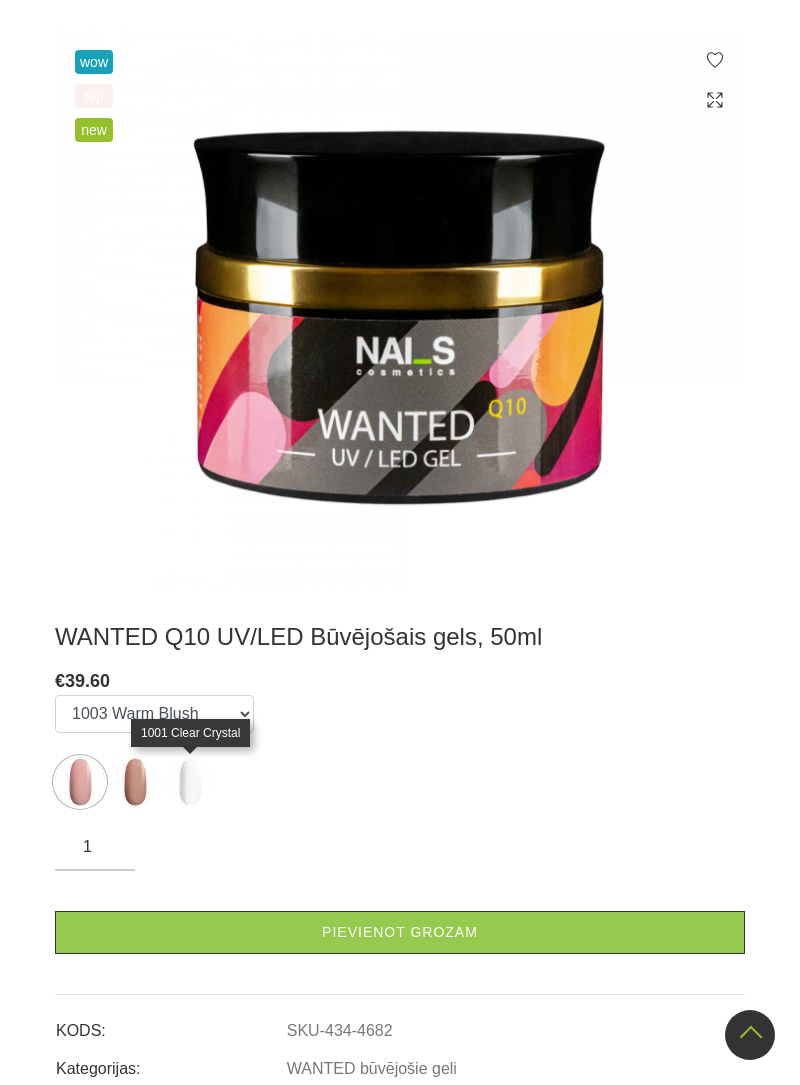 click at bounding box center (135, 782) 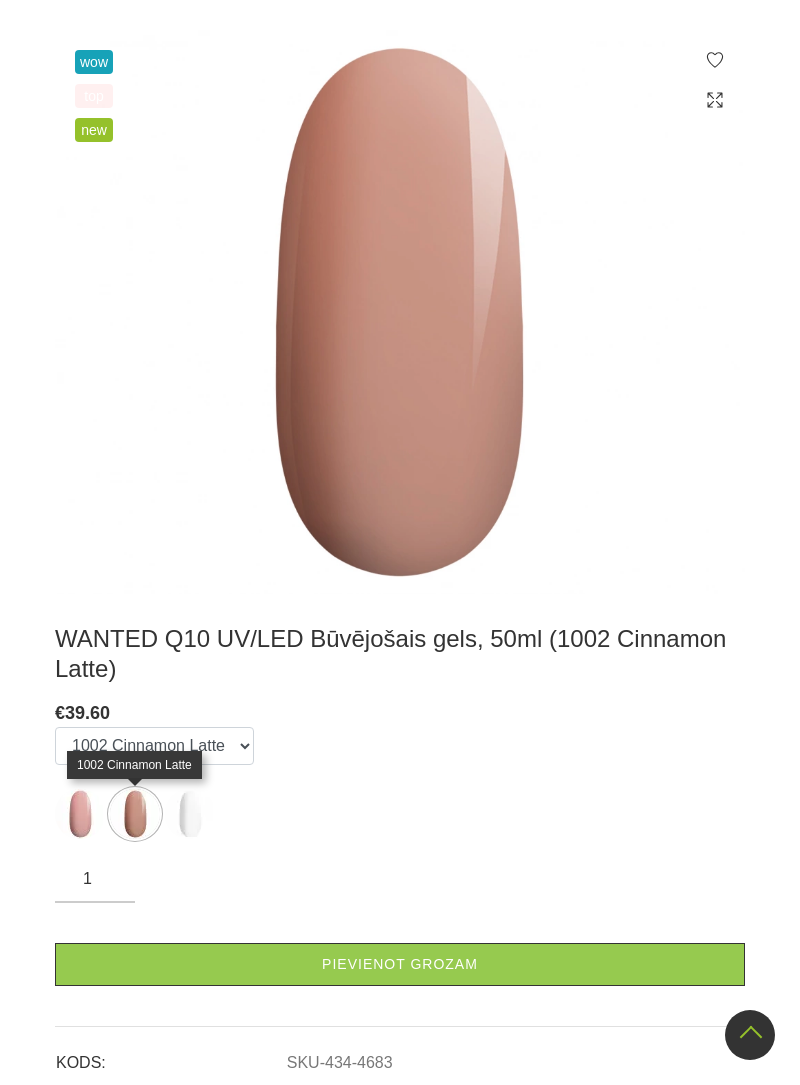 click at bounding box center [190, 814] 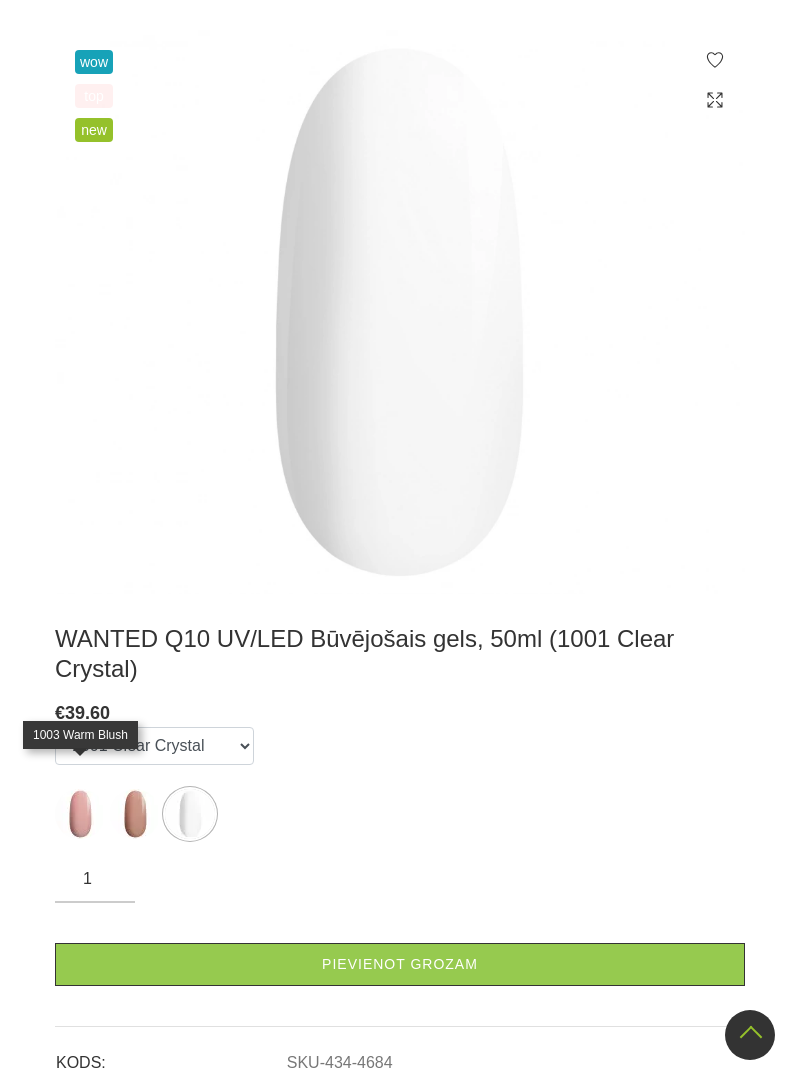 click at bounding box center (80, 814) 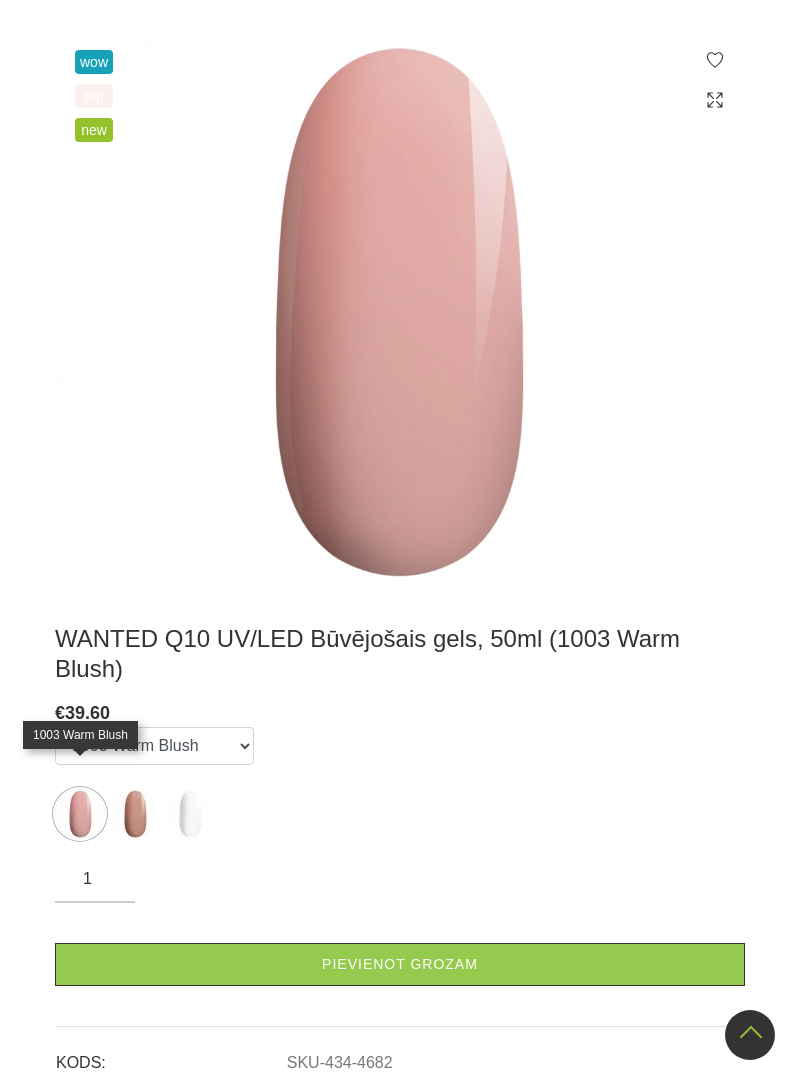 click at bounding box center [135, 814] 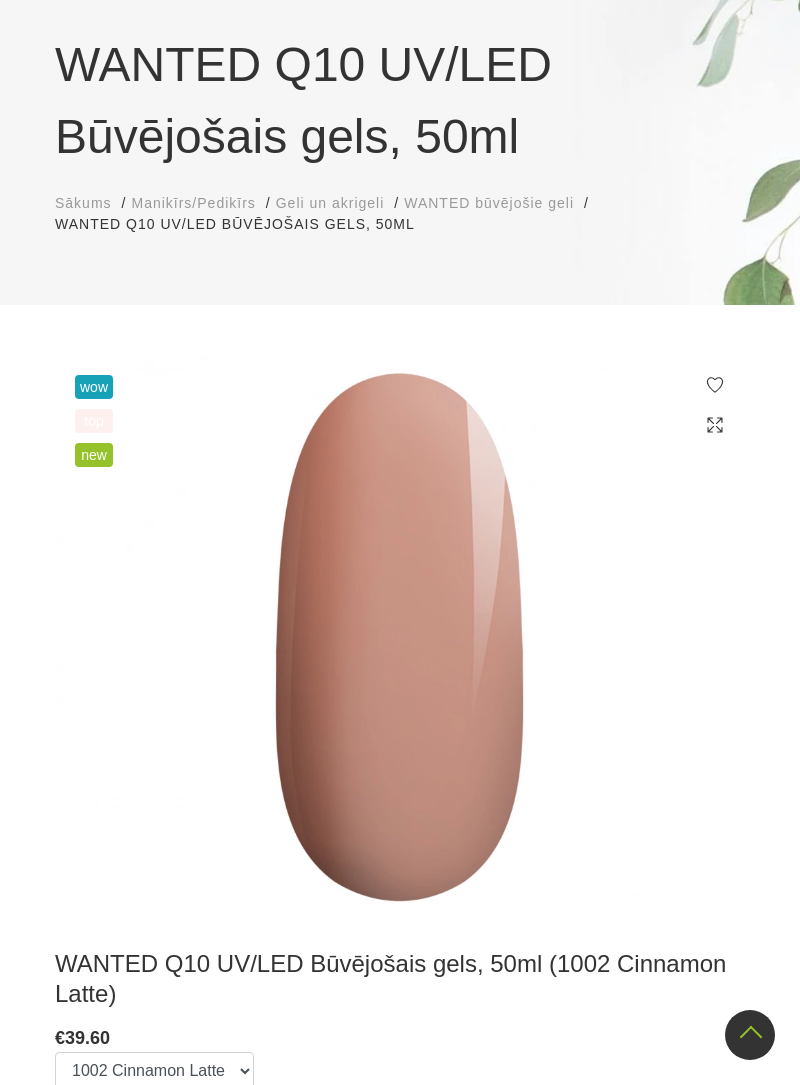 scroll, scrollTop: 0, scrollLeft: 0, axis: both 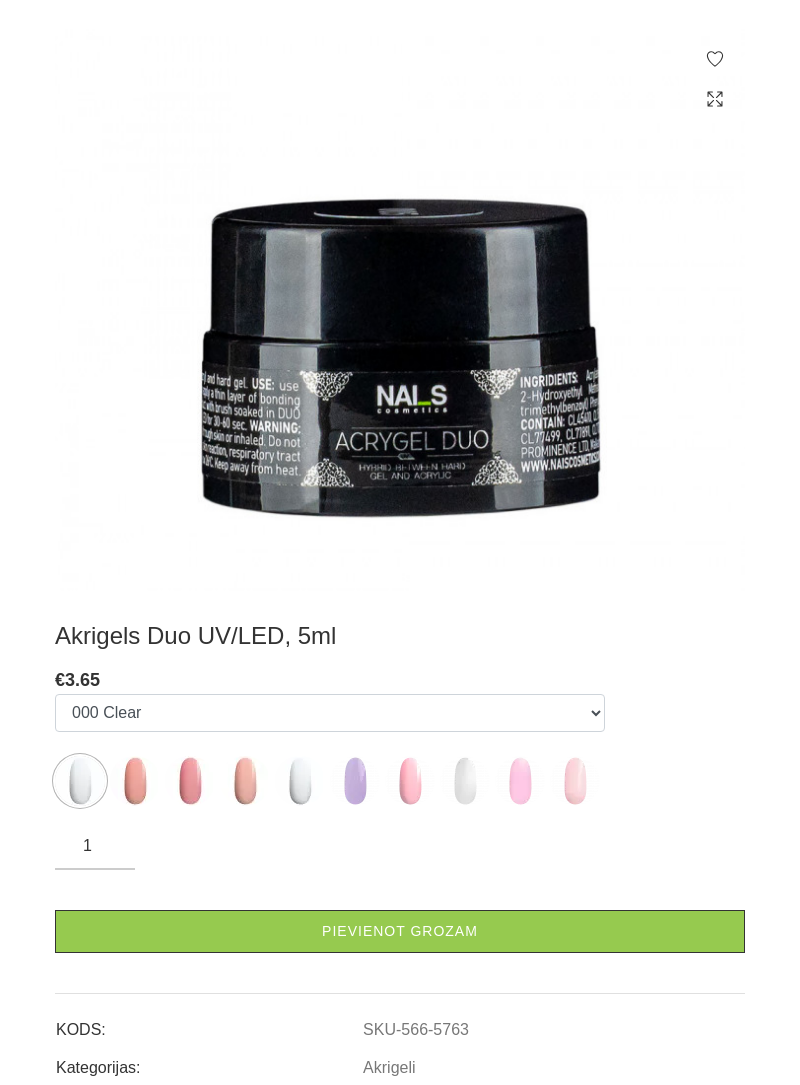 click at bounding box center (135, 781) 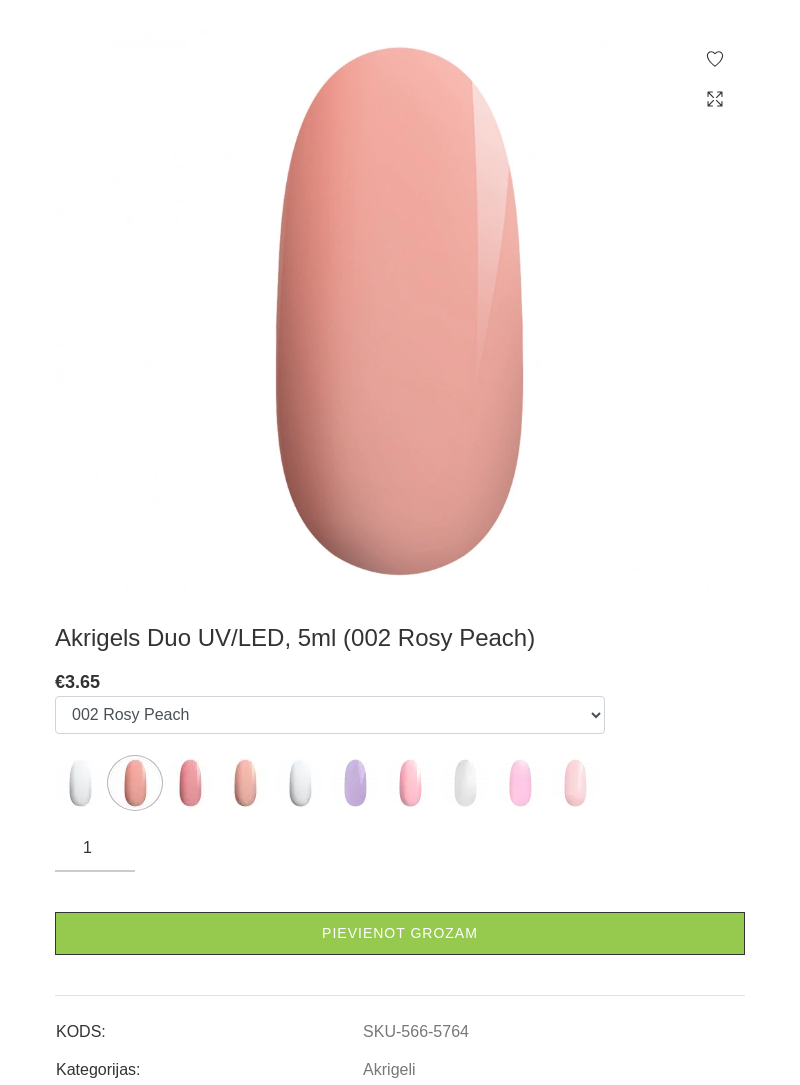 click at bounding box center [300, 783] 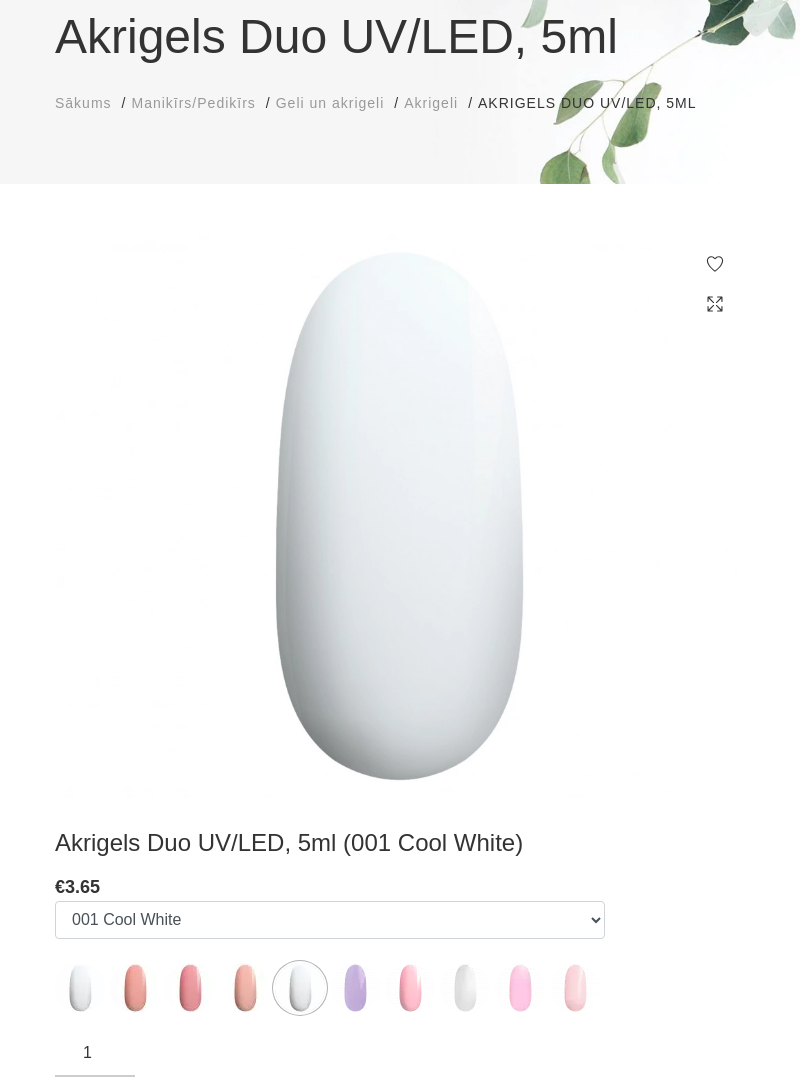 scroll, scrollTop: 188, scrollLeft: 0, axis: vertical 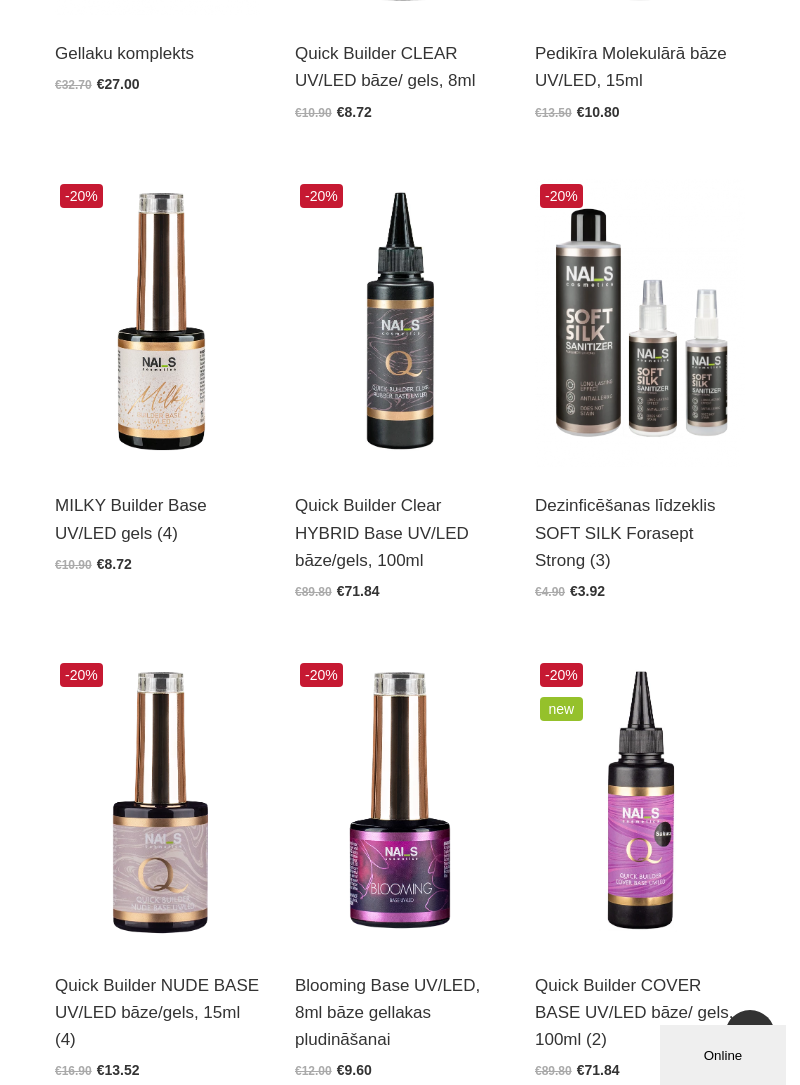 click at bounding box center (400, 323) 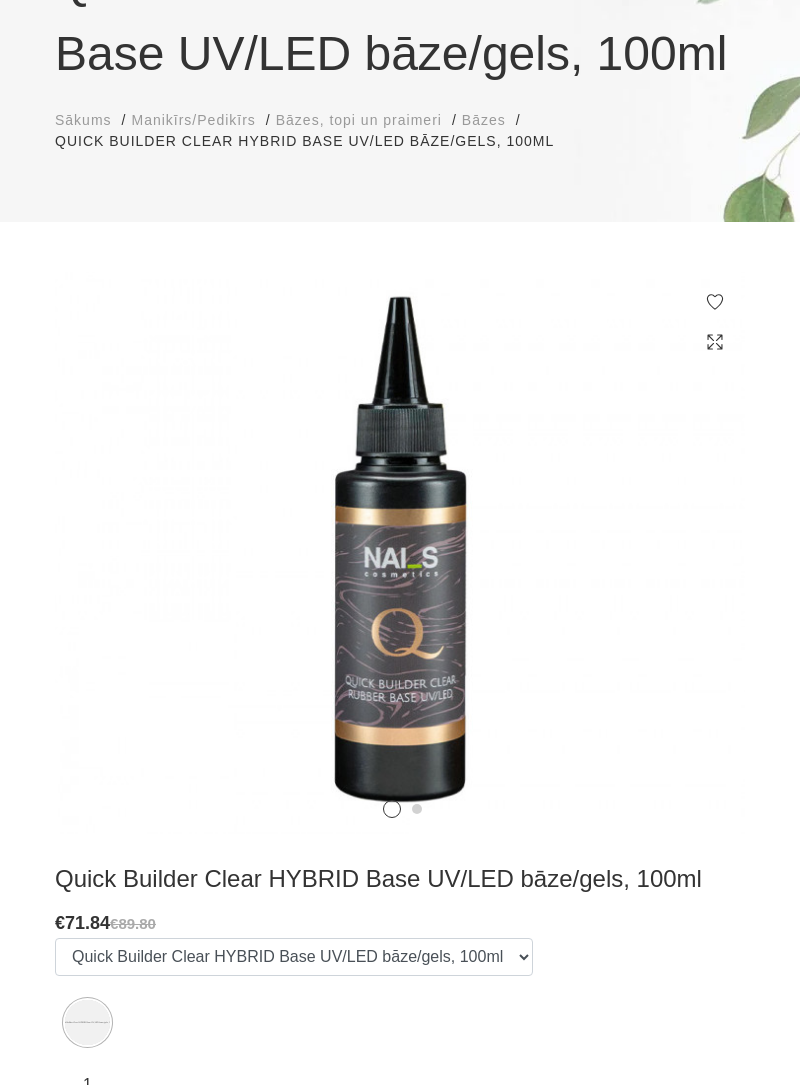 scroll, scrollTop: 242, scrollLeft: 0, axis: vertical 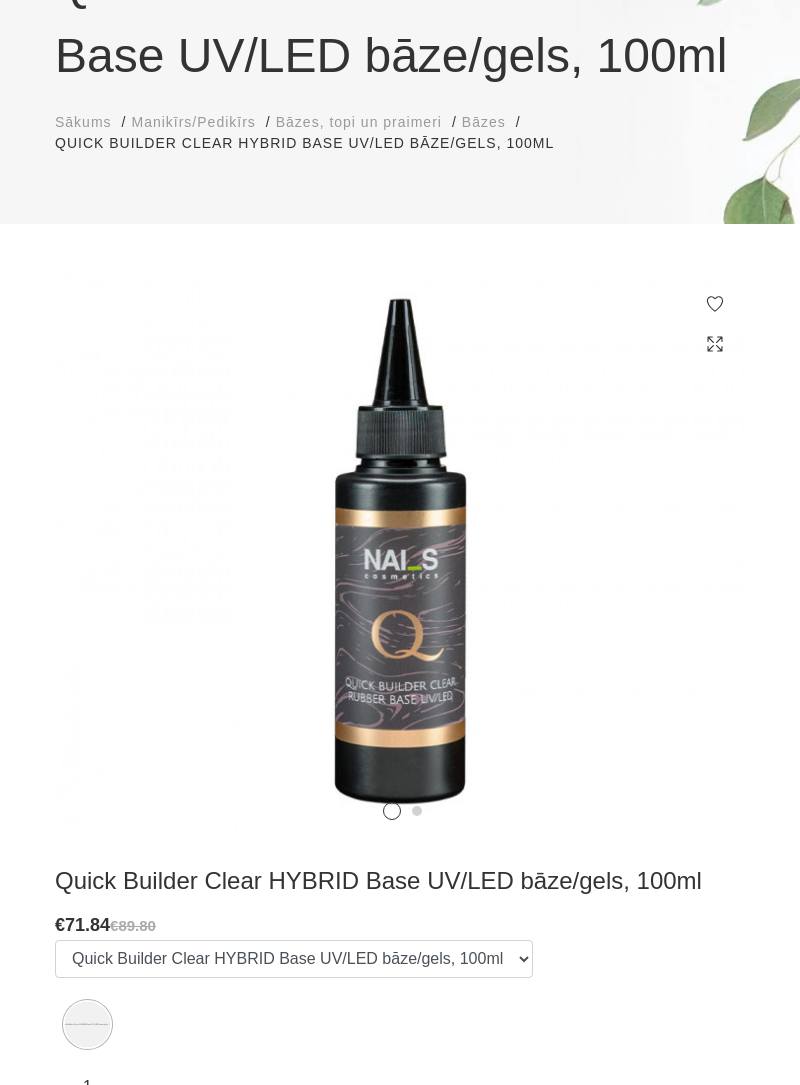 click at bounding box center [400, 555] 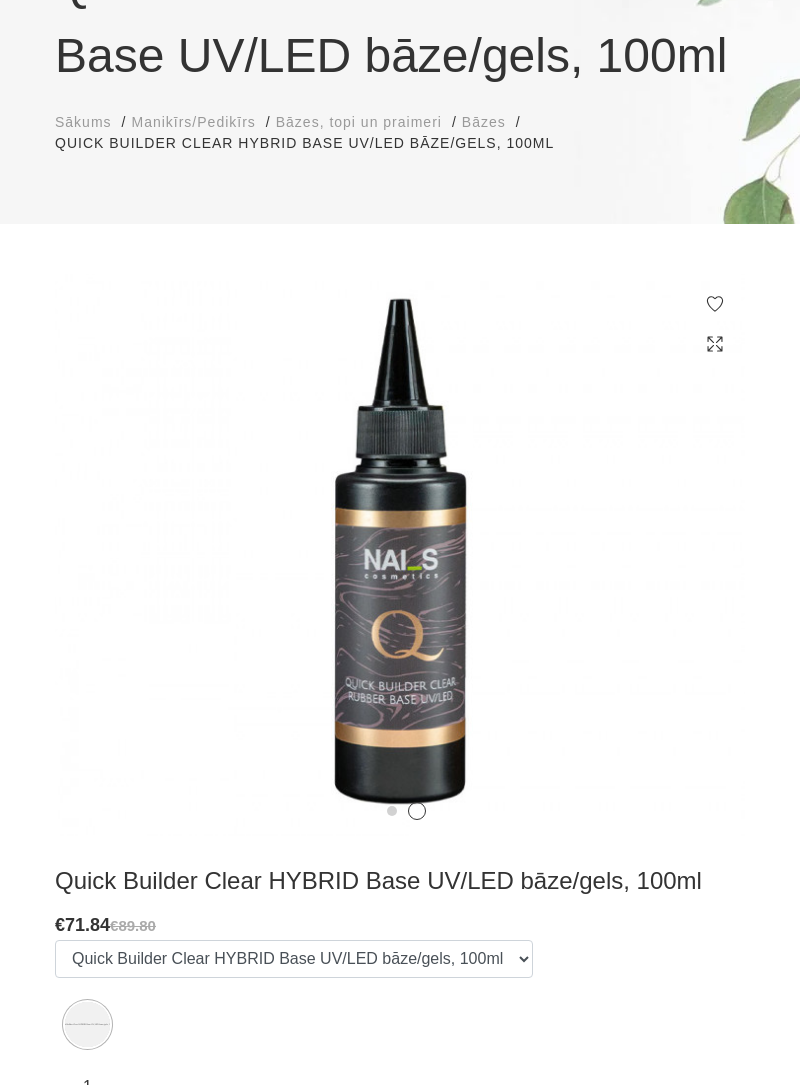 click at bounding box center [710, 574] 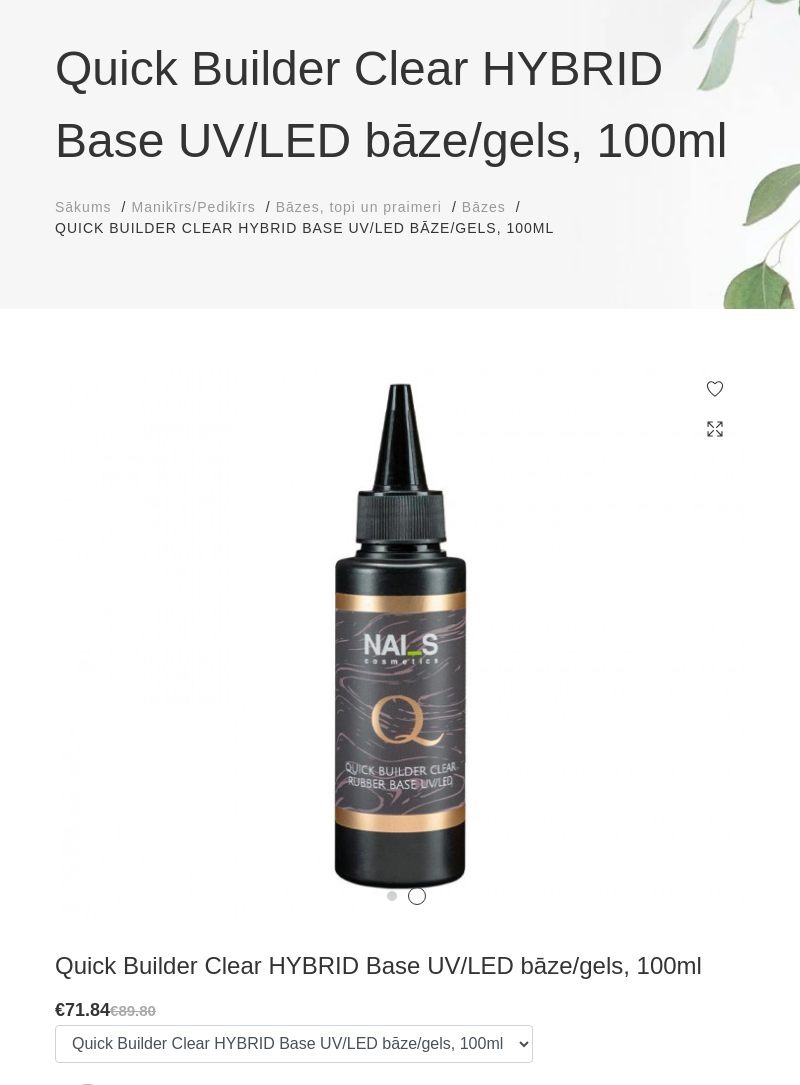 scroll, scrollTop: 0, scrollLeft: 0, axis: both 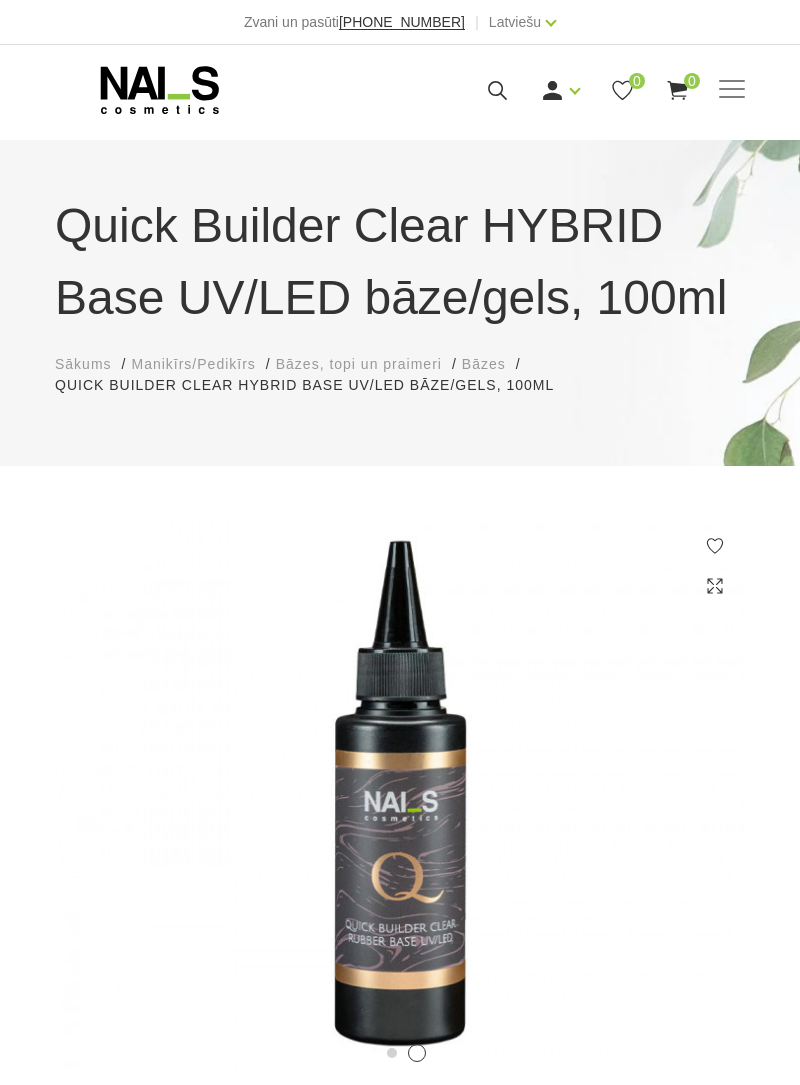 click 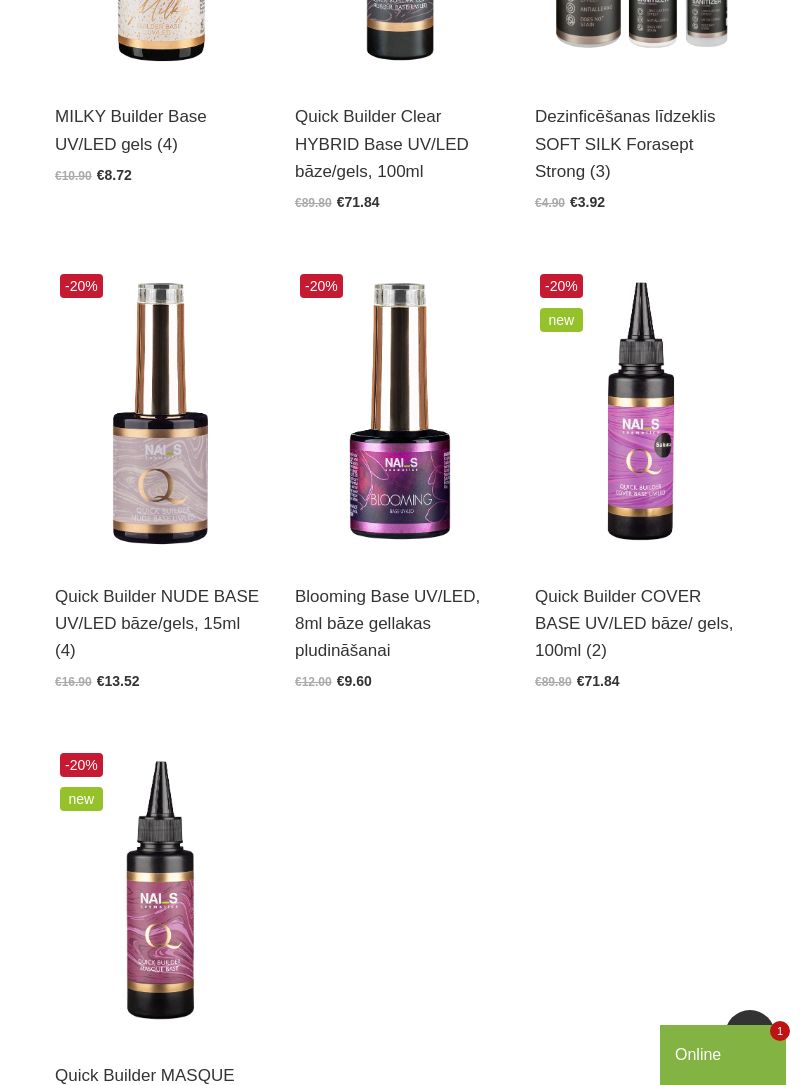 scroll, scrollTop: 1226, scrollLeft: 0, axis: vertical 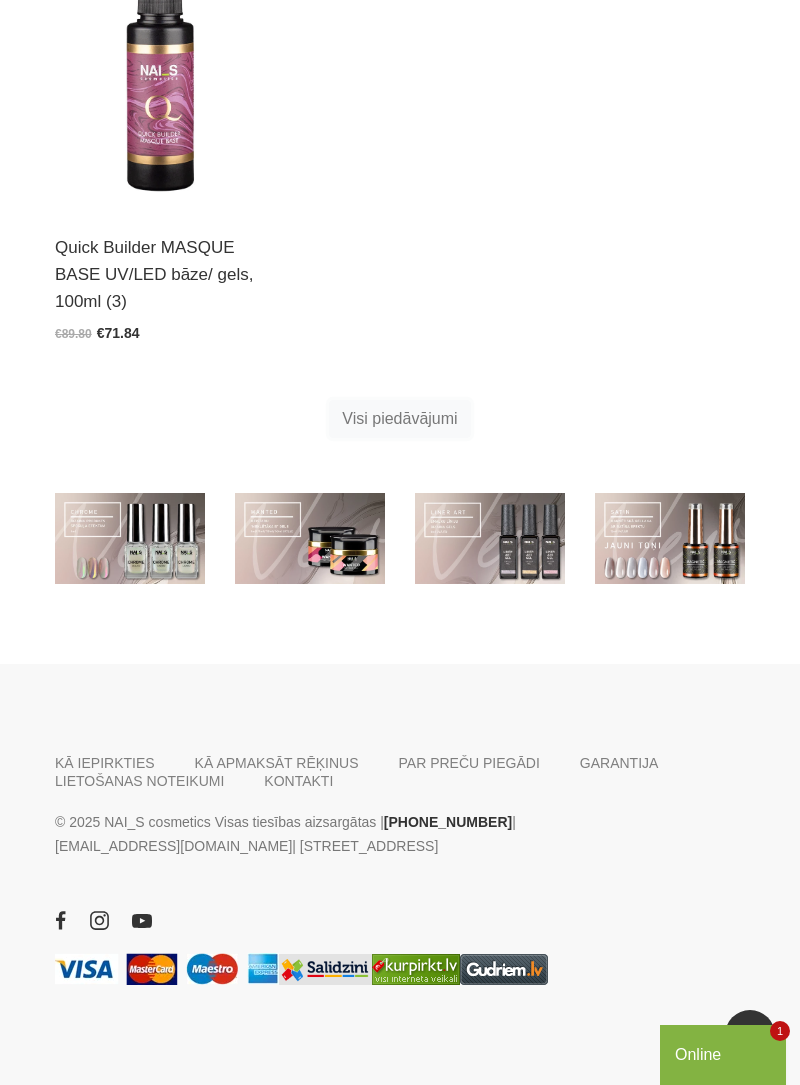 click on "Visi piedāvājumi" at bounding box center [399, 419] 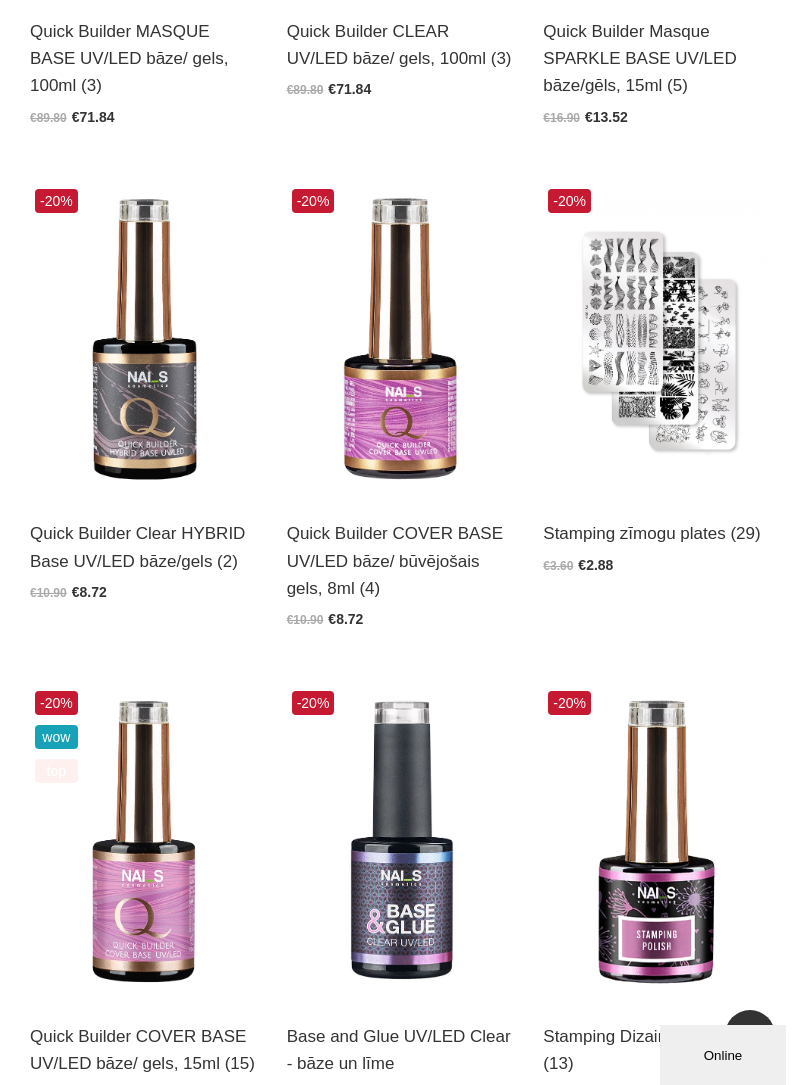 scroll, scrollTop: 3854, scrollLeft: 0, axis: vertical 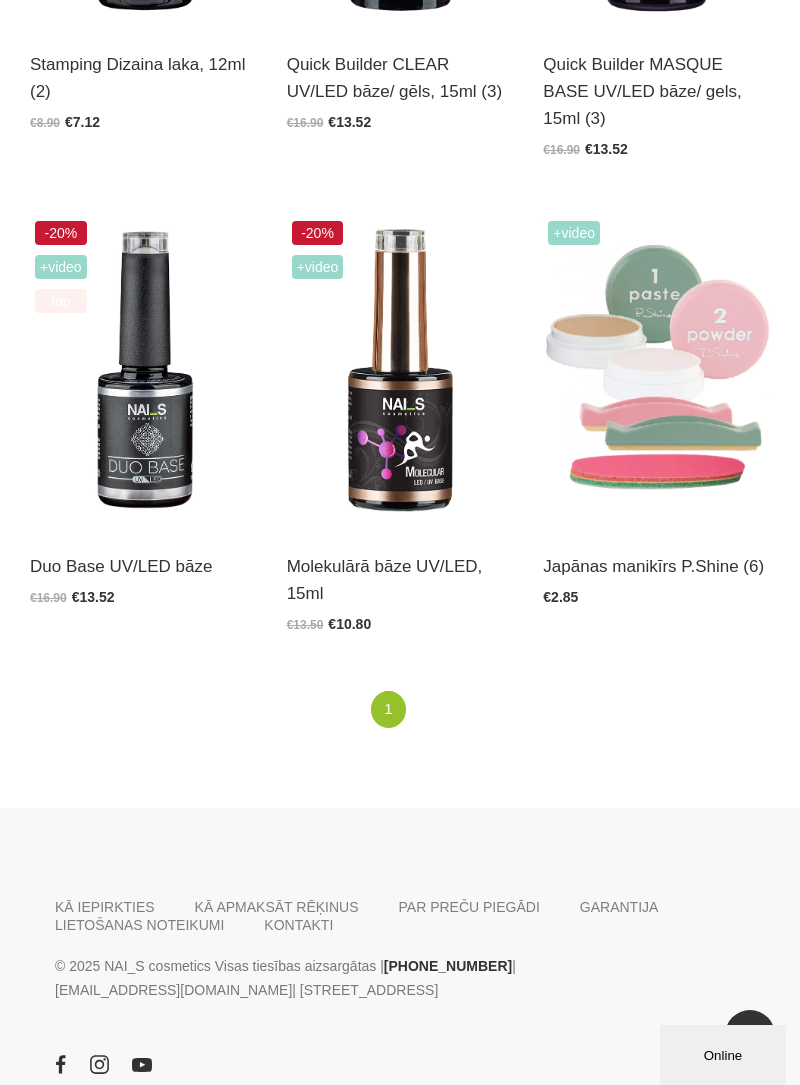 click on "1" at bounding box center [388, 709] 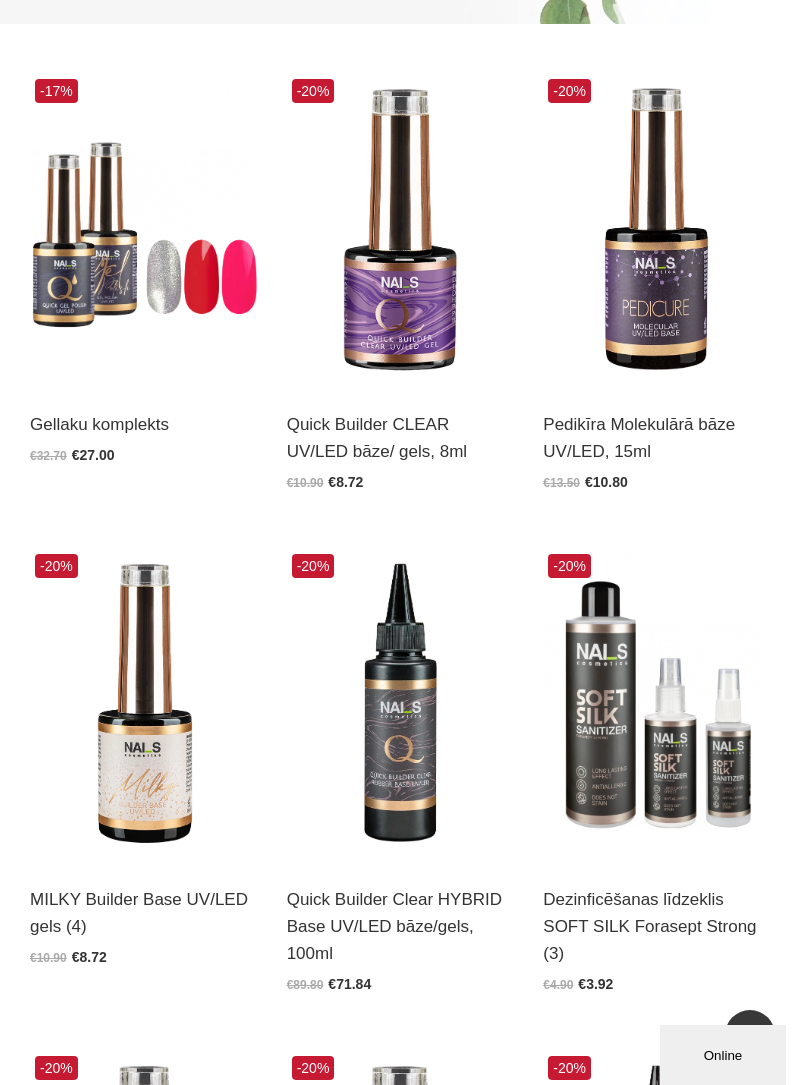 scroll, scrollTop: 0, scrollLeft: 0, axis: both 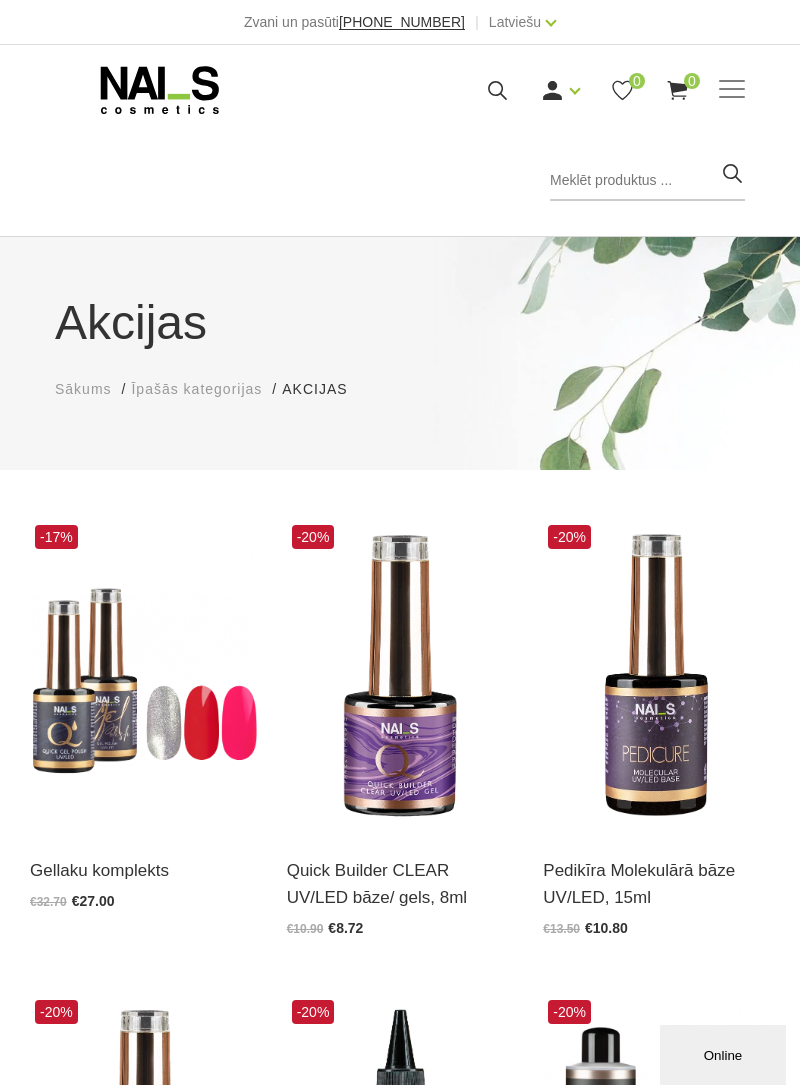 click on "Ienākt Reģistrēties
0
0" at bounding box center [538, 90] 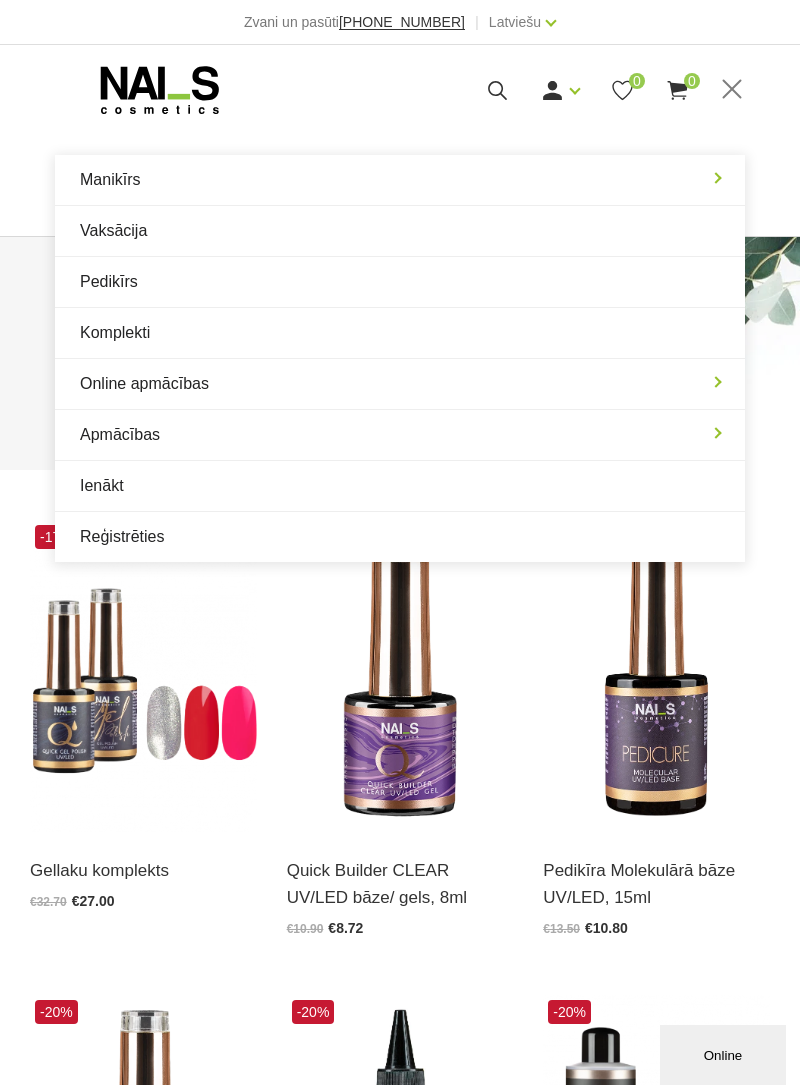 click on "Komplekti" at bounding box center (400, 333) 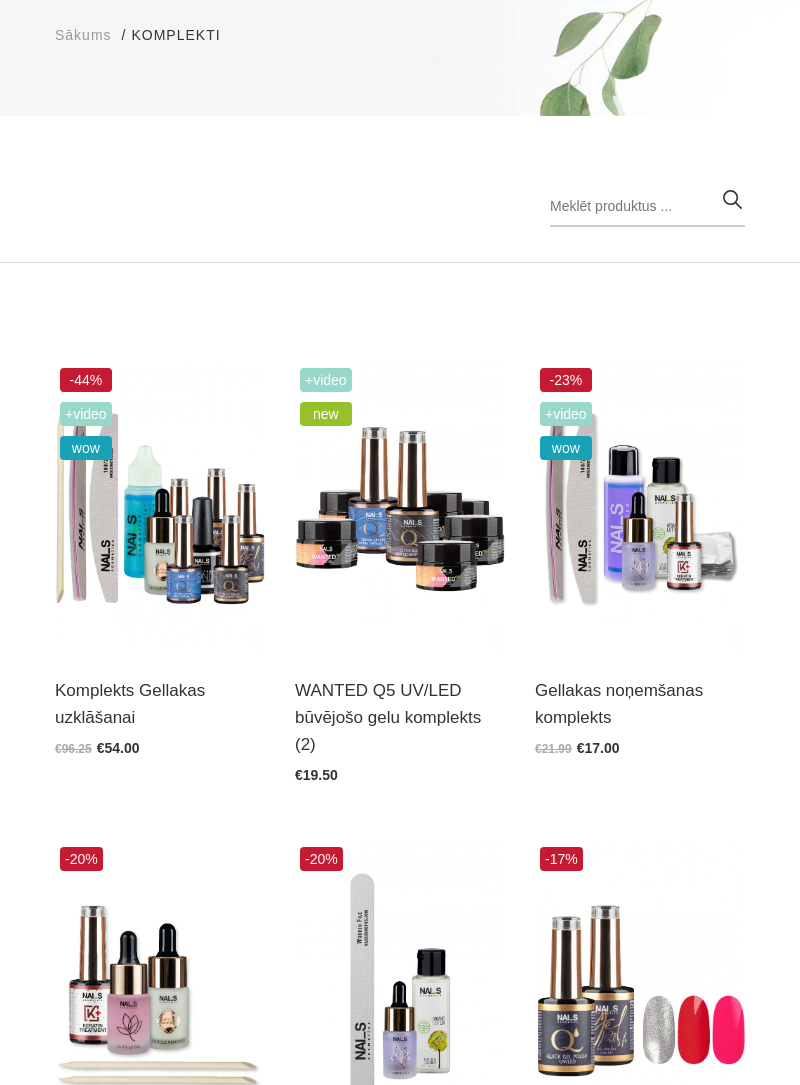 scroll, scrollTop: 264, scrollLeft: 0, axis: vertical 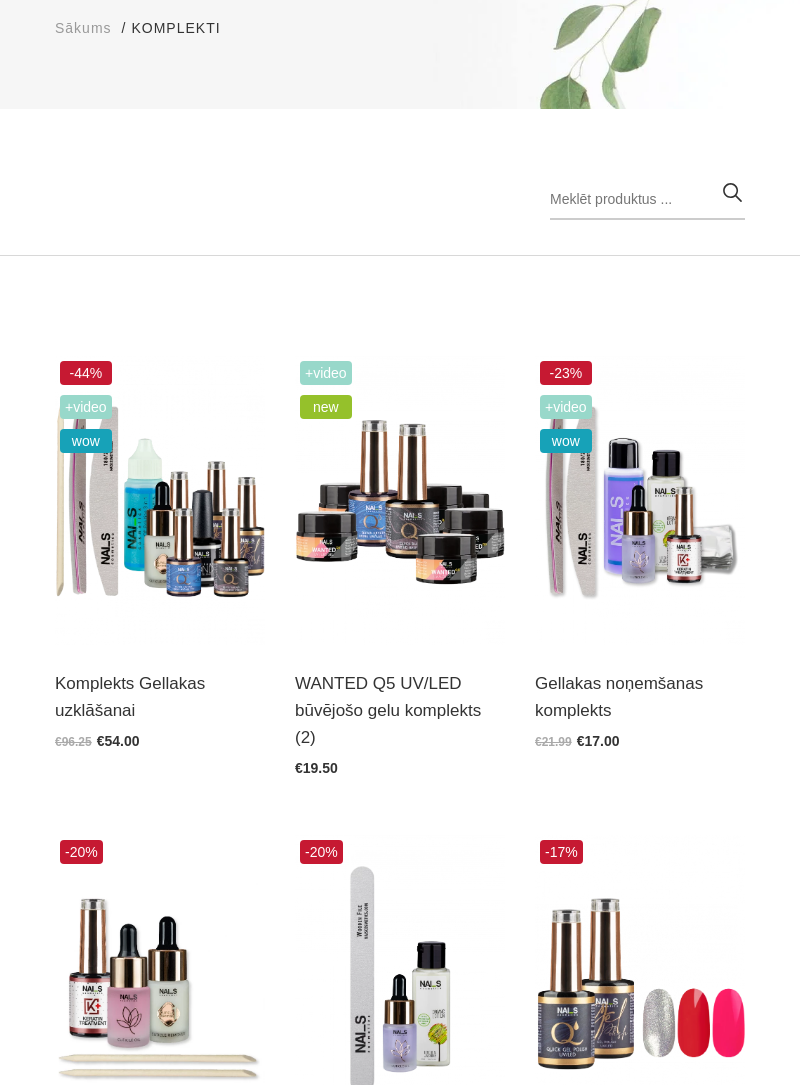 click at bounding box center (160, 500) 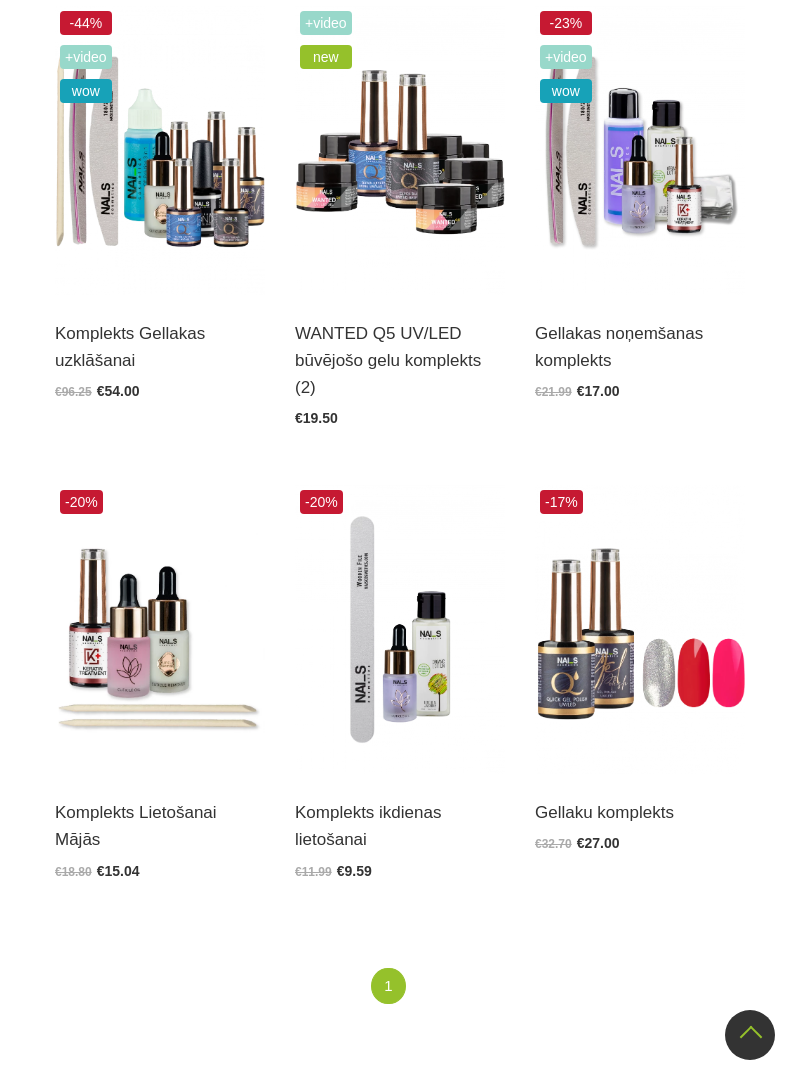 scroll, scrollTop: 615, scrollLeft: 0, axis: vertical 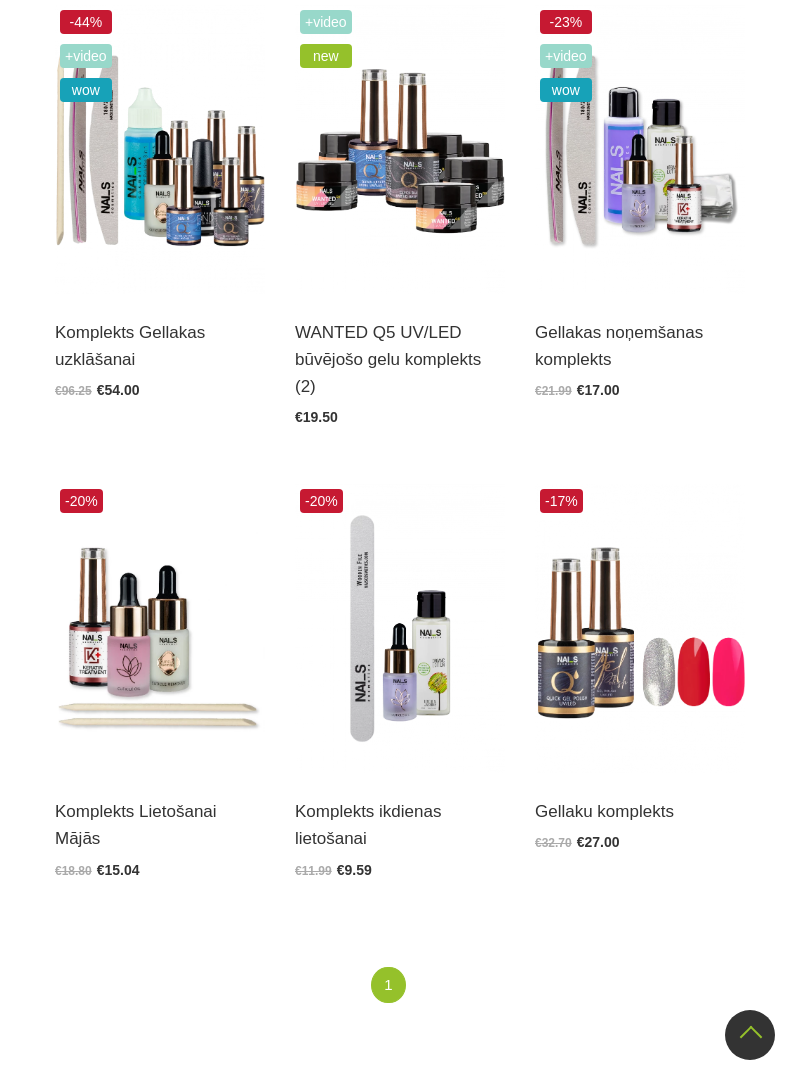 click at bounding box center [640, 149] 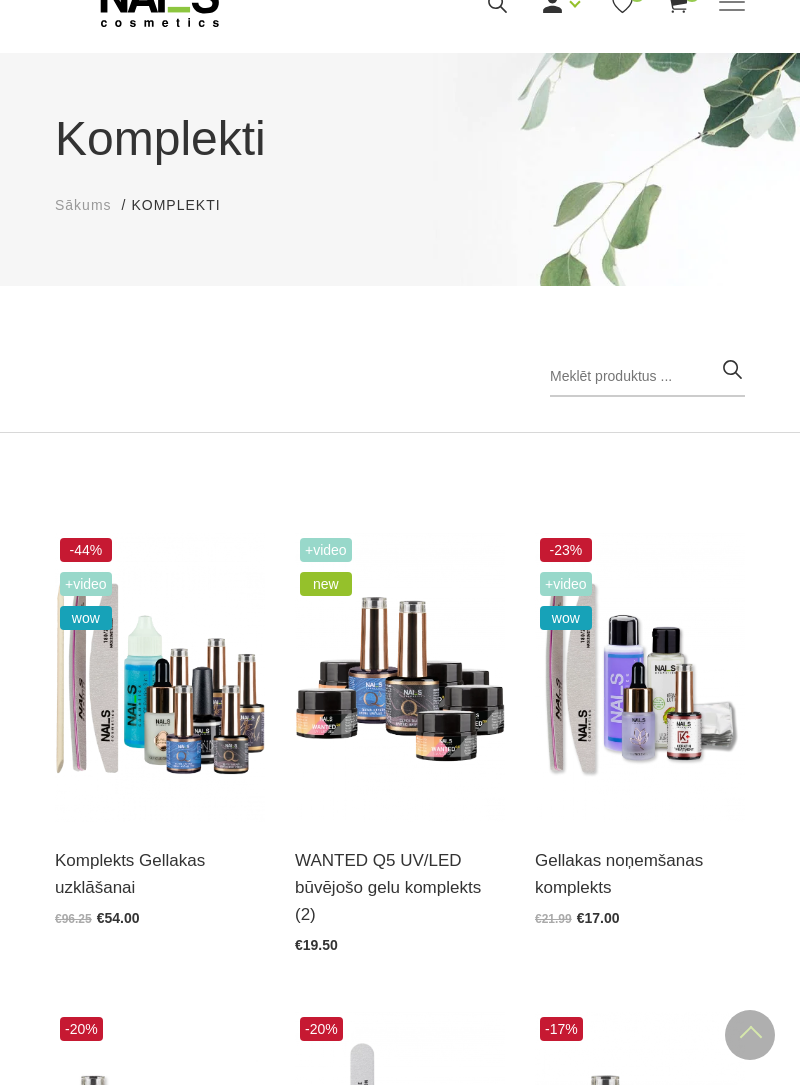 scroll, scrollTop: 0, scrollLeft: 0, axis: both 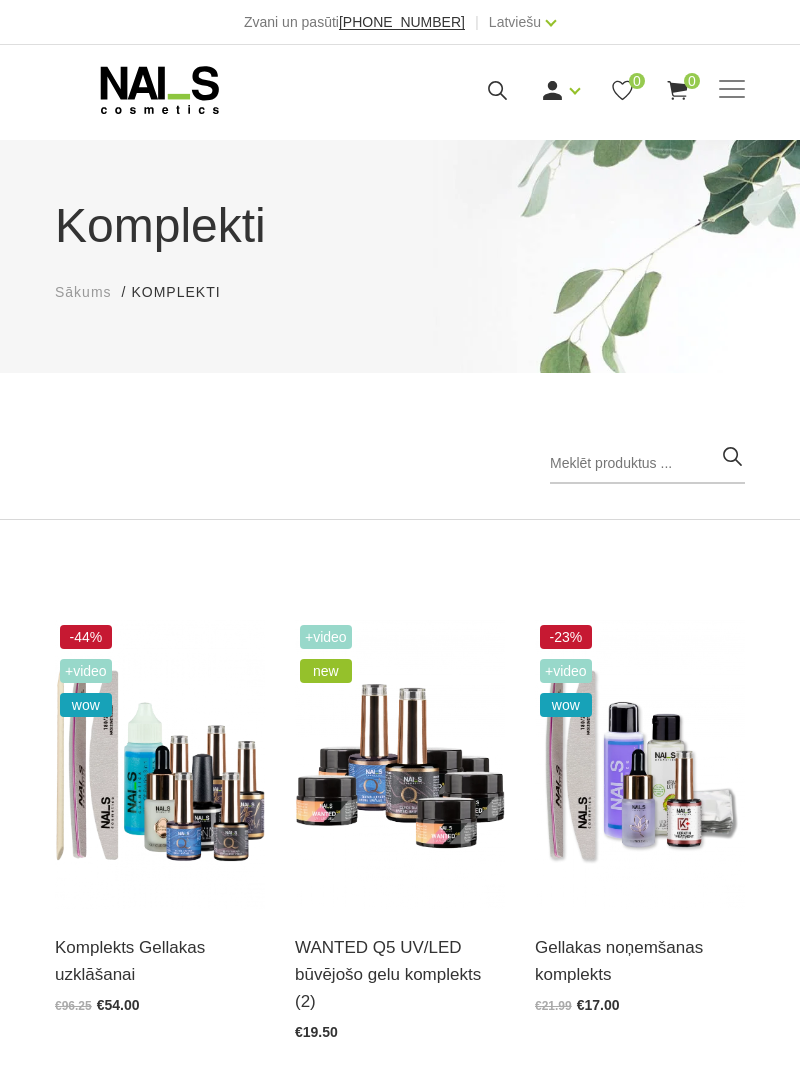 click at bounding box center [732, 90] 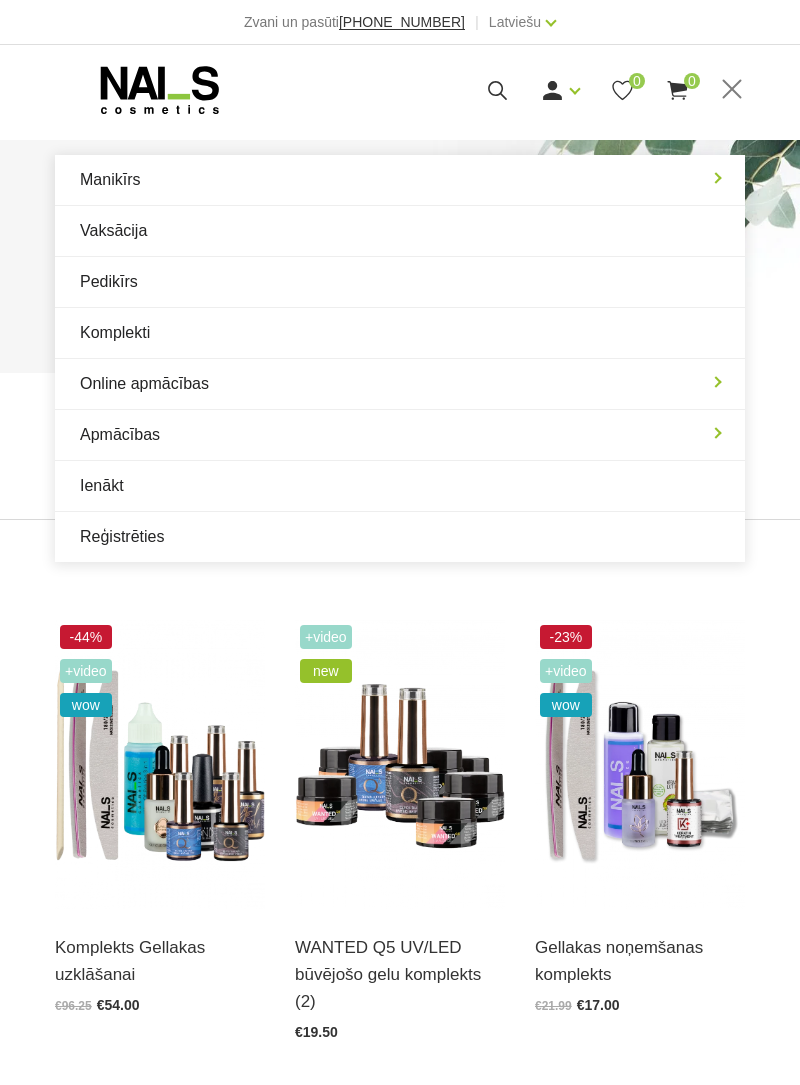 click on "Manikīrs" at bounding box center [400, 180] 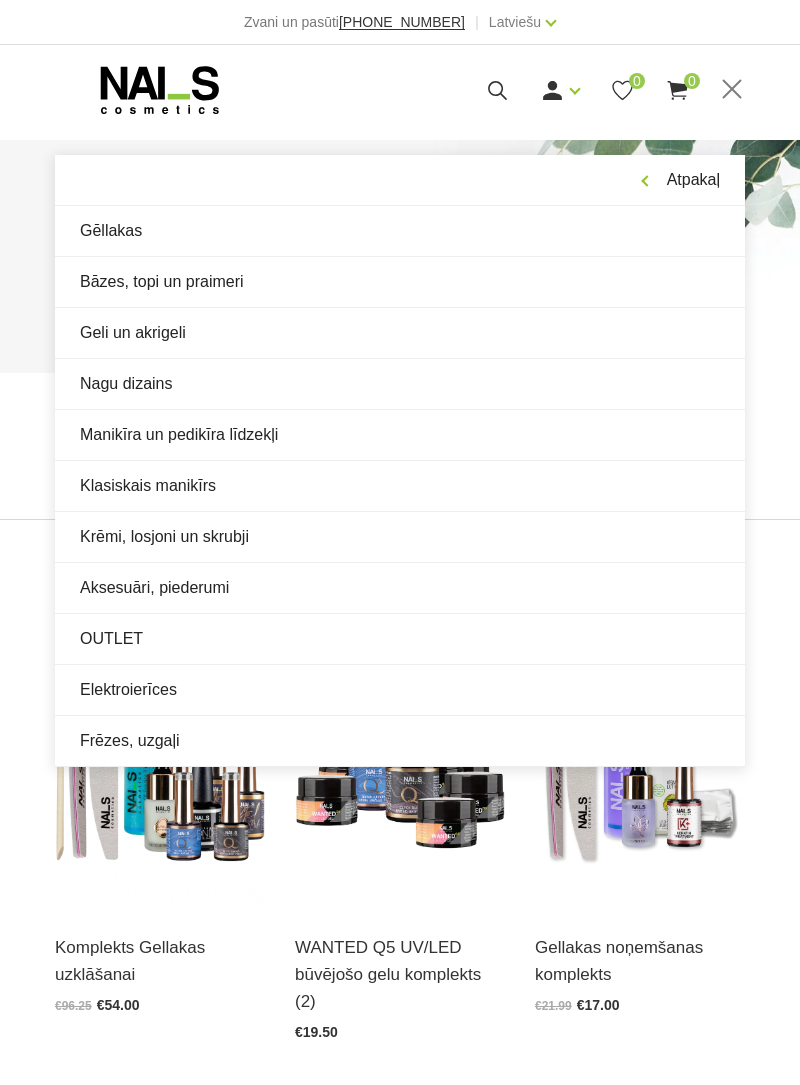 click on "Klasiskais manikīrs" at bounding box center [400, 486] 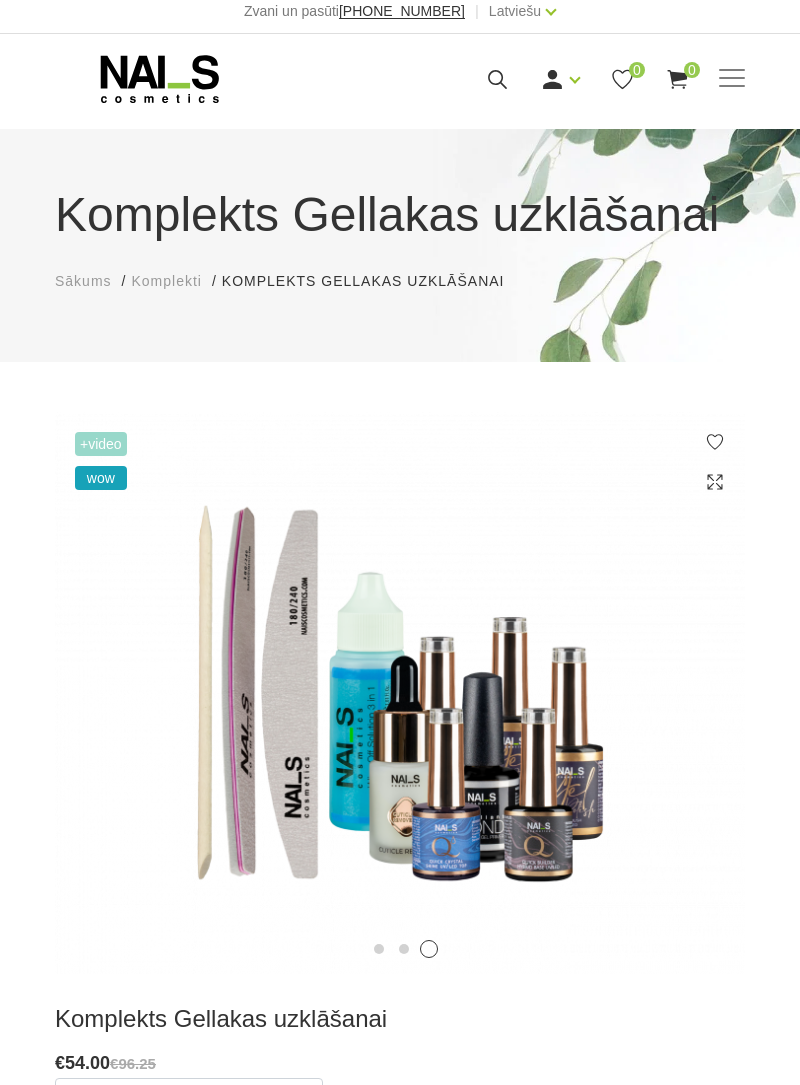 scroll, scrollTop: 0, scrollLeft: 0, axis: both 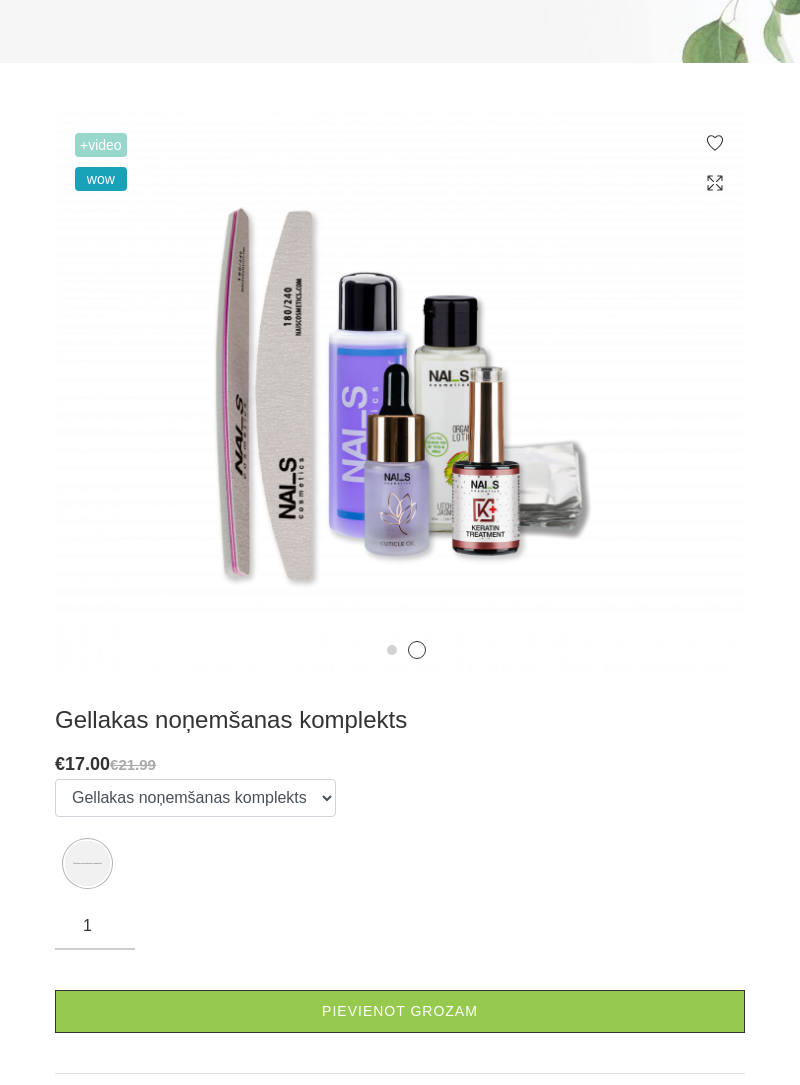click on "Pievienot grozam" at bounding box center [400, 1011] 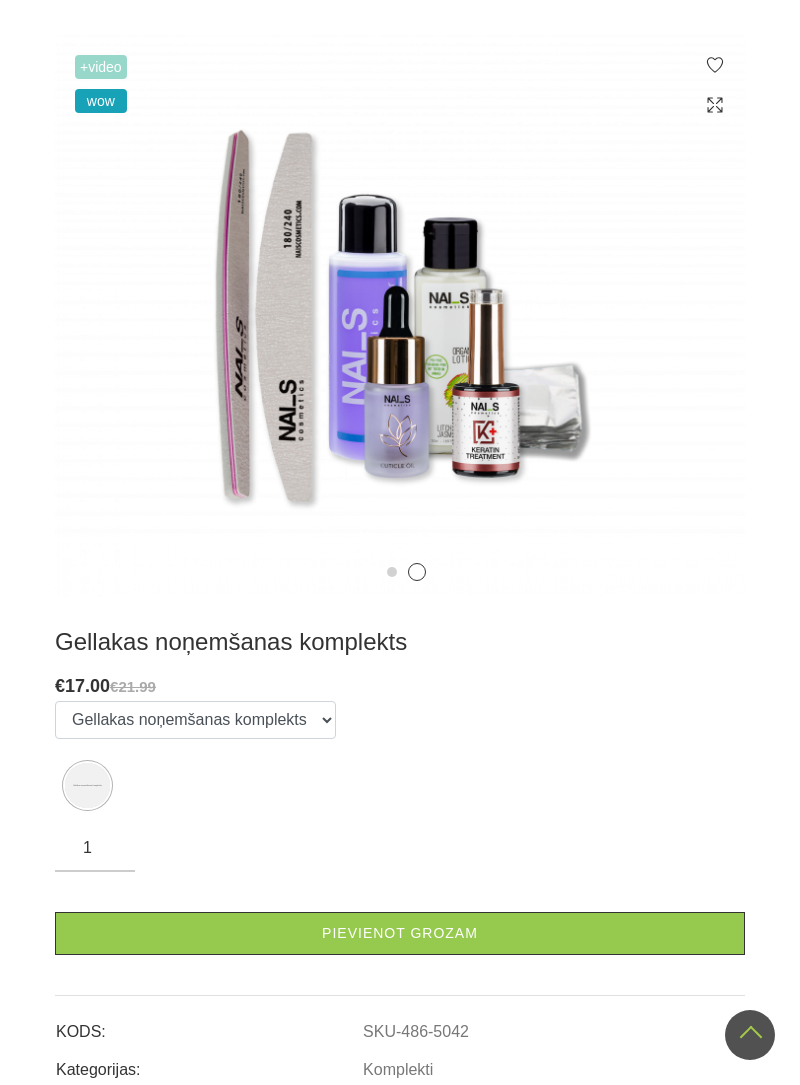 scroll, scrollTop: 460, scrollLeft: 0, axis: vertical 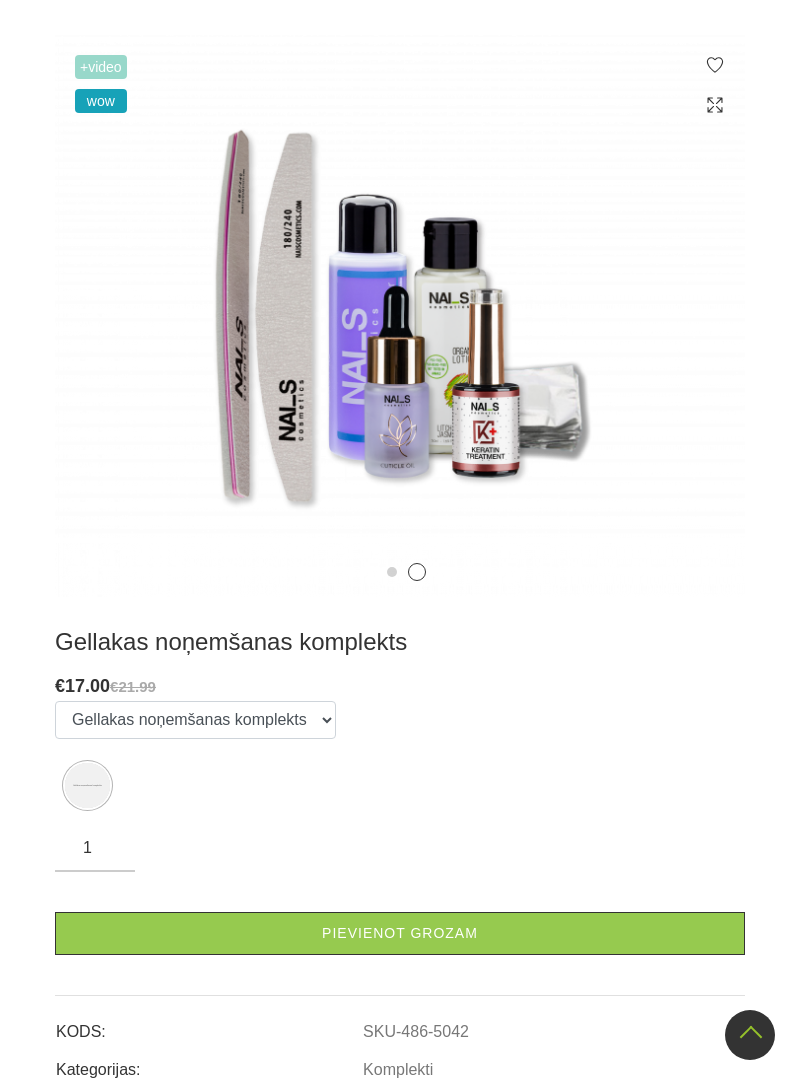 click on "Pievienot grozam" at bounding box center [400, 933] 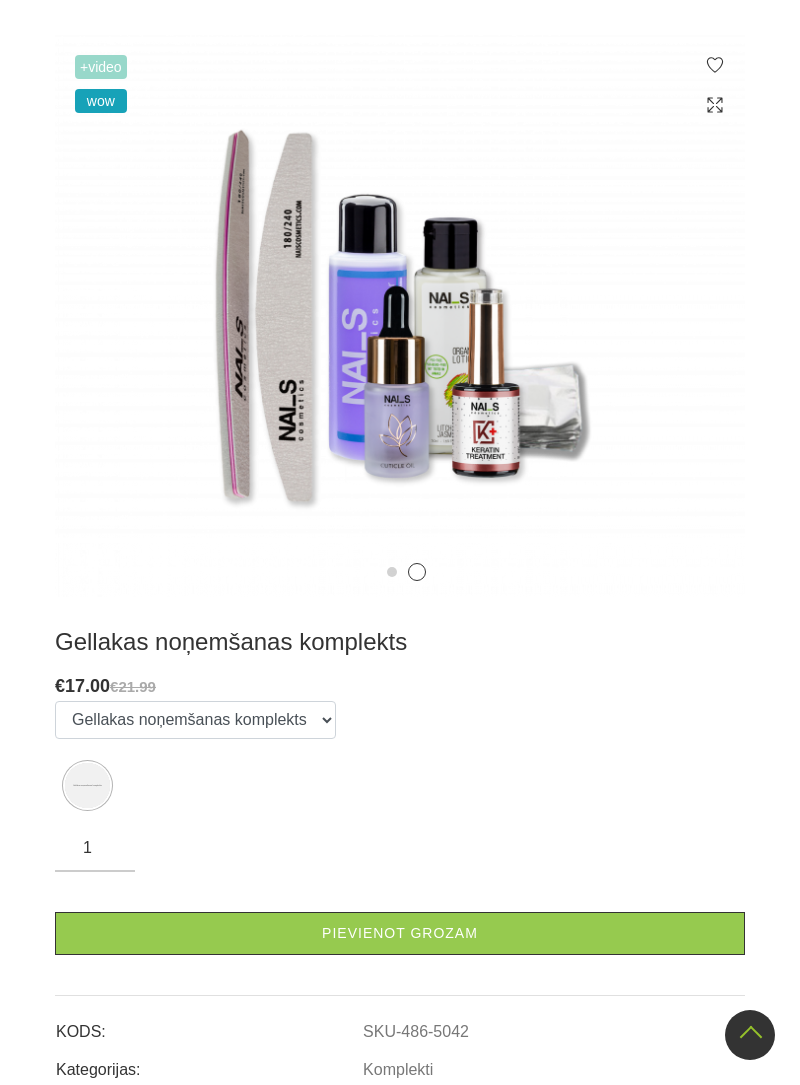 click on "Pievienot grozam" at bounding box center [400, 933] 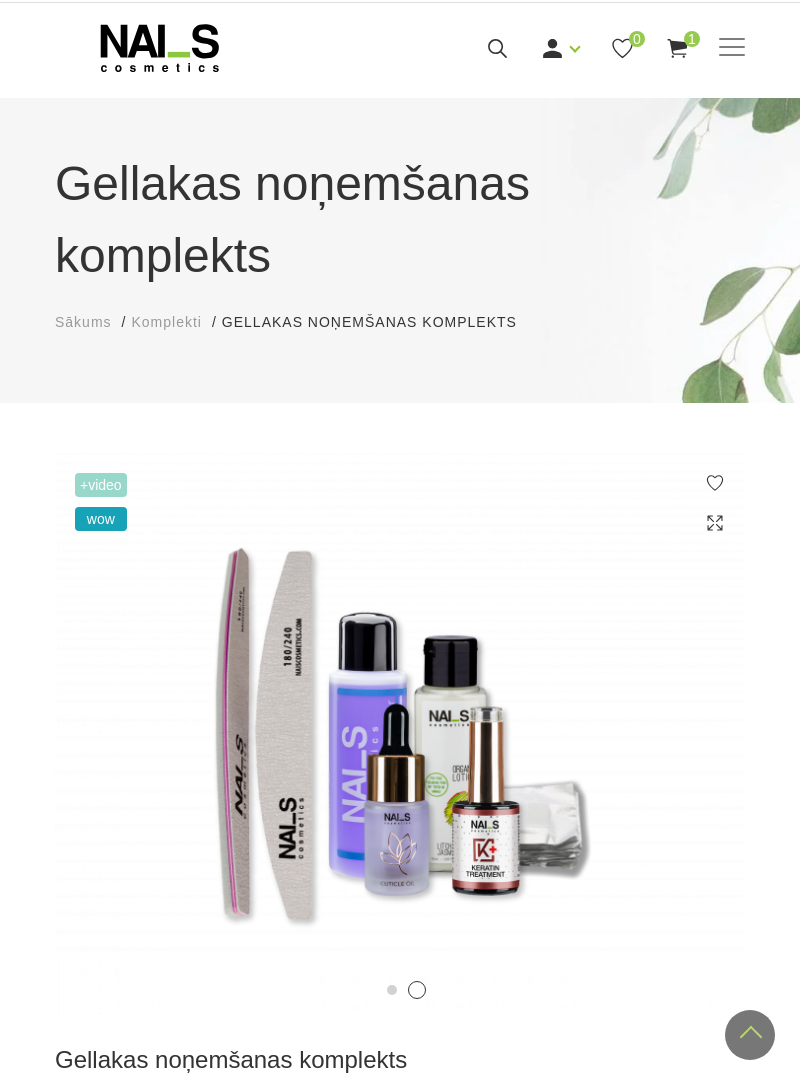 scroll, scrollTop: 0, scrollLeft: 0, axis: both 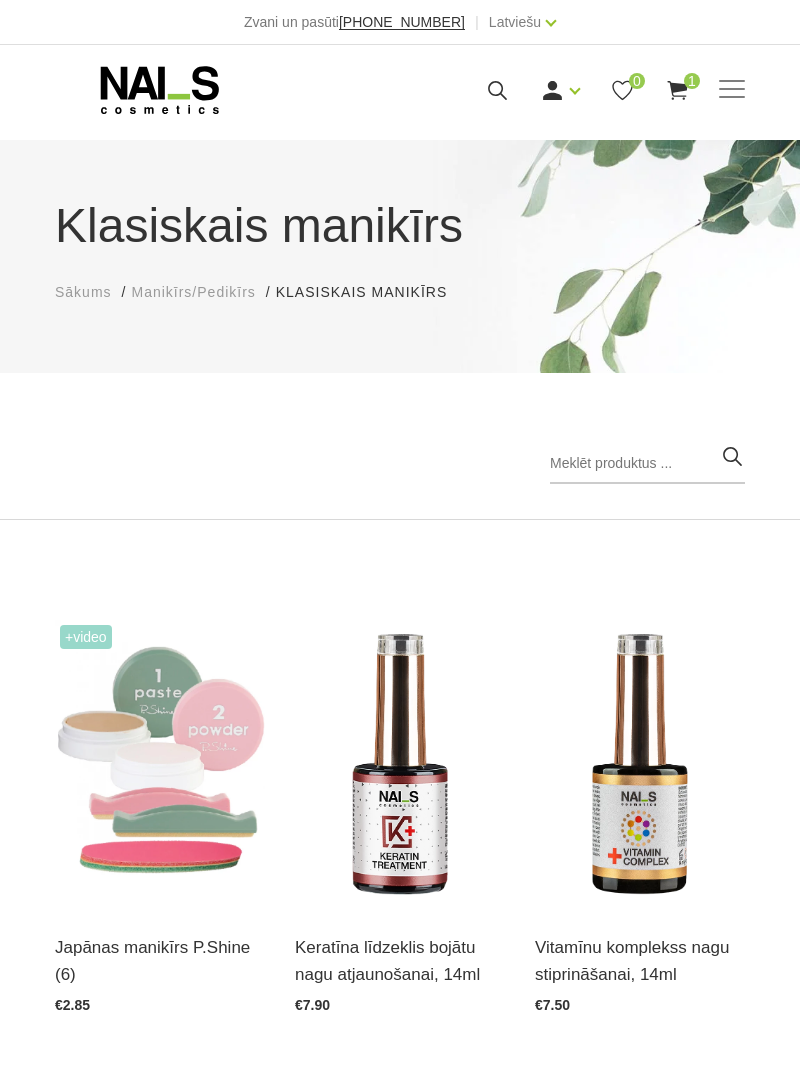 click on "Ienākt Reģistrēties
0
1" at bounding box center (538, 90) 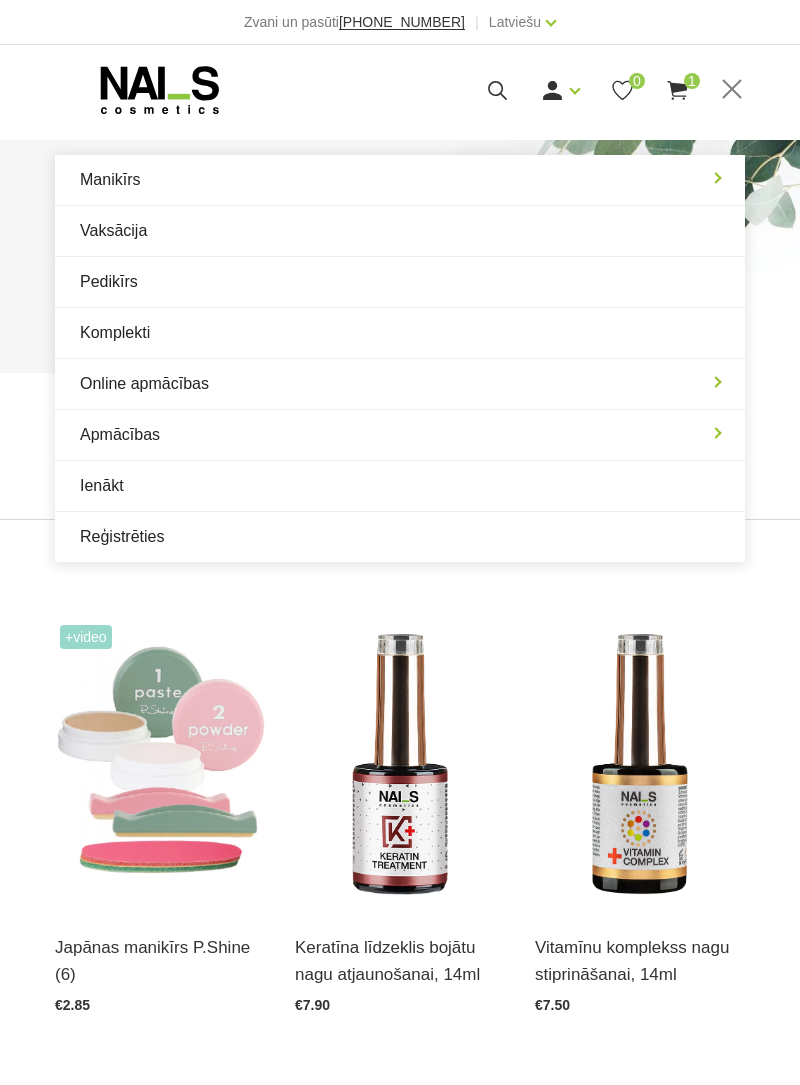 click on "Manikīrs" at bounding box center (400, 180) 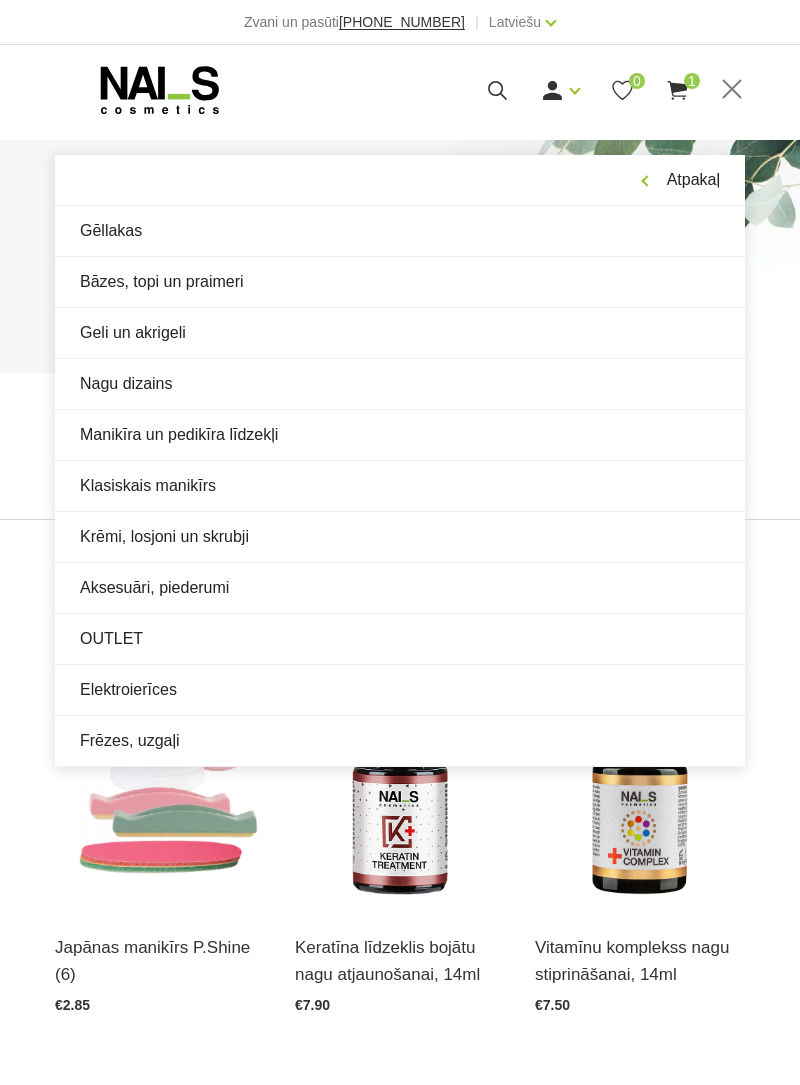click on "Geli un akrigeli" at bounding box center (400, 333) 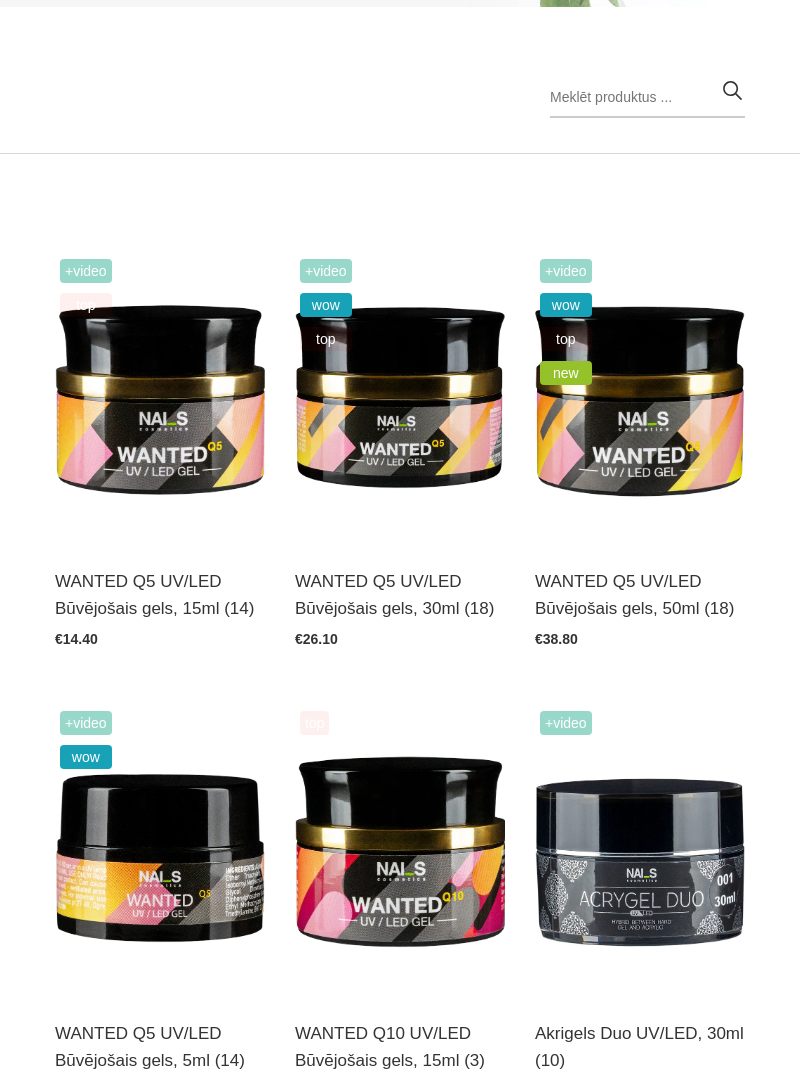 scroll, scrollTop: 386, scrollLeft: 0, axis: vertical 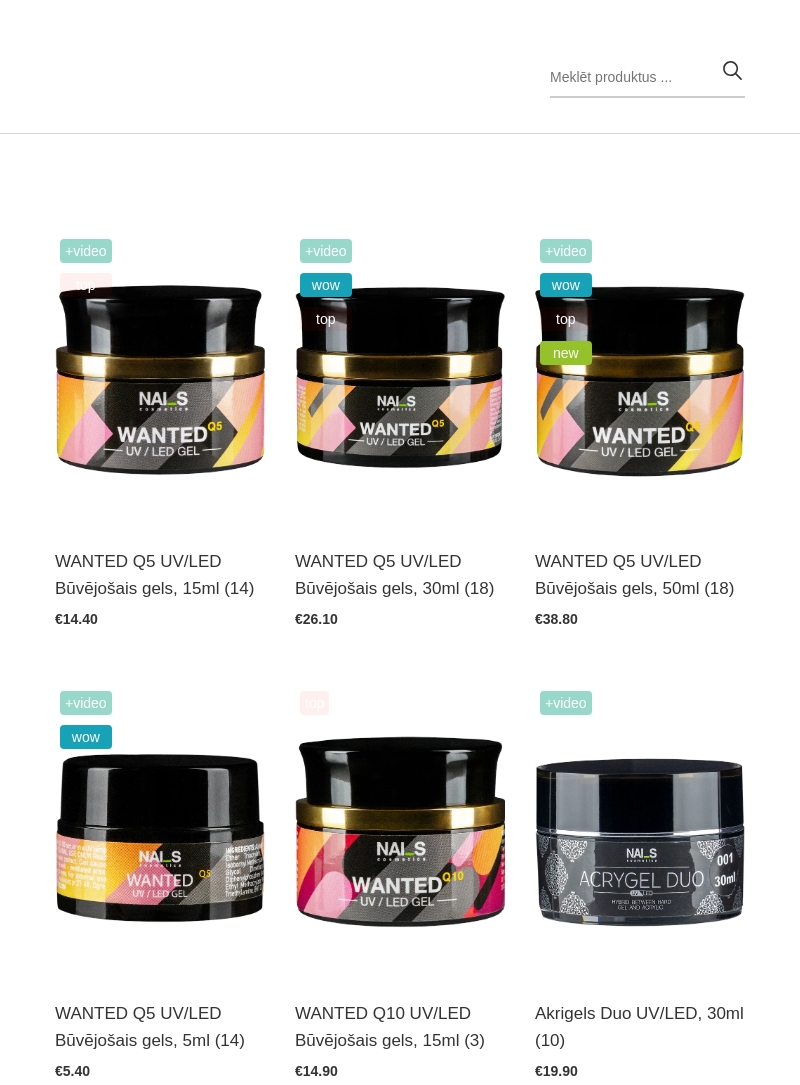 click at bounding box center [640, 378] 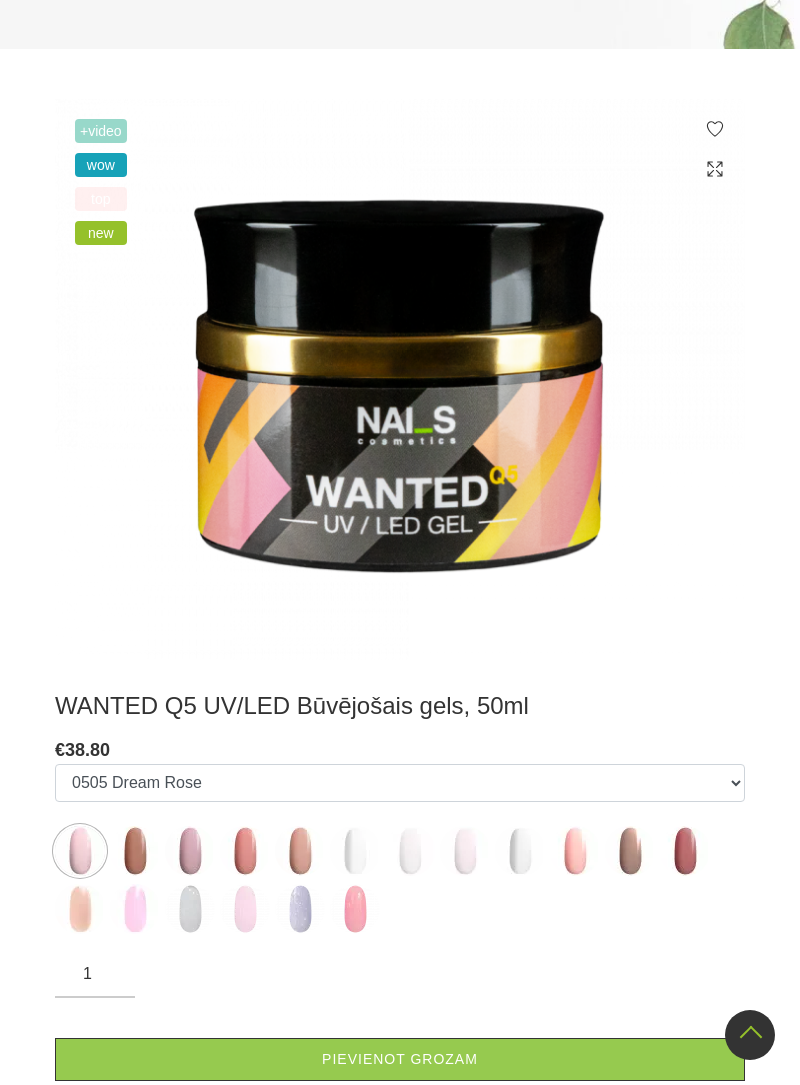 scroll, scrollTop: 588, scrollLeft: 0, axis: vertical 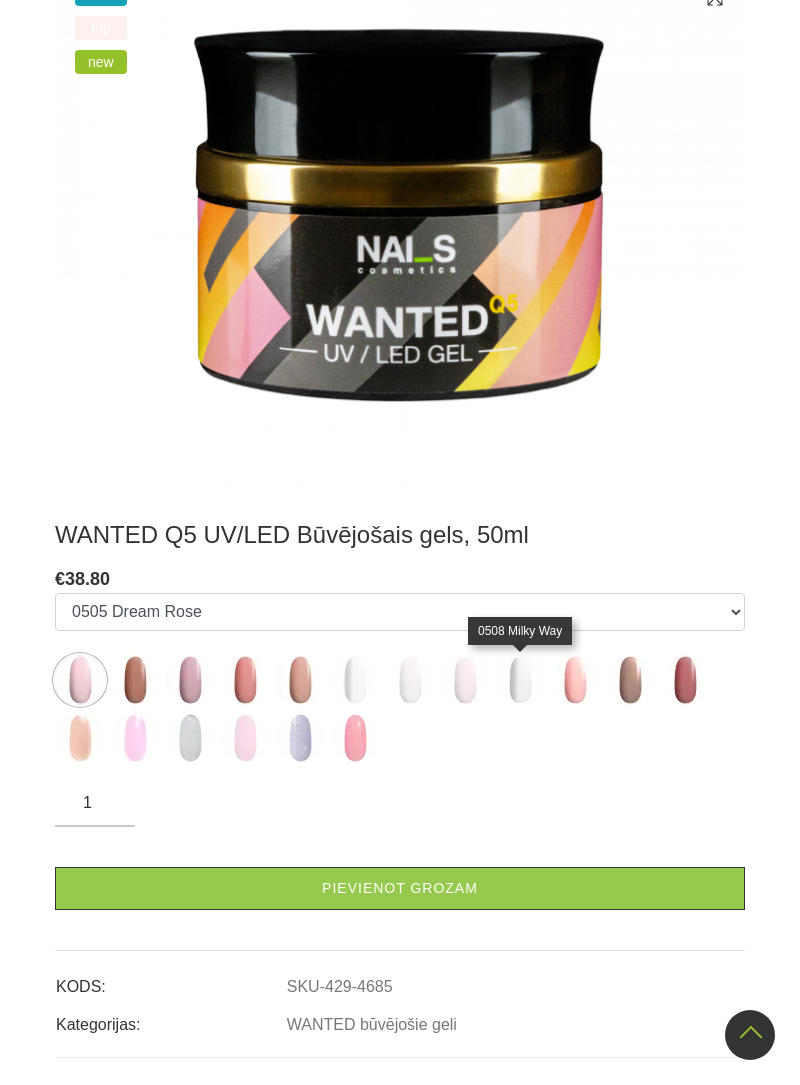 click at bounding box center (135, 680) 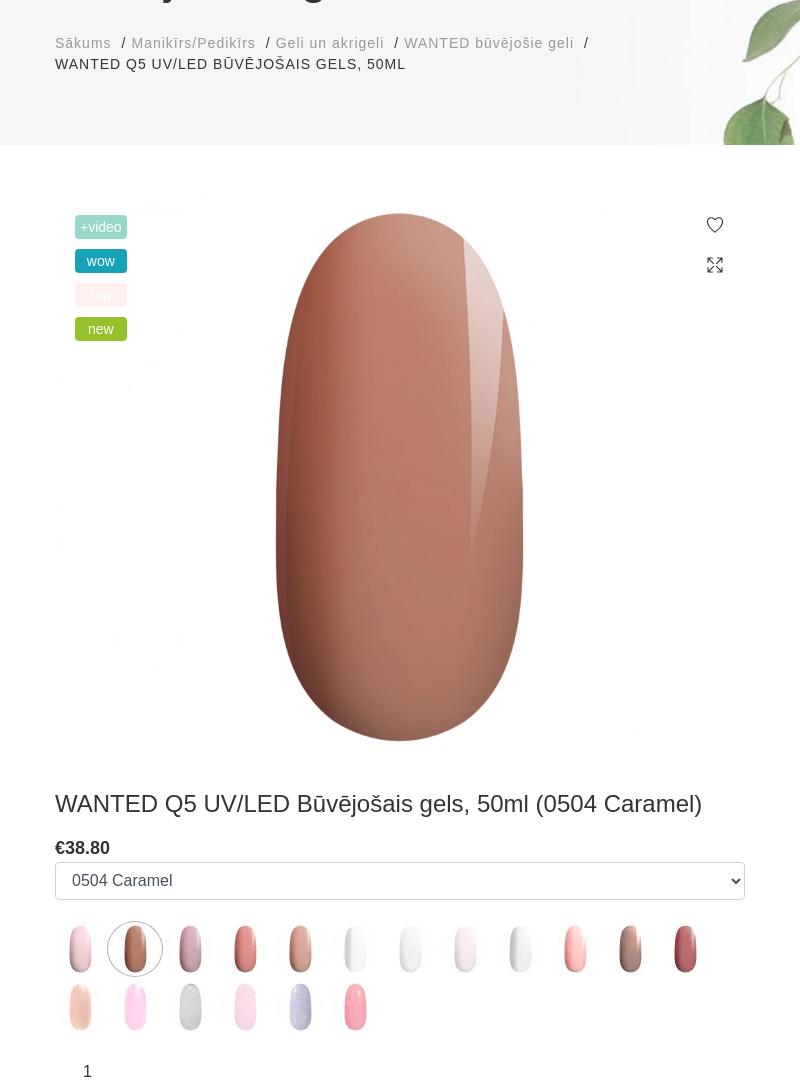 scroll, scrollTop: 322, scrollLeft: 0, axis: vertical 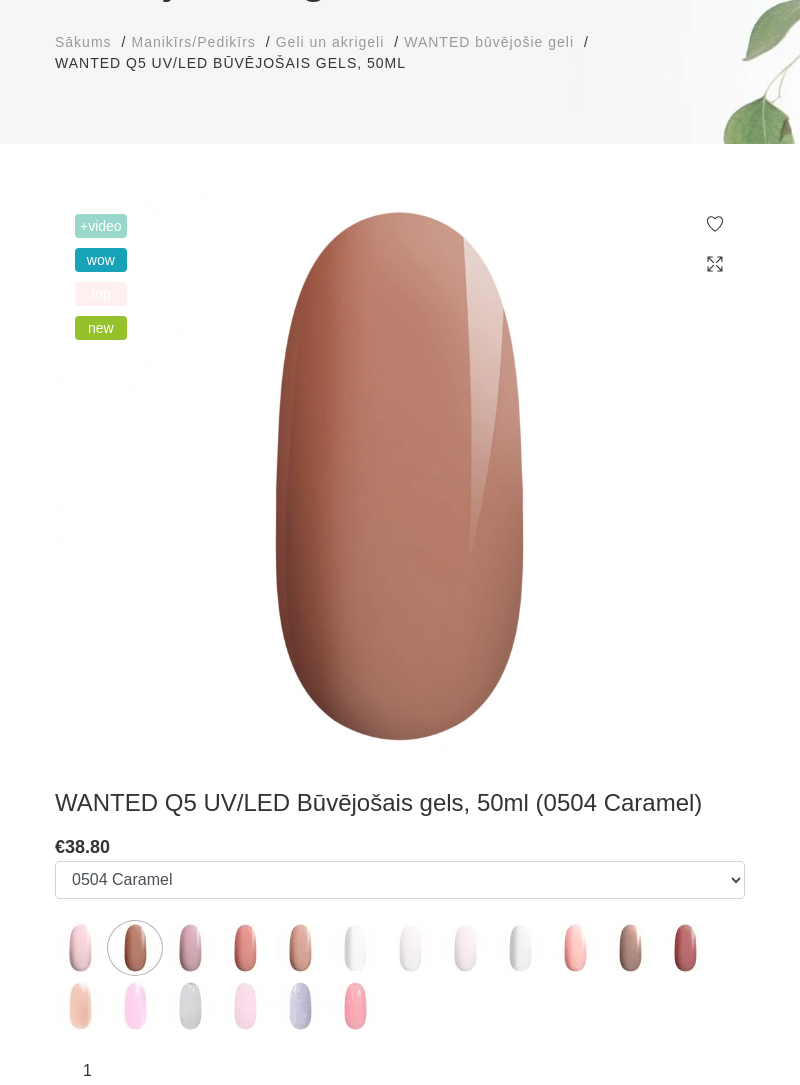 click at bounding box center [190, 948] 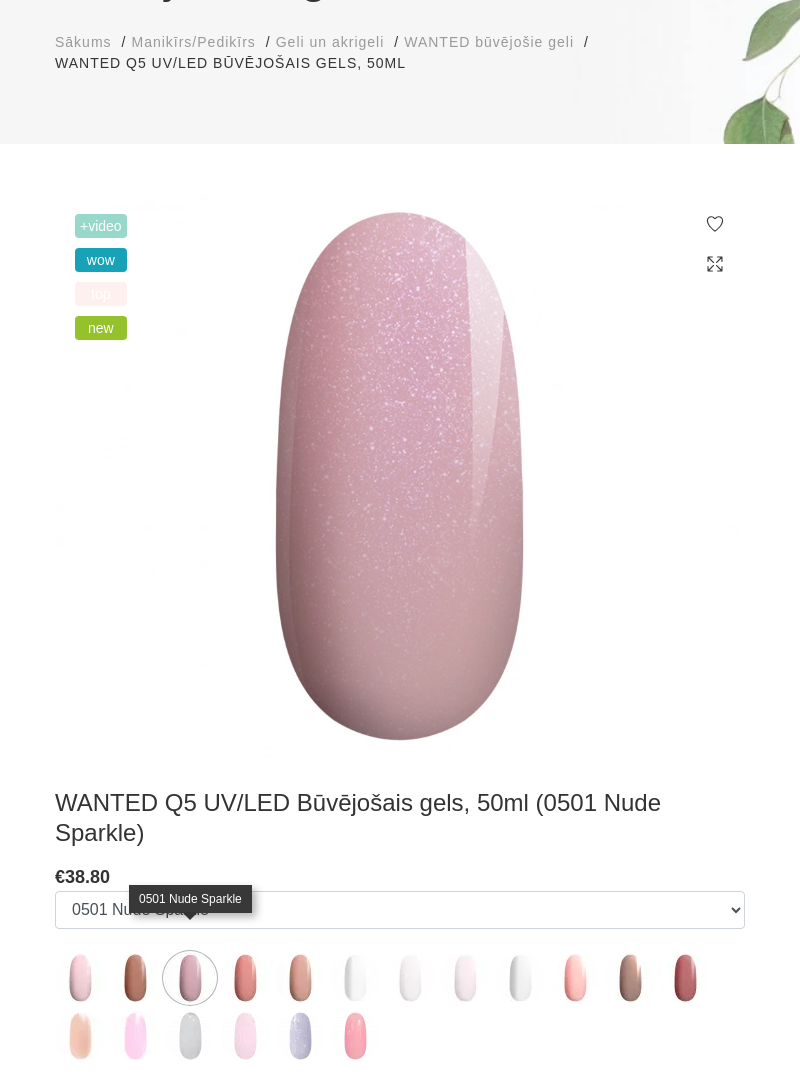 click at bounding box center (245, 978) 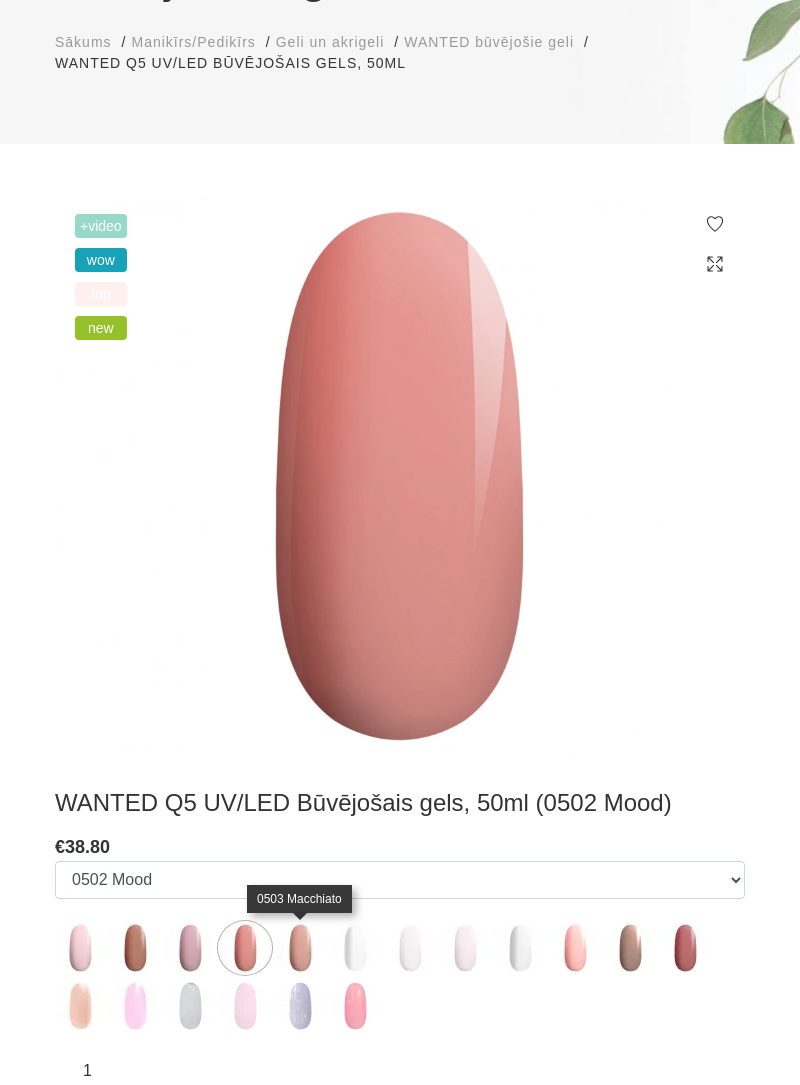click at bounding box center (300, 948) 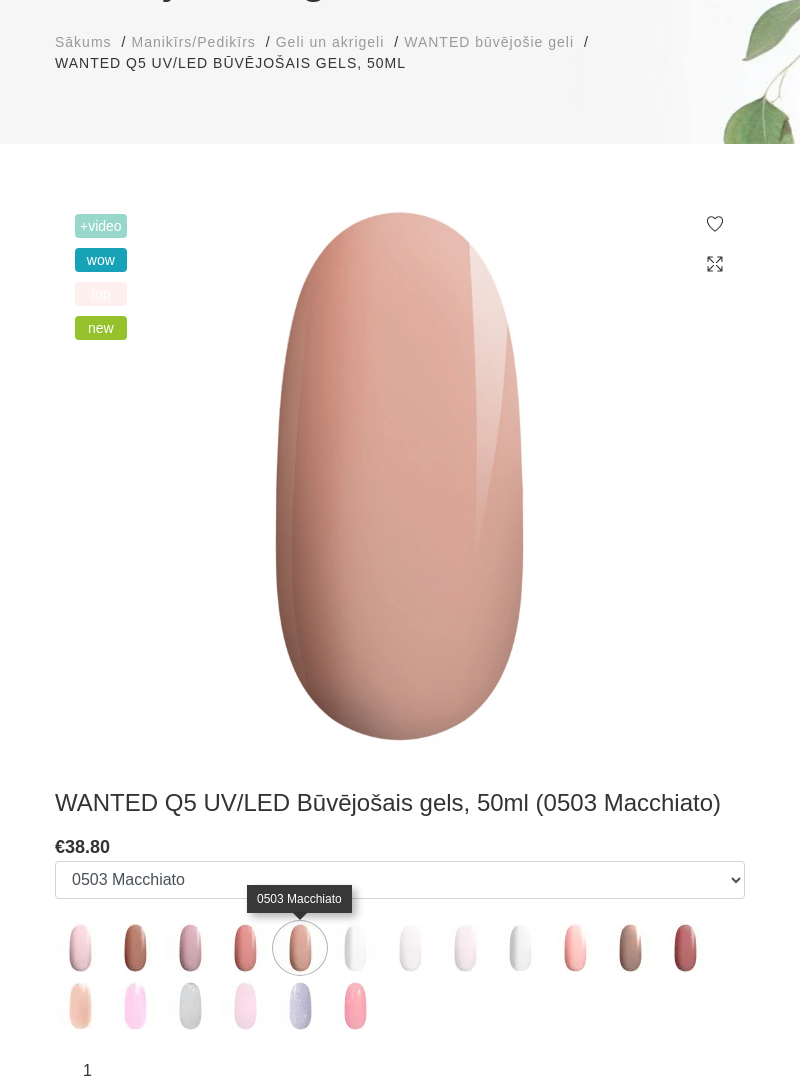 click at bounding box center (355, 948) 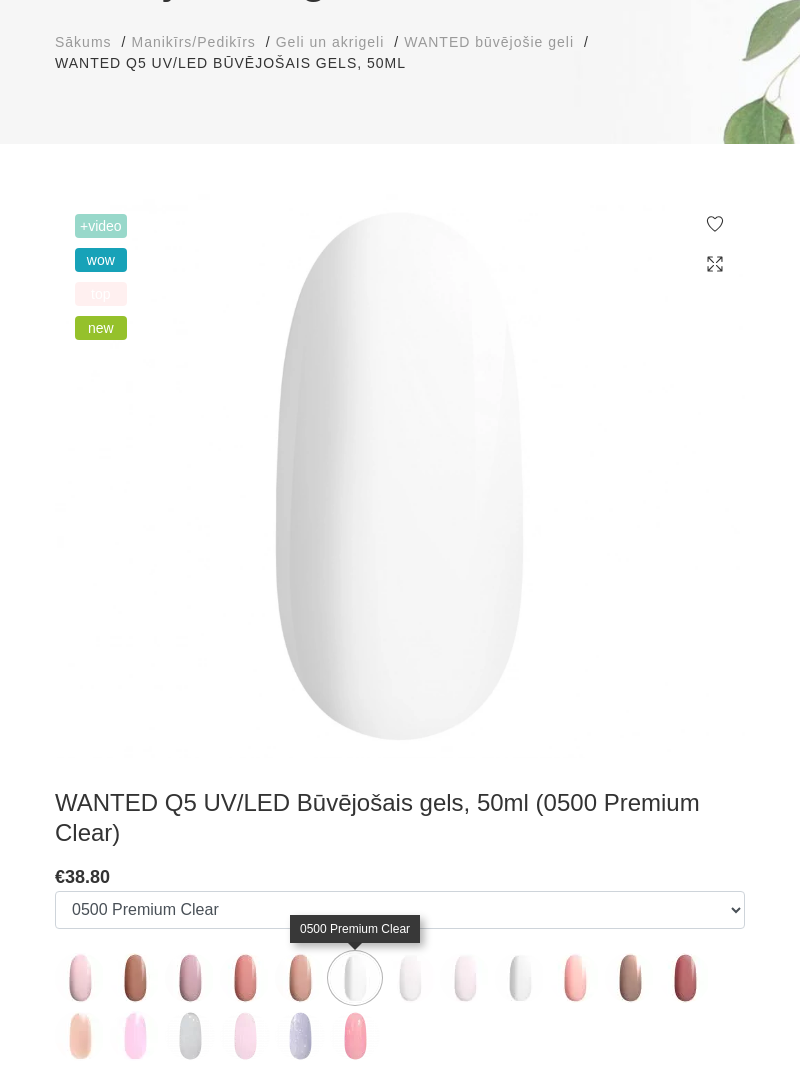 click at bounding box center (190, 1036) 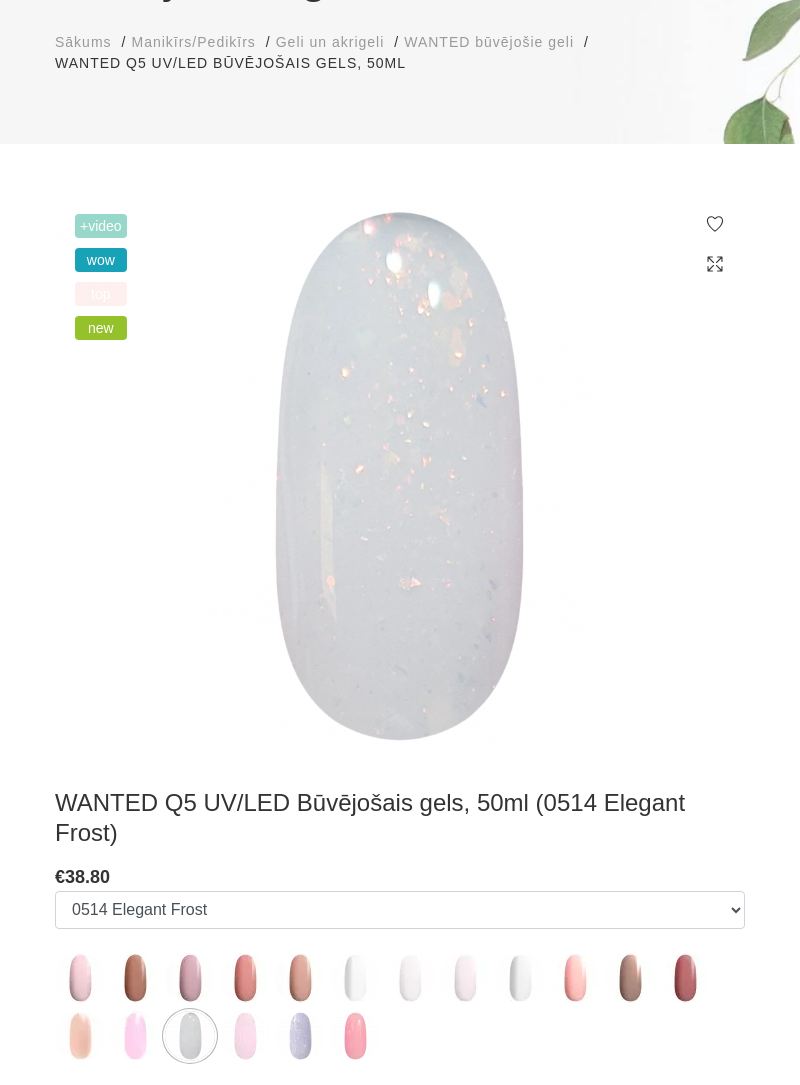 click at bounding box center (135, 1036) 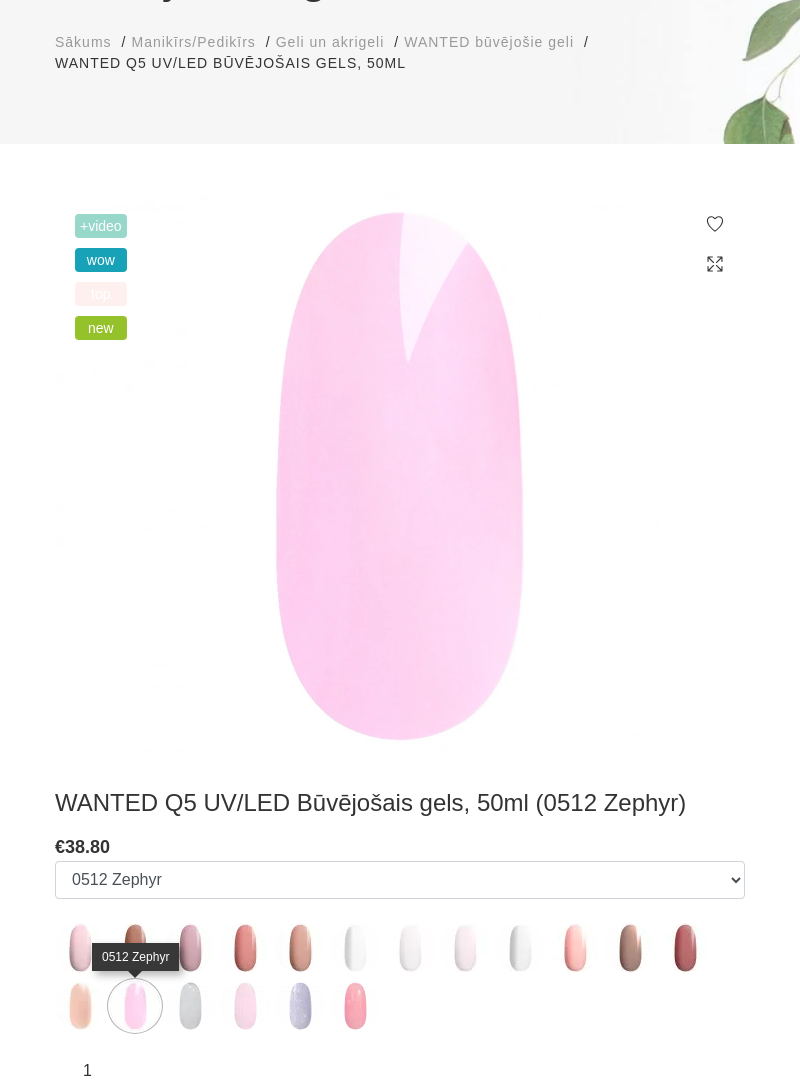 click at bounding box center (80, 1006) 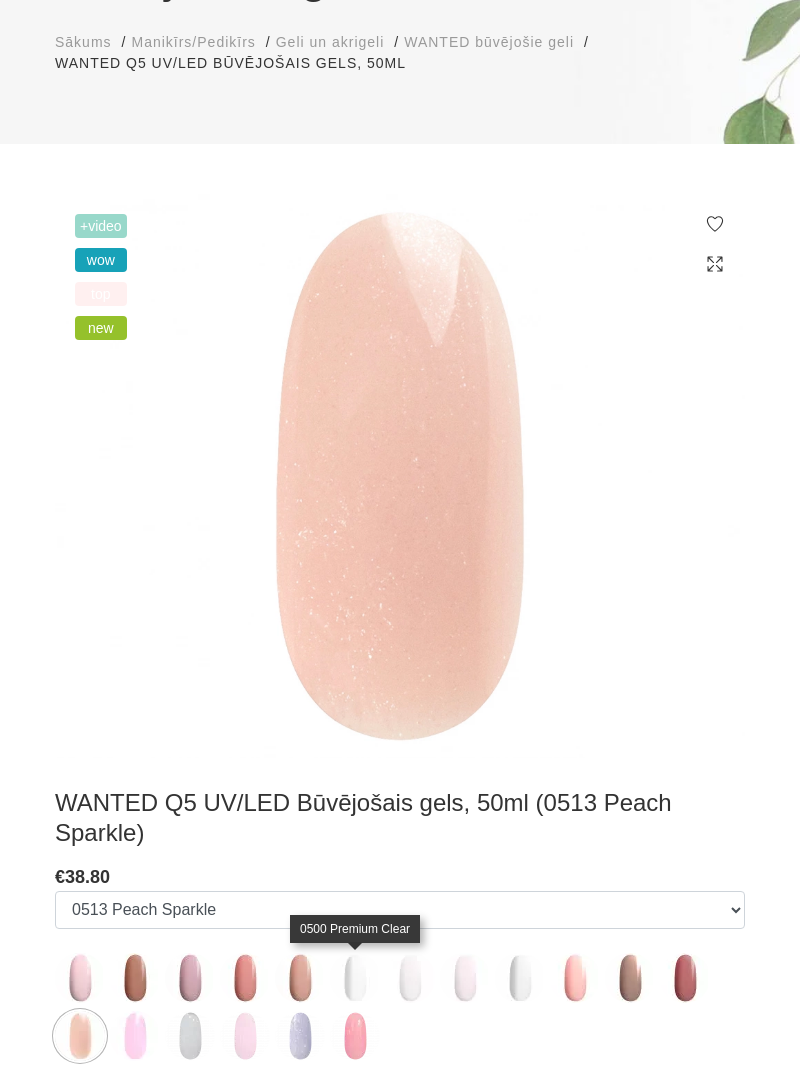 click at bounding box center (300, 978) 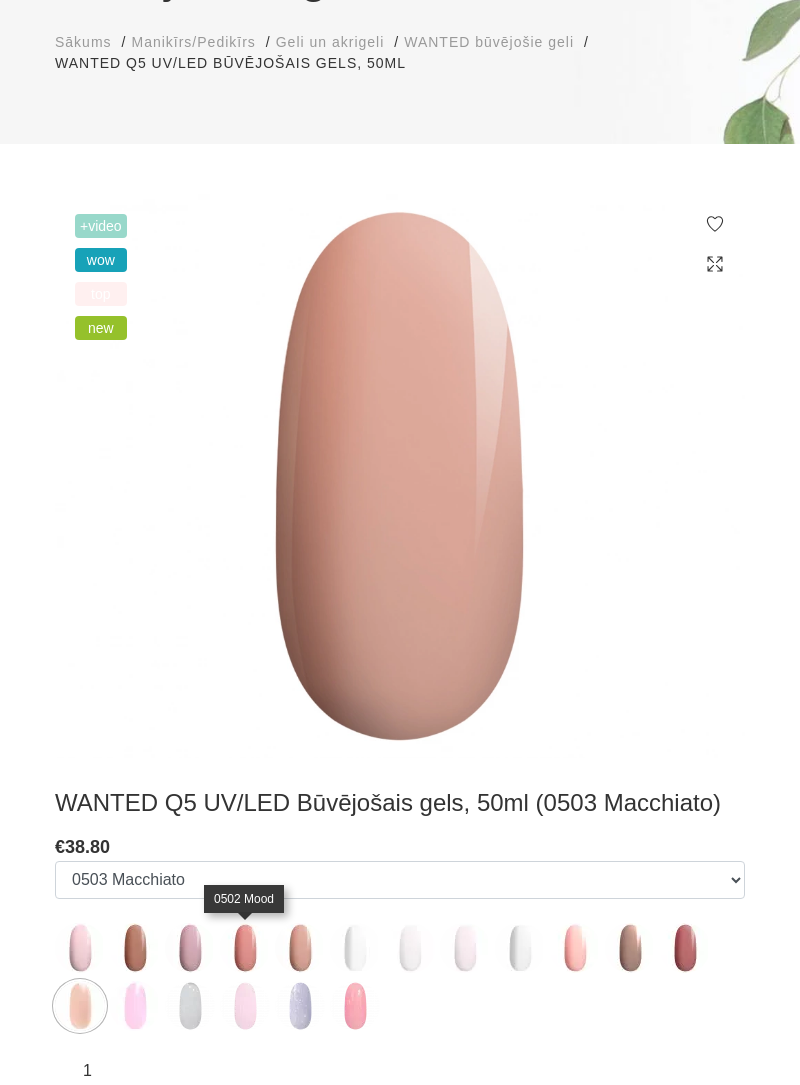 click at bounding box center (245, 948) 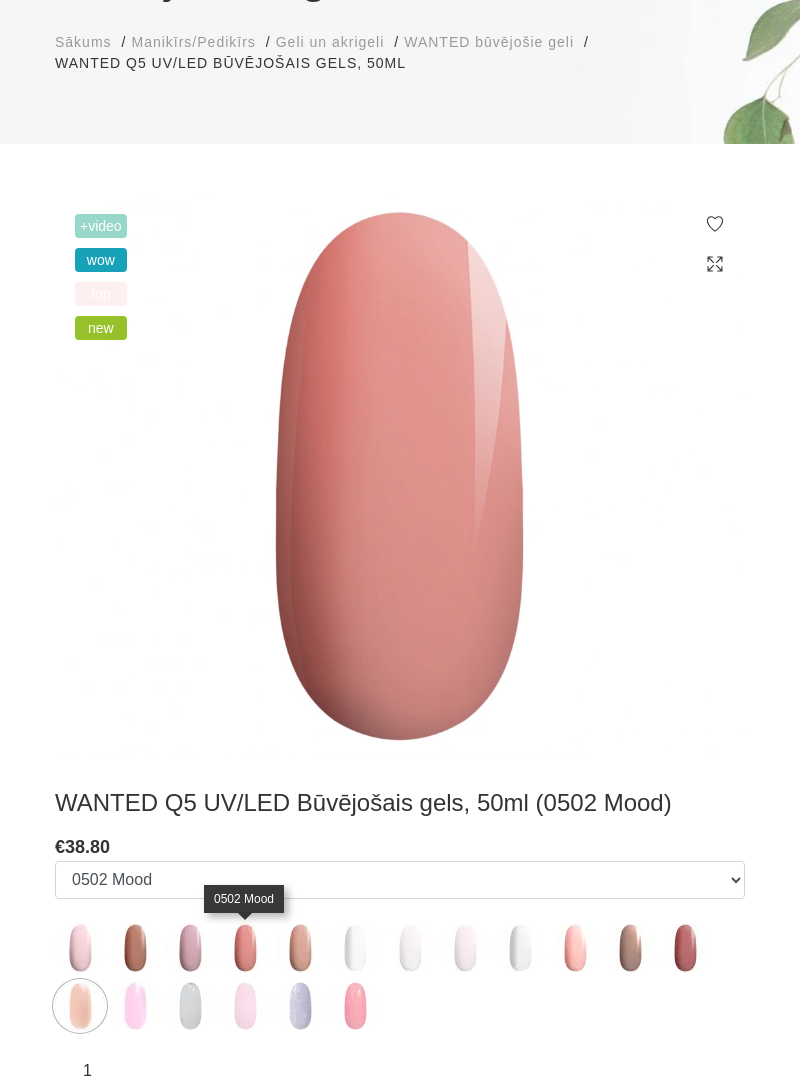 click at bounding box center [135, 948] 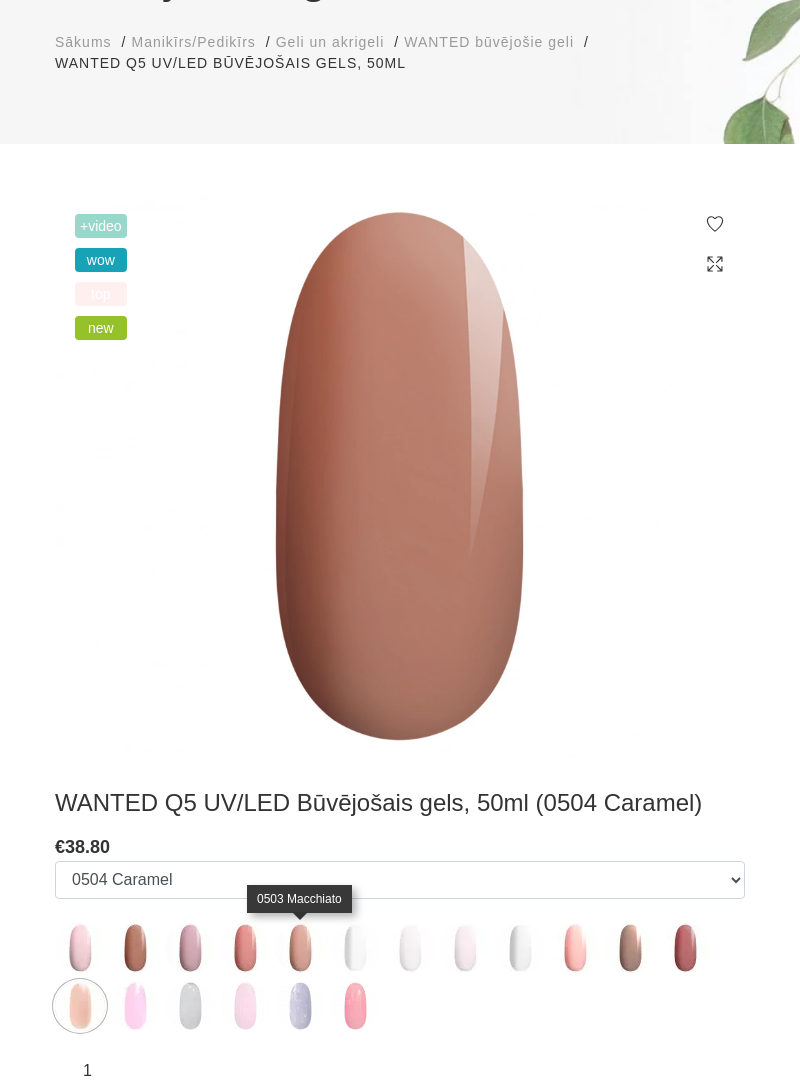 click at bounding box center (300, 948) 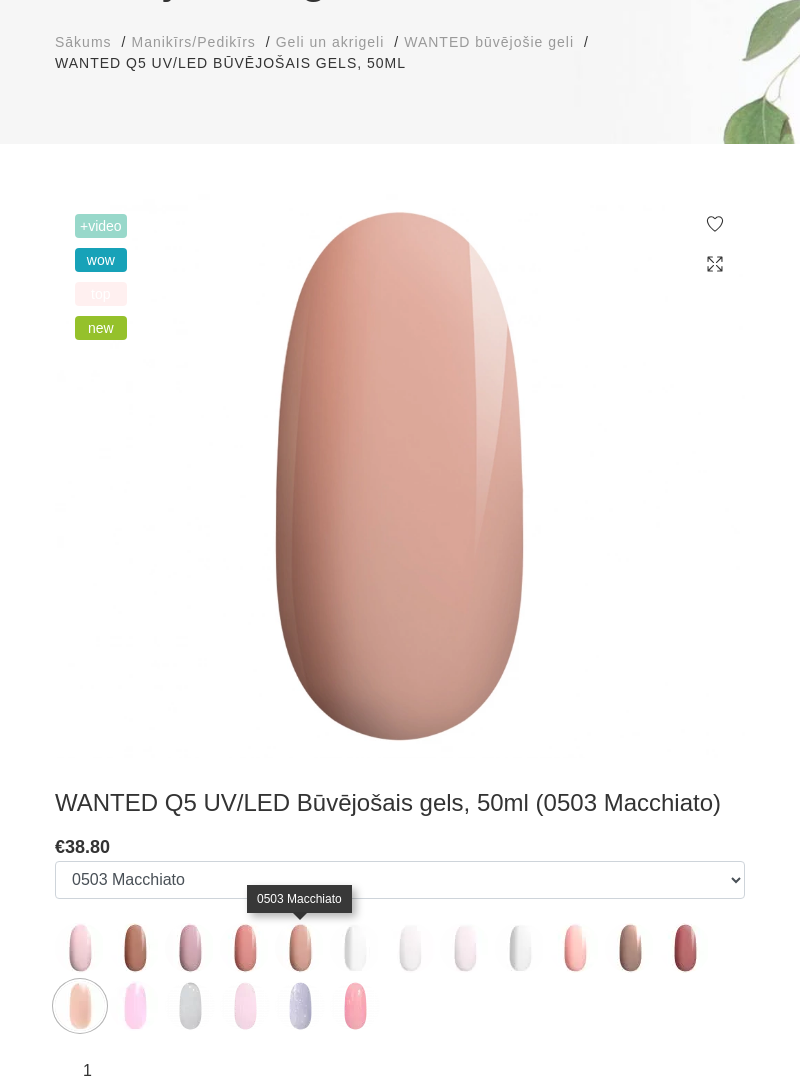 click at bounding box center [135, 948] 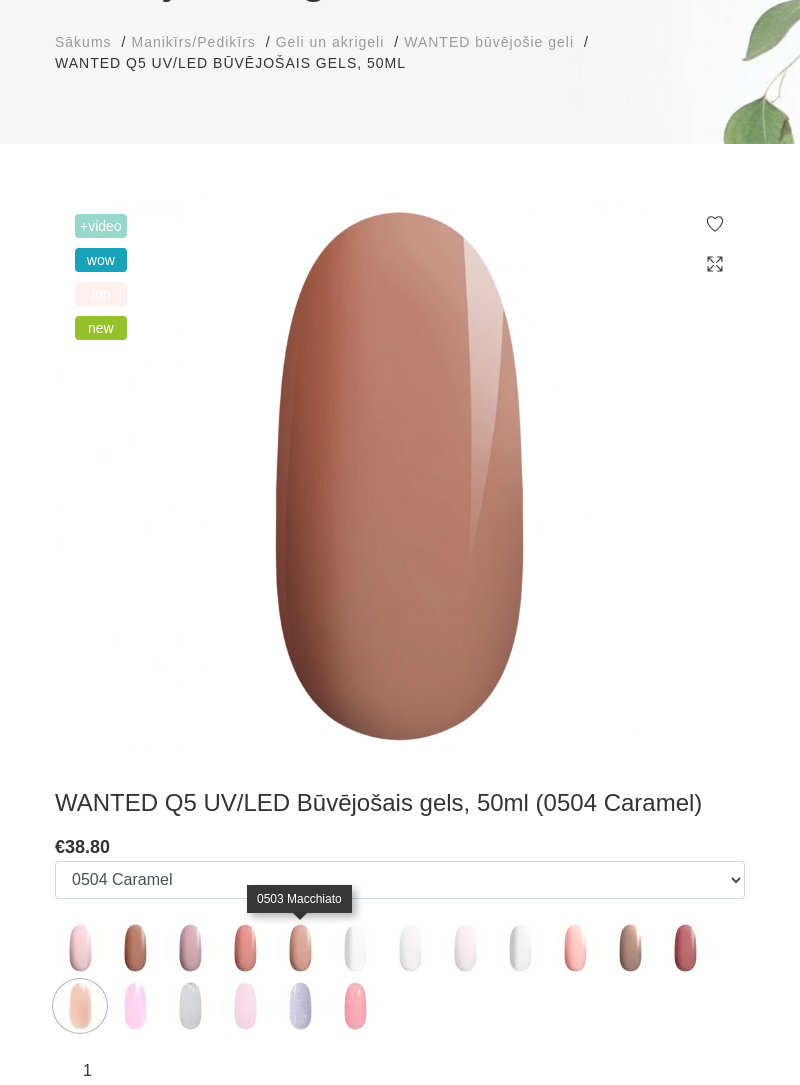 click at bounding box center [300, 948] 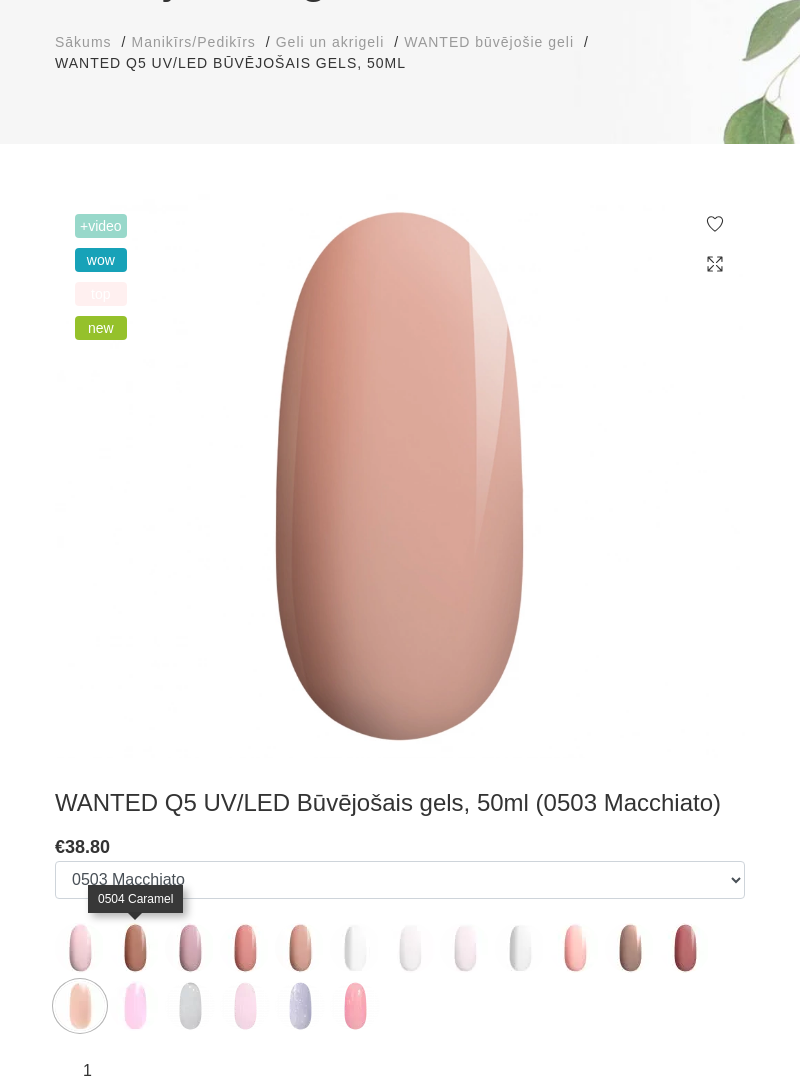 click at bounding box center (135, 948) 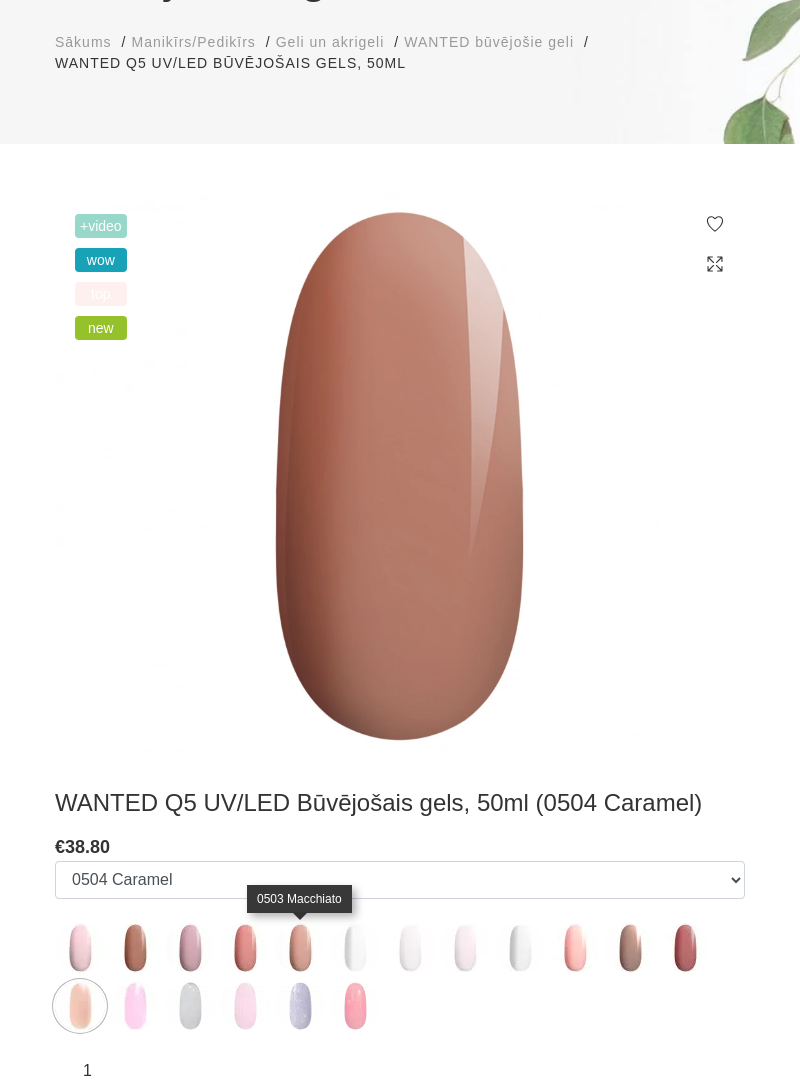 click at bounding box center (300, 948) 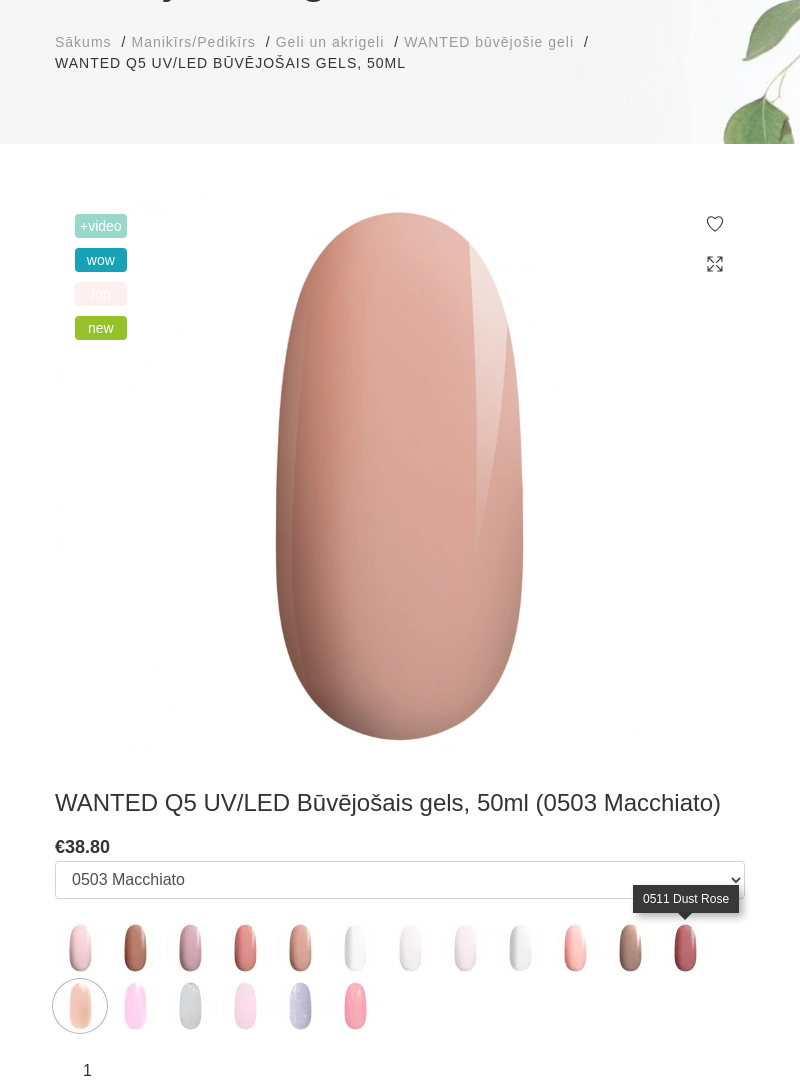 click at bounding box center [685, 948] 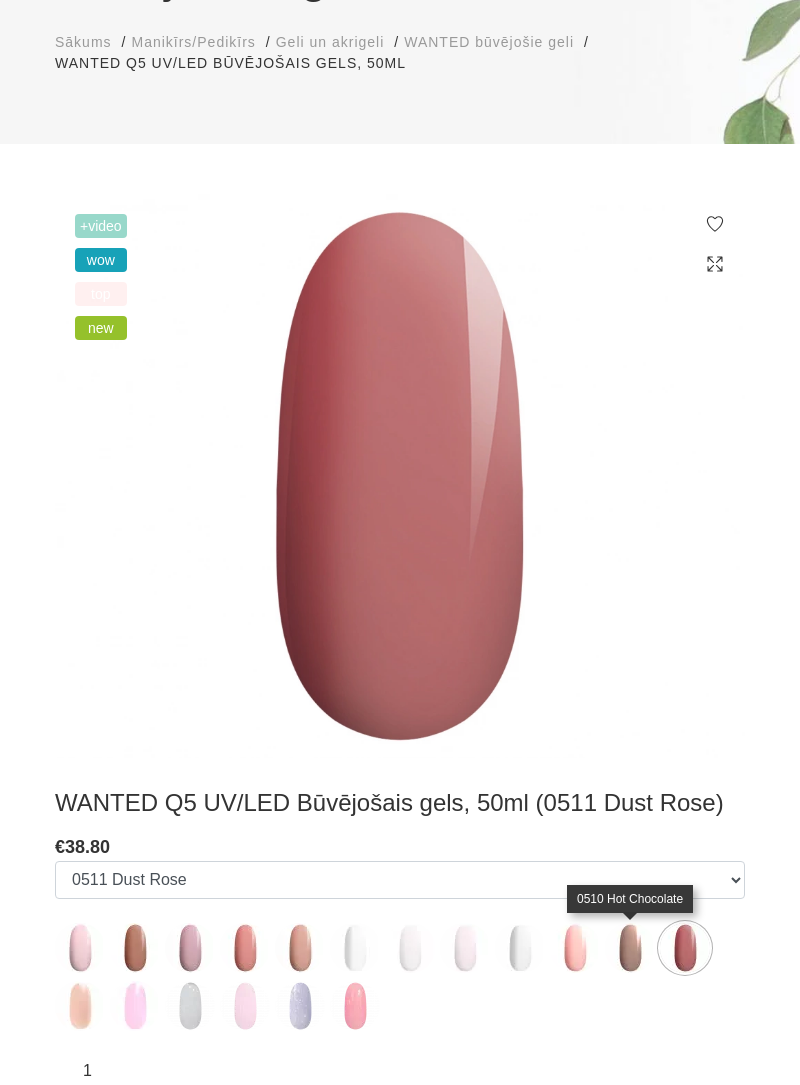click at bounding box center [630, 948] 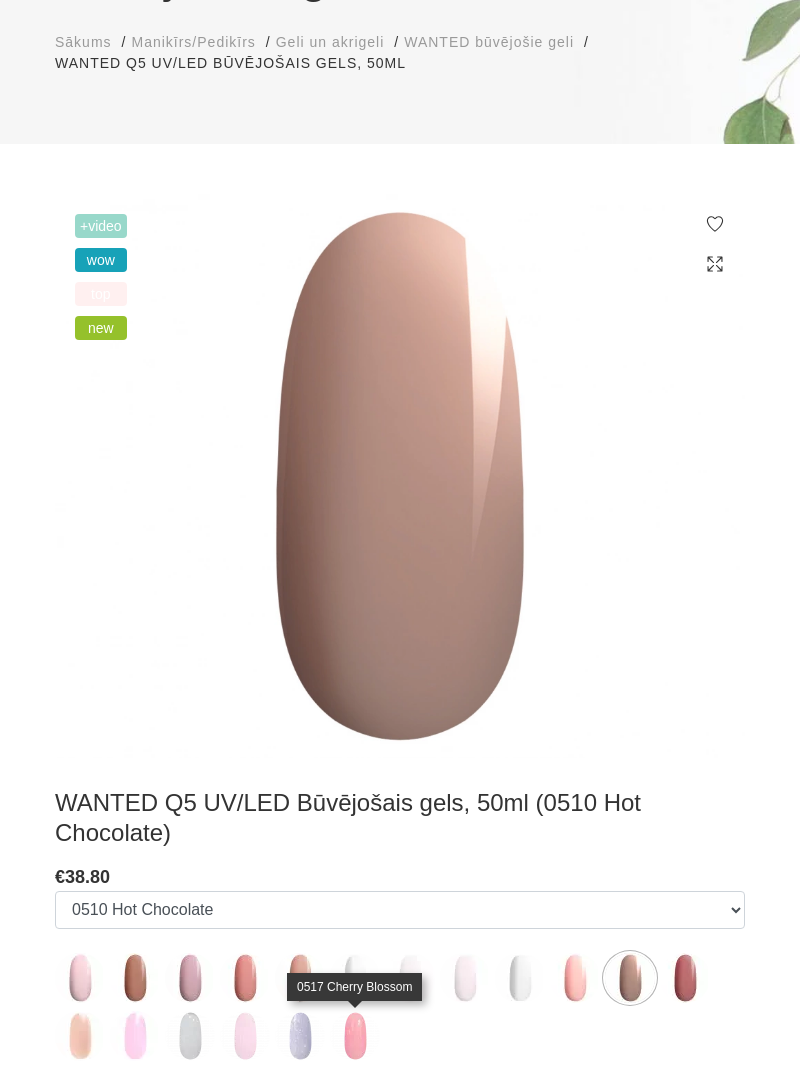 click at bounding box center [355, 1036] 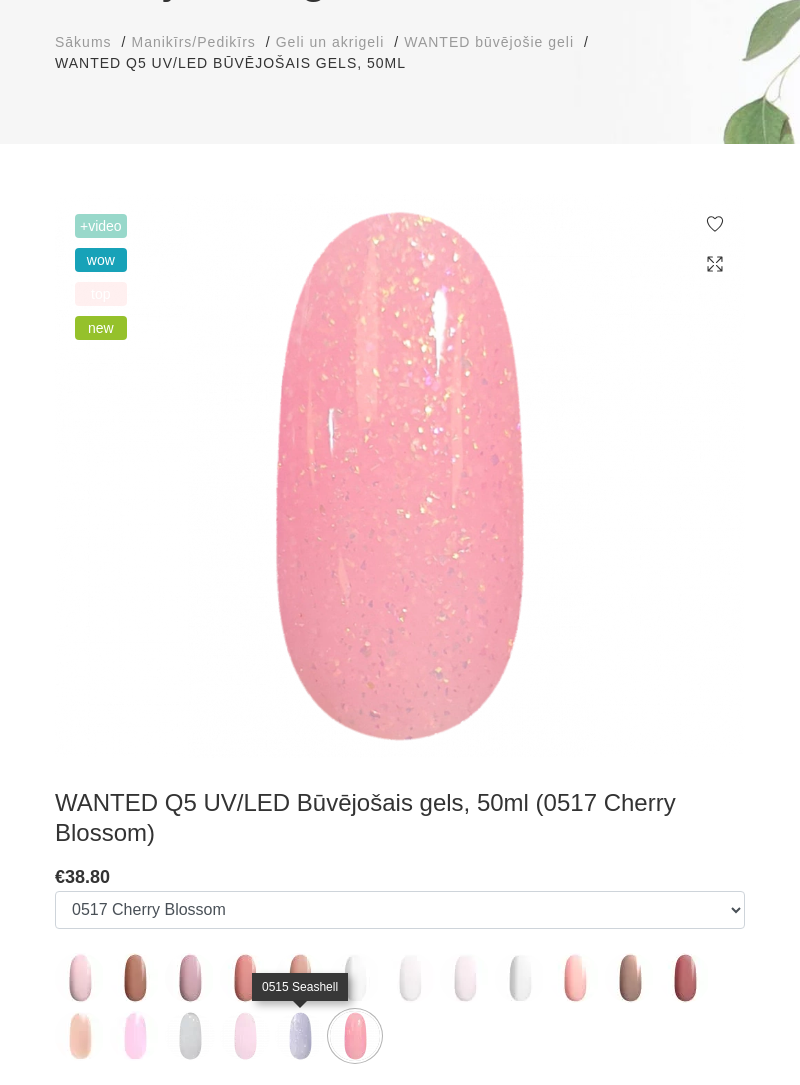 click at bounding box center (300, 1036) 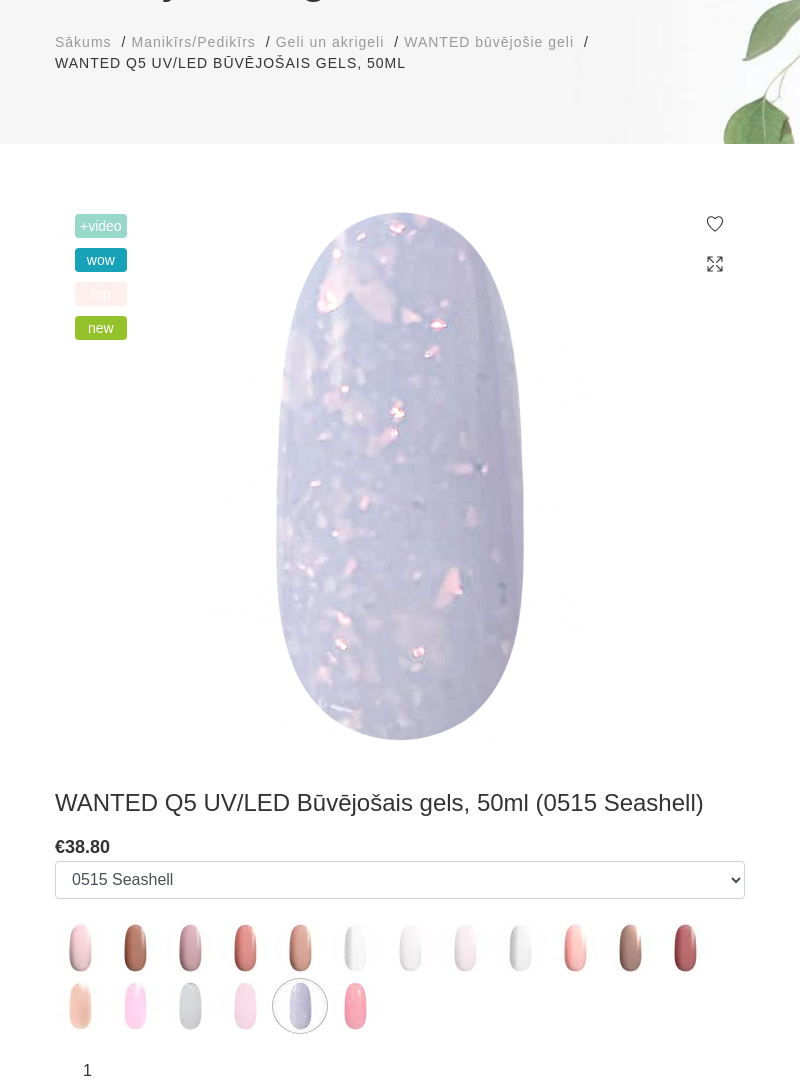 click at bounding box center [245, 1006] 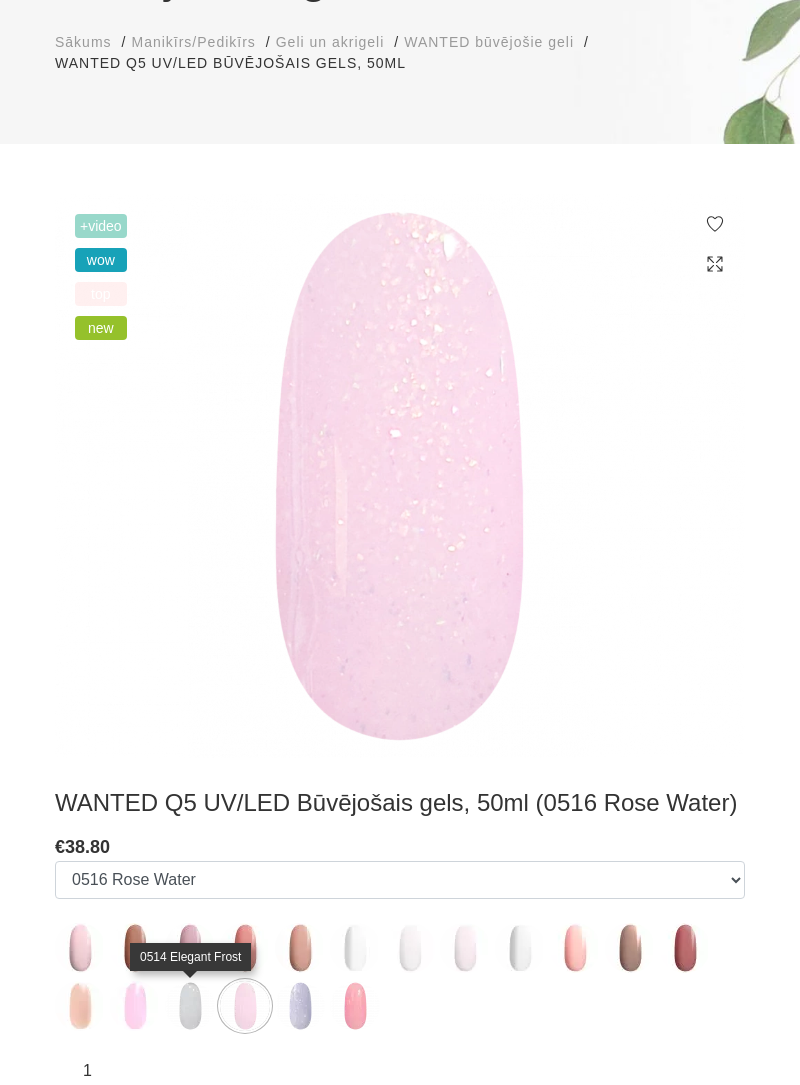click at bounding box center (135, 1006) 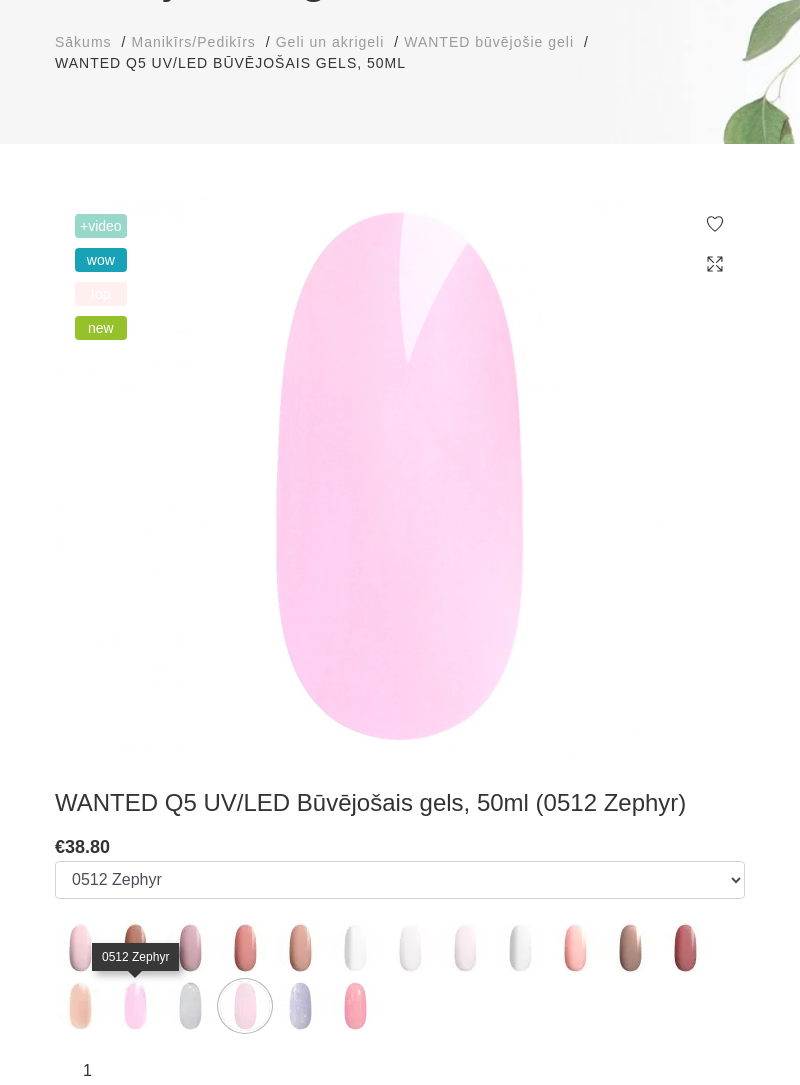 click at bounding box center [80, 1006] 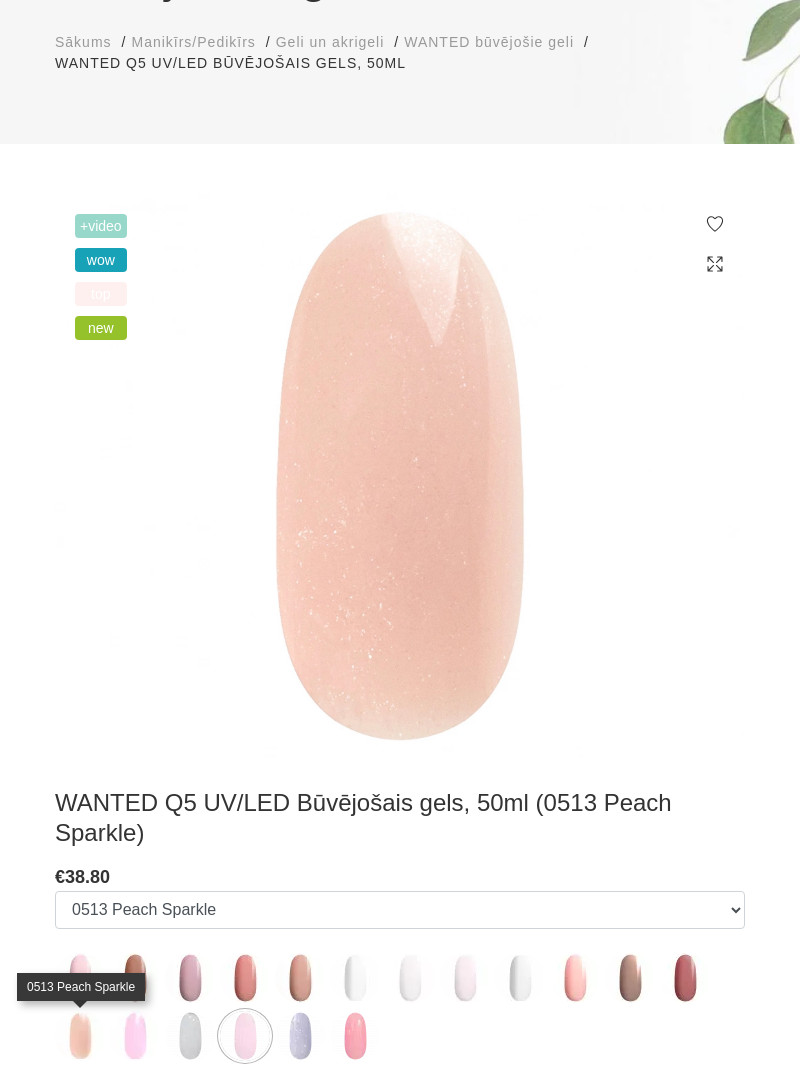 click at bounding box center [190, 1036] 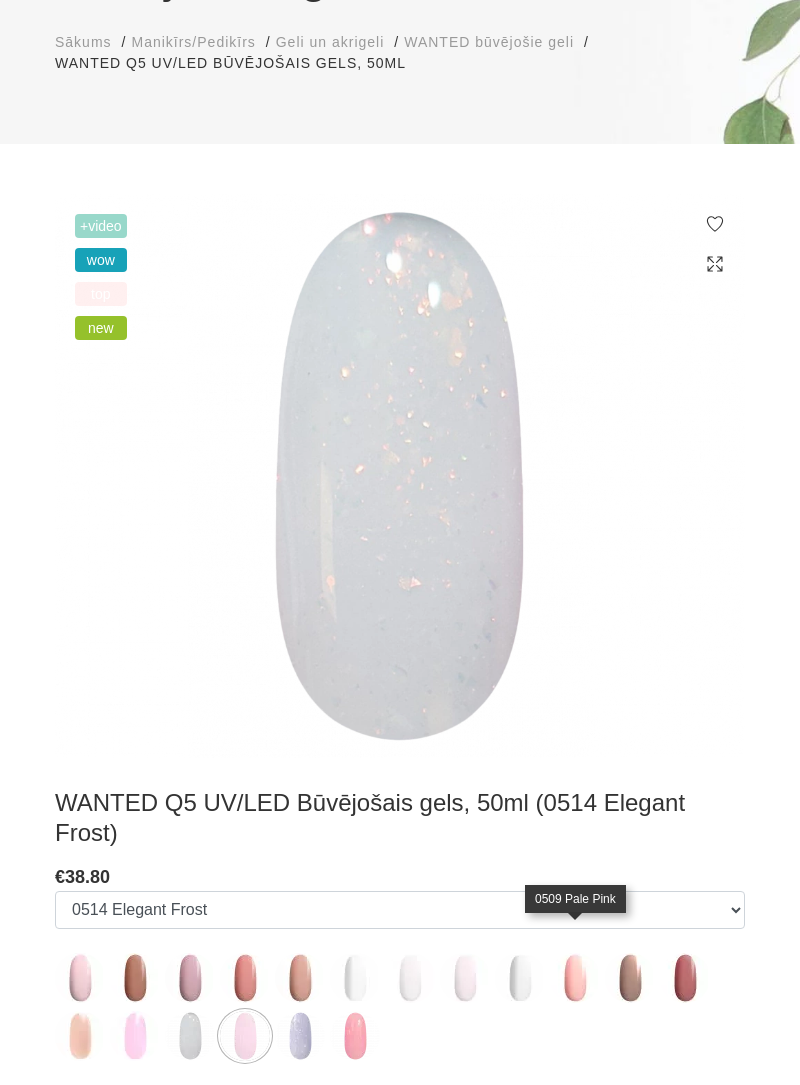 click at bounding box center (575, 978) 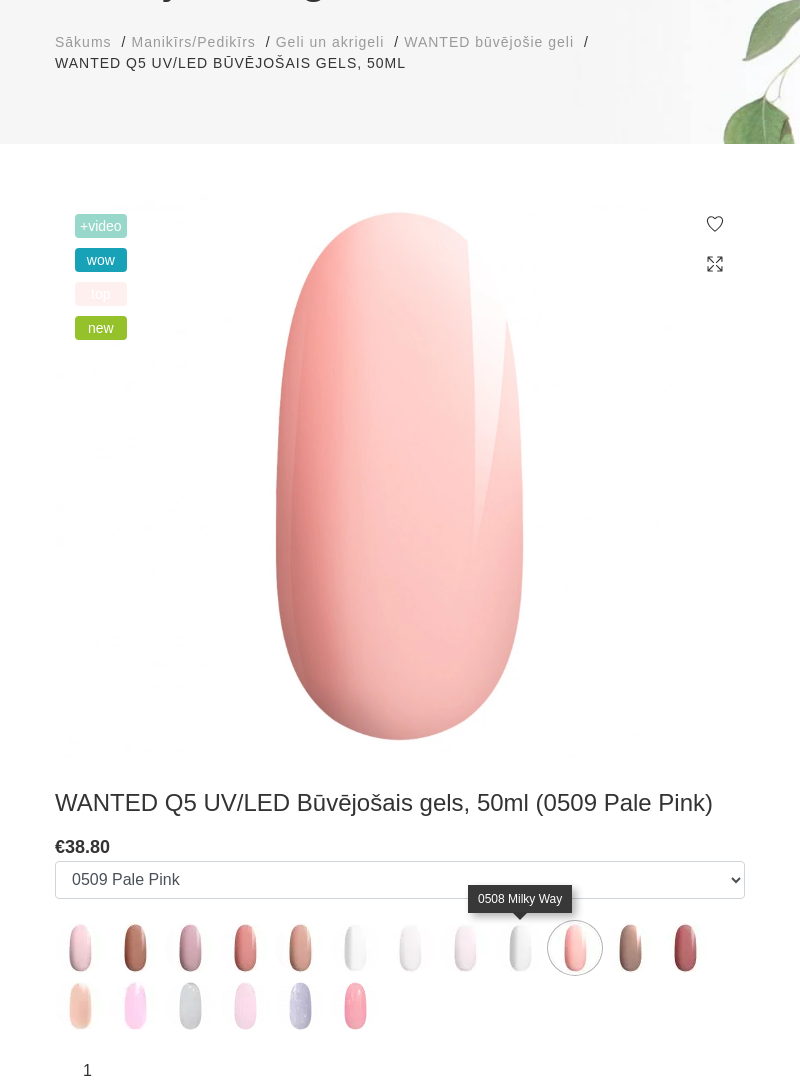 click at bounding box center (520, 948) 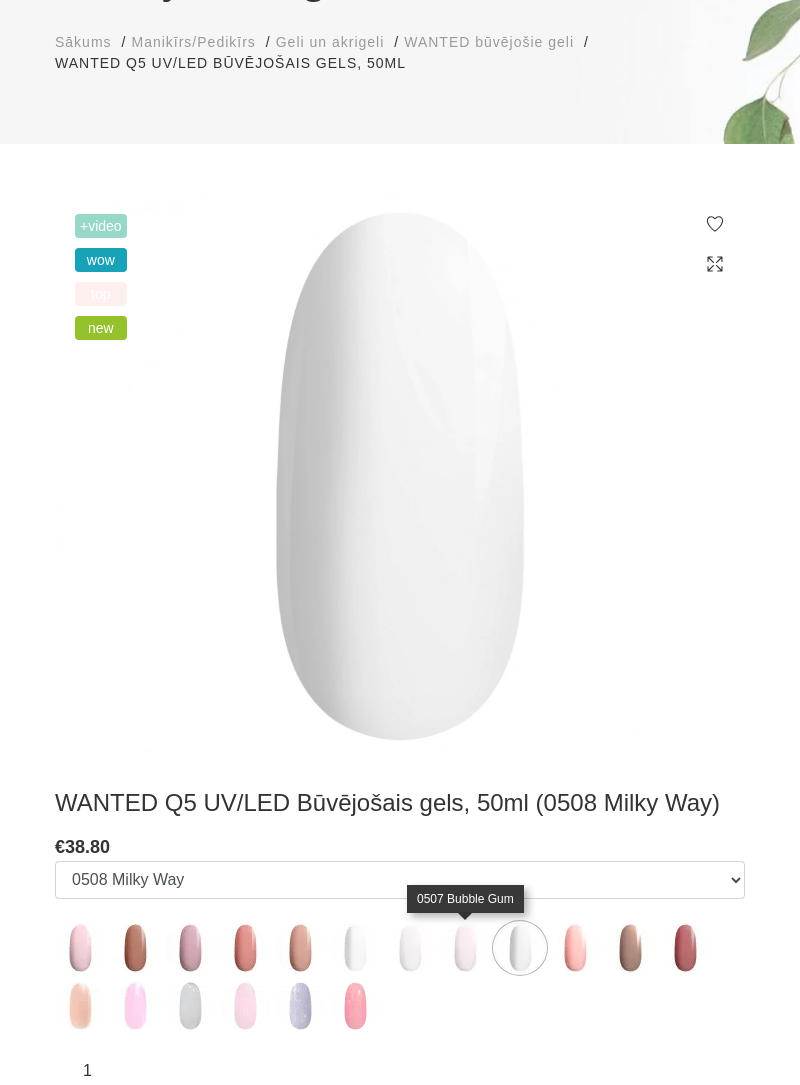click at bounding box center (465, 948) 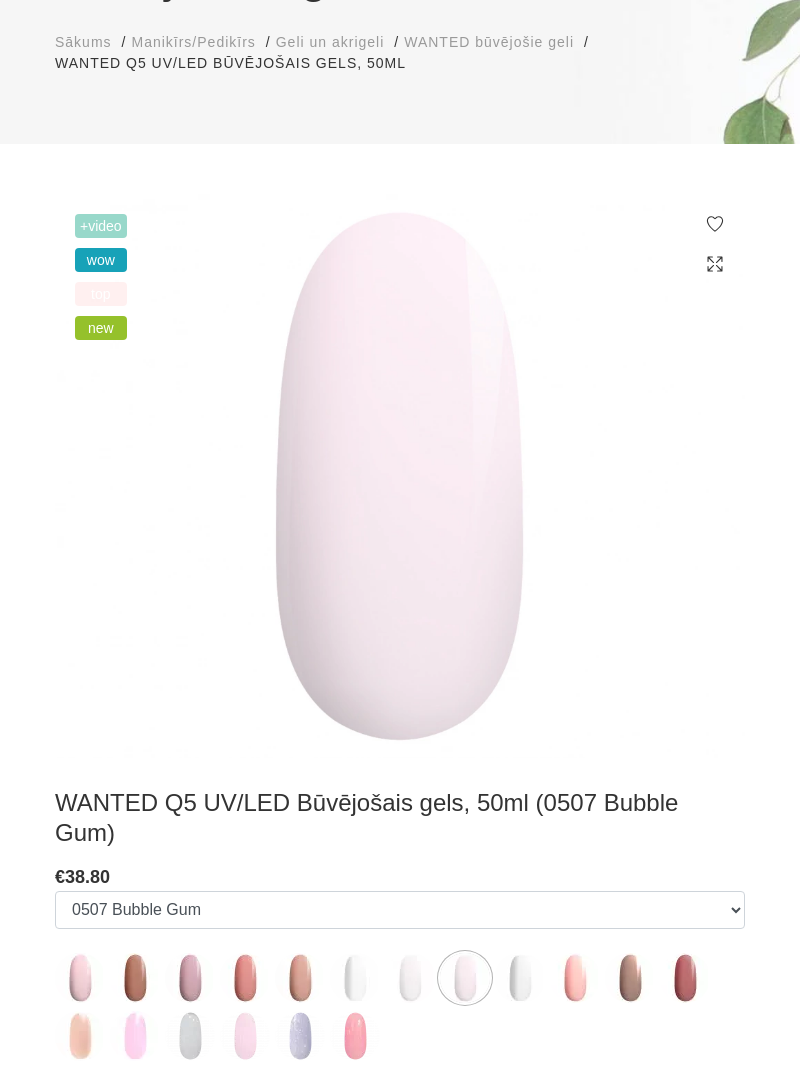 click at bounding box center [410, 978] 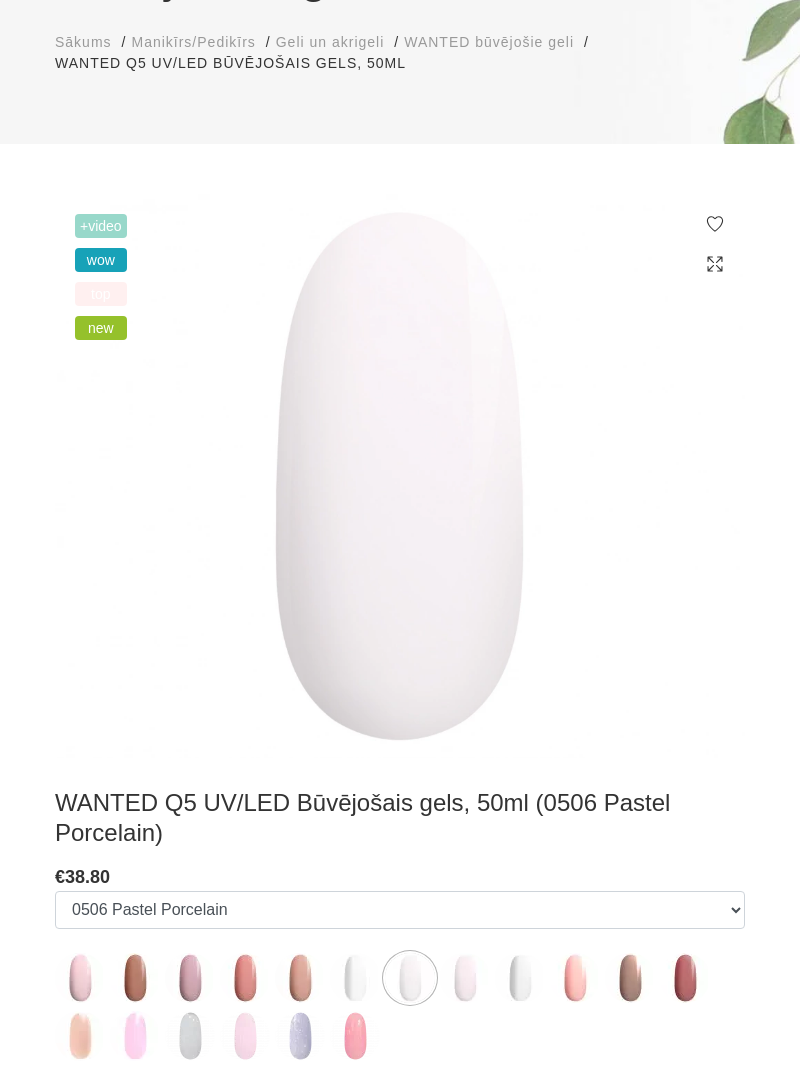 click at bounding box center [355, 978] 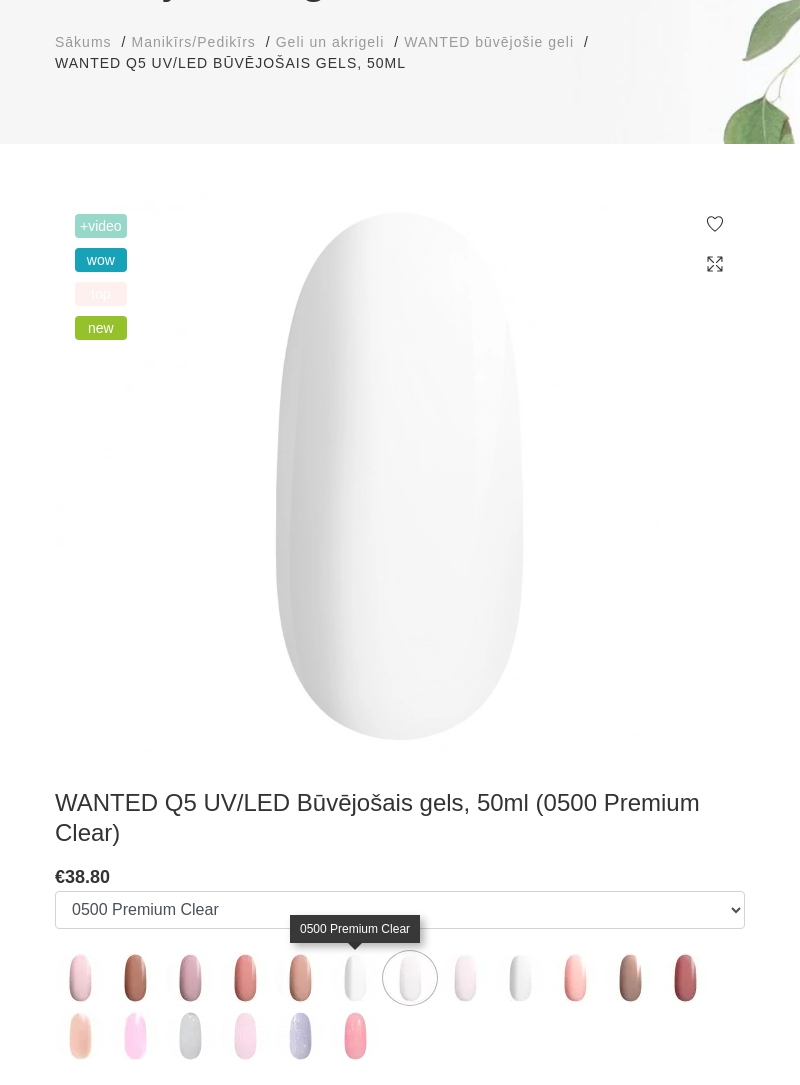 click at bounding box center [355, 978] 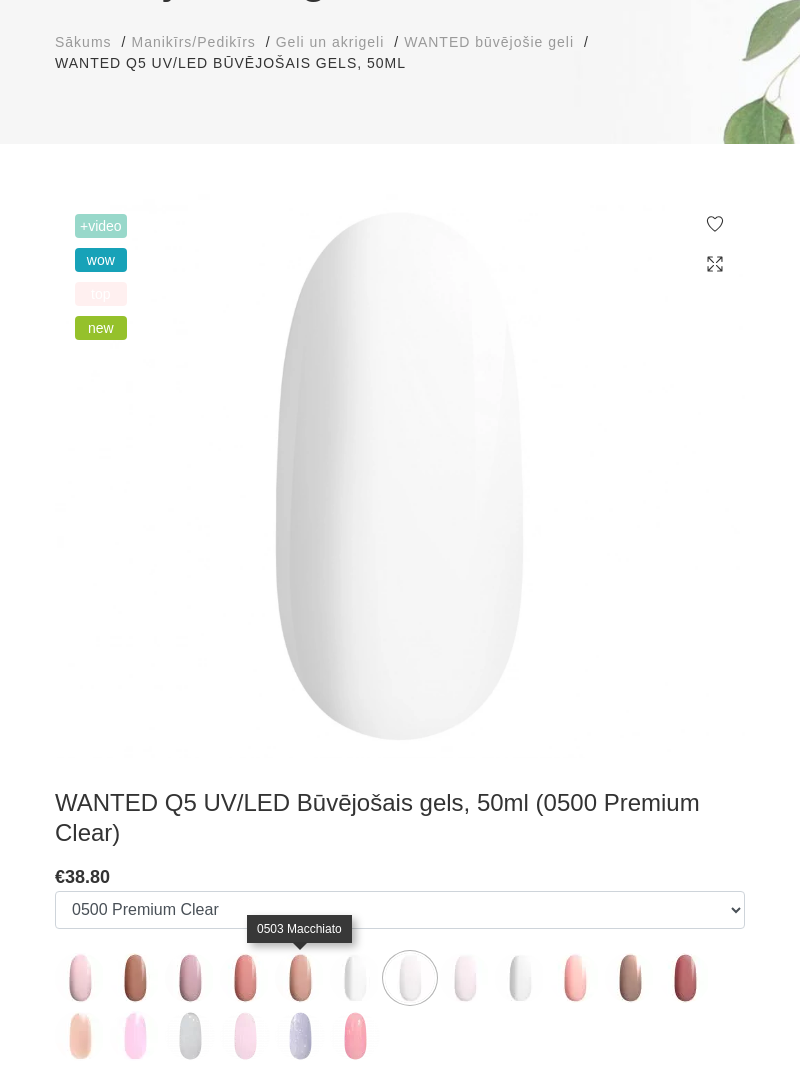 click at bounding box center (300, 978) 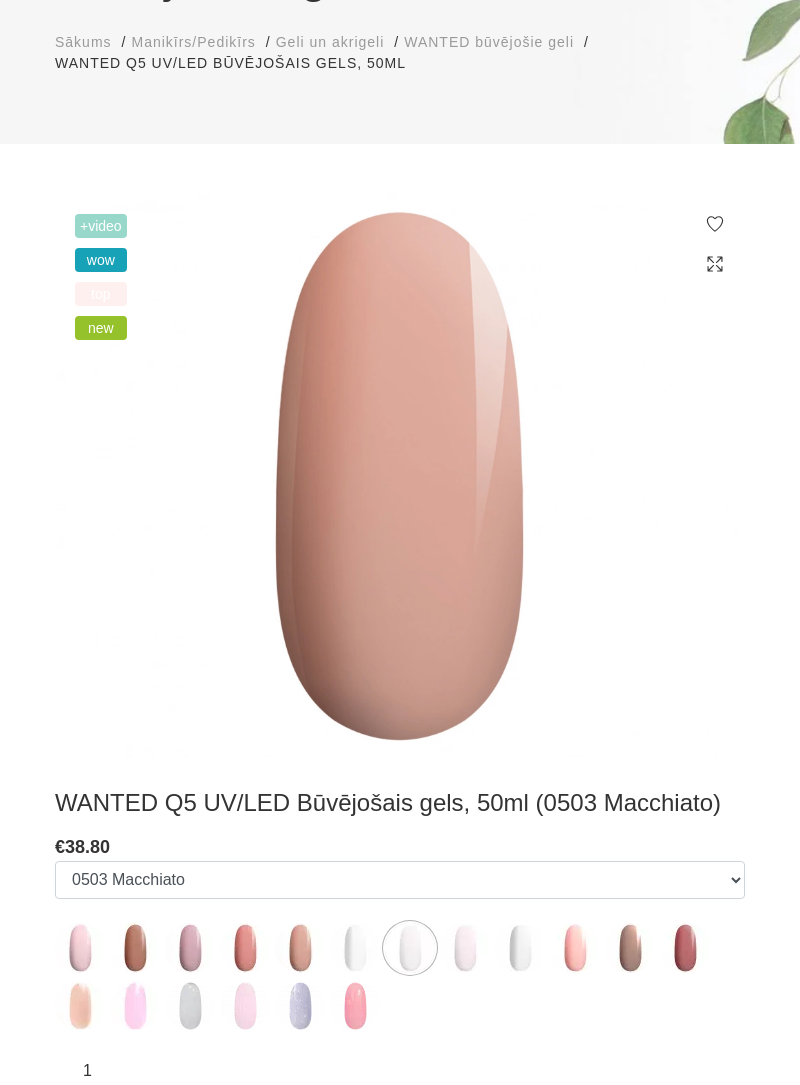 click at bounding box center (135, 948) 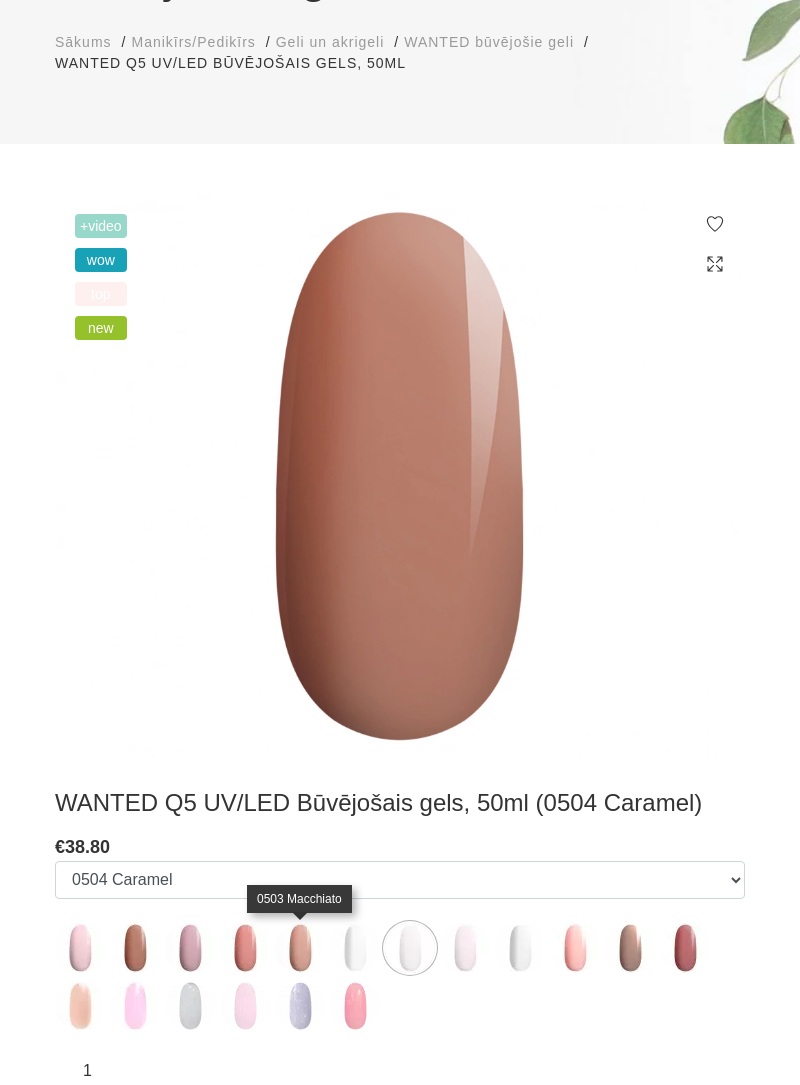 click at bounding box center (300, 948) 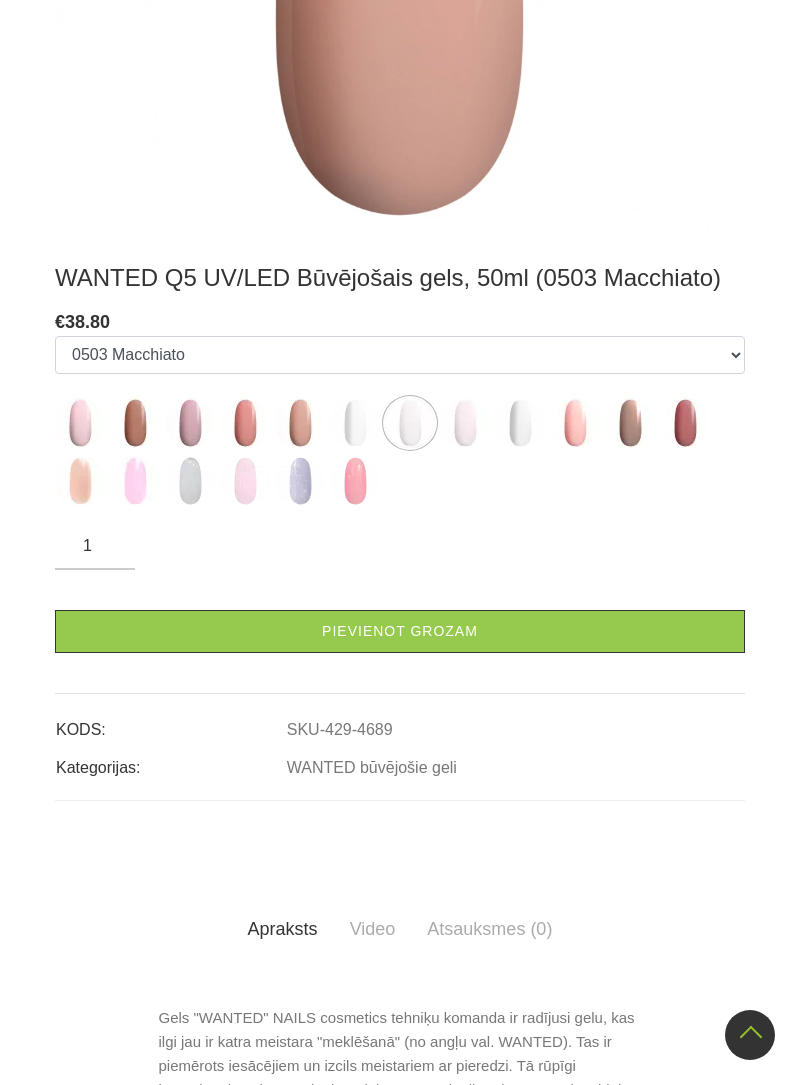 scroll, scrollTop: 854, scrollLeft: 0, axis: vertical 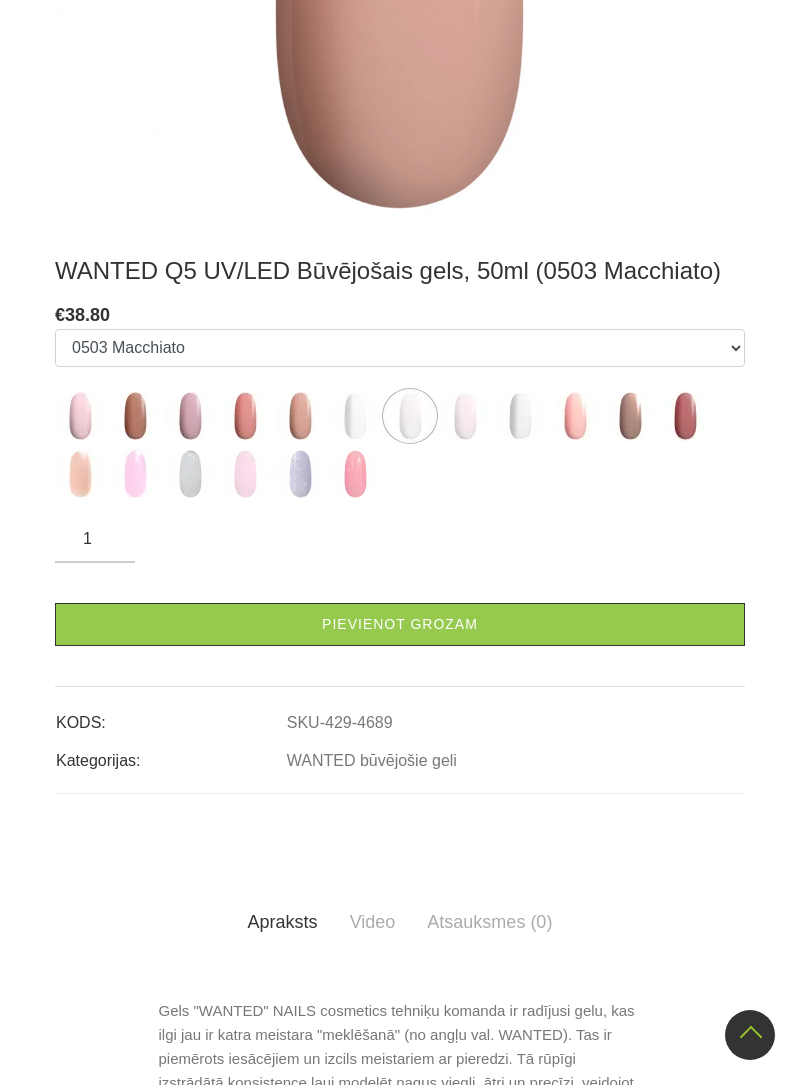 click on "Pievienot grozam" at bounding box center [400, 624] 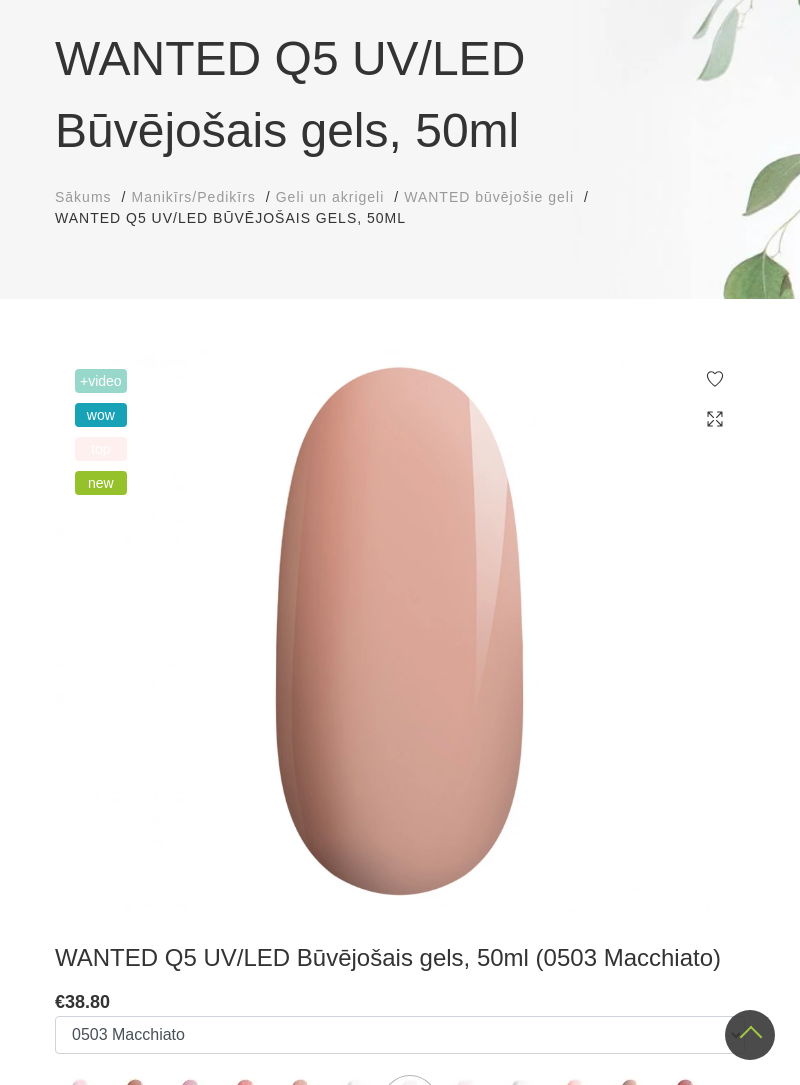 scroll, scrollTop: 0, scrollLeft: 0, axis: both 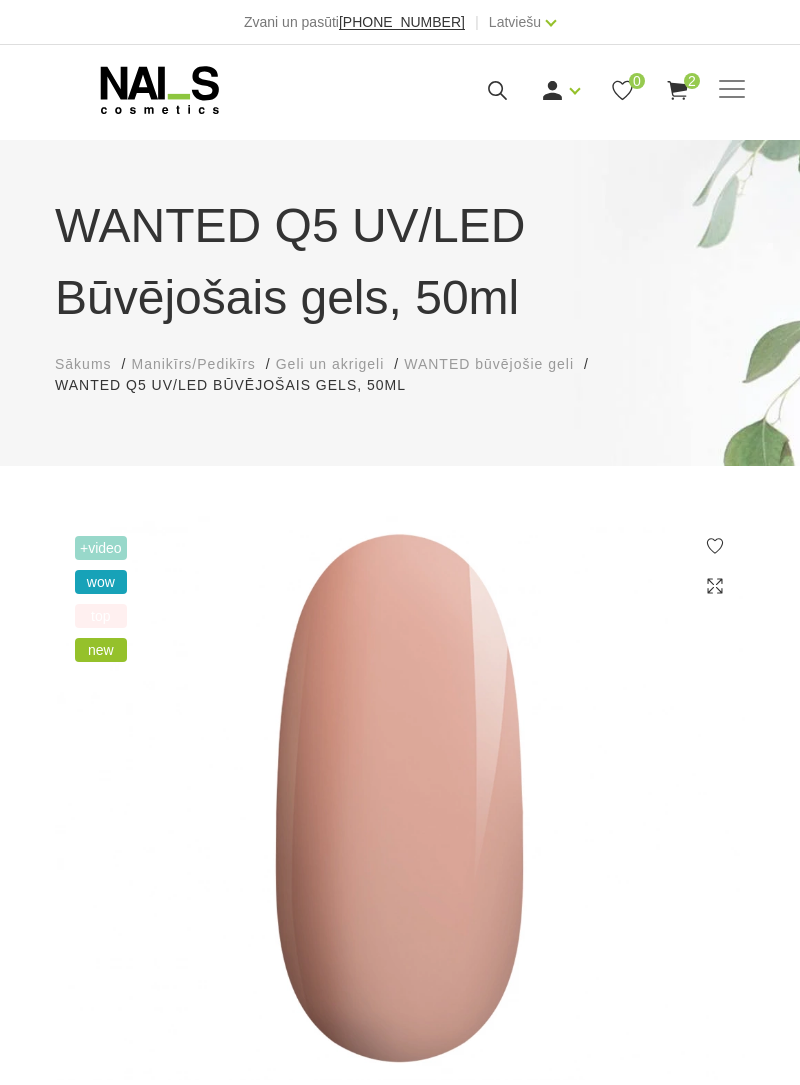 click at bounding box center [732, 90] 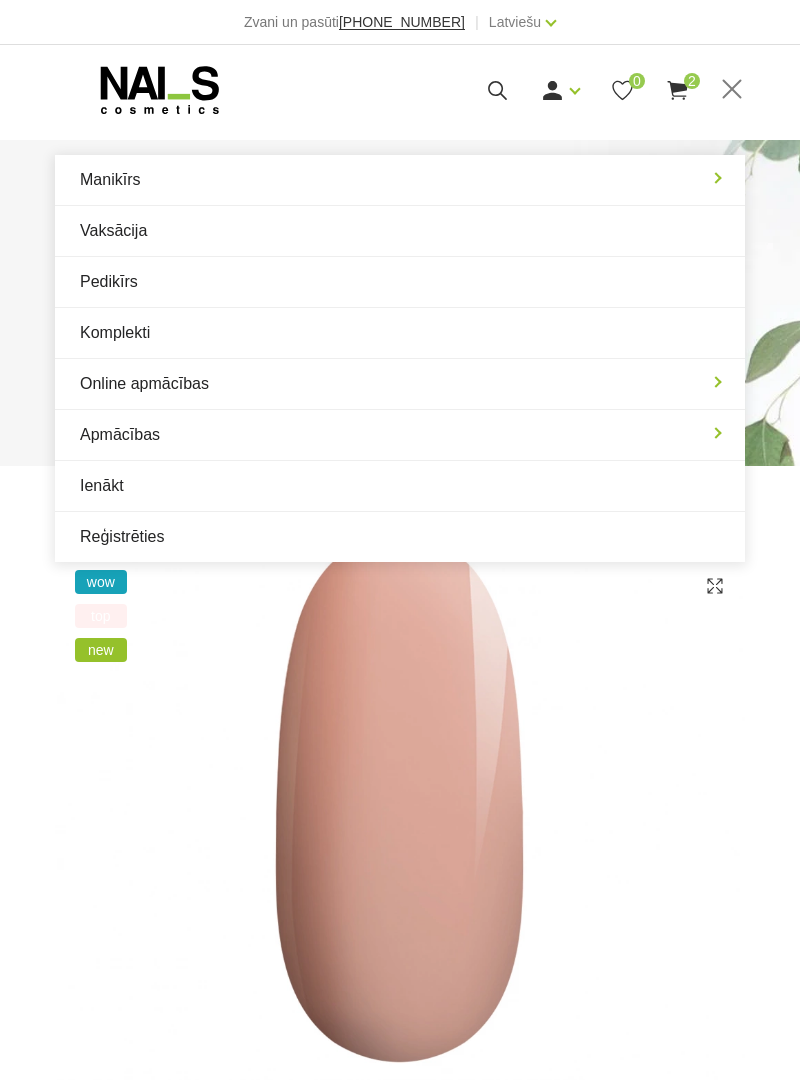 click on "Manikīrs" at bounding box center [400, 180] 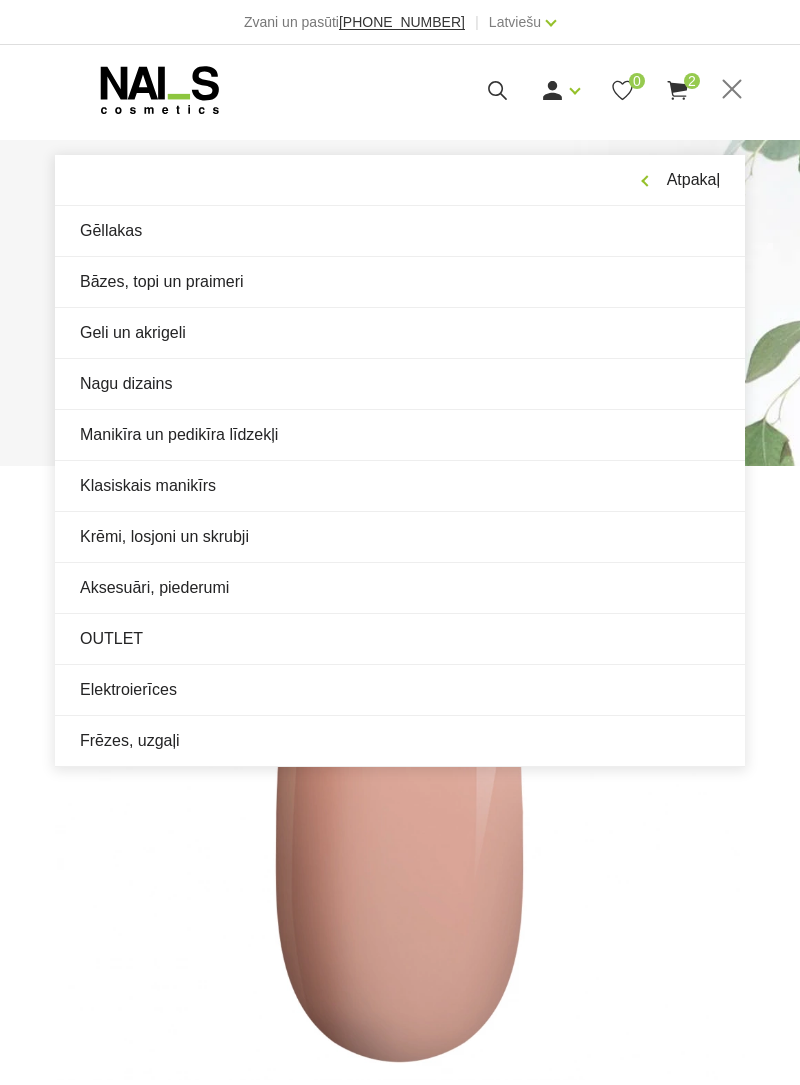 click on "Manikīra un pedikīra līdzekļi" at bounding box center (400, 435) 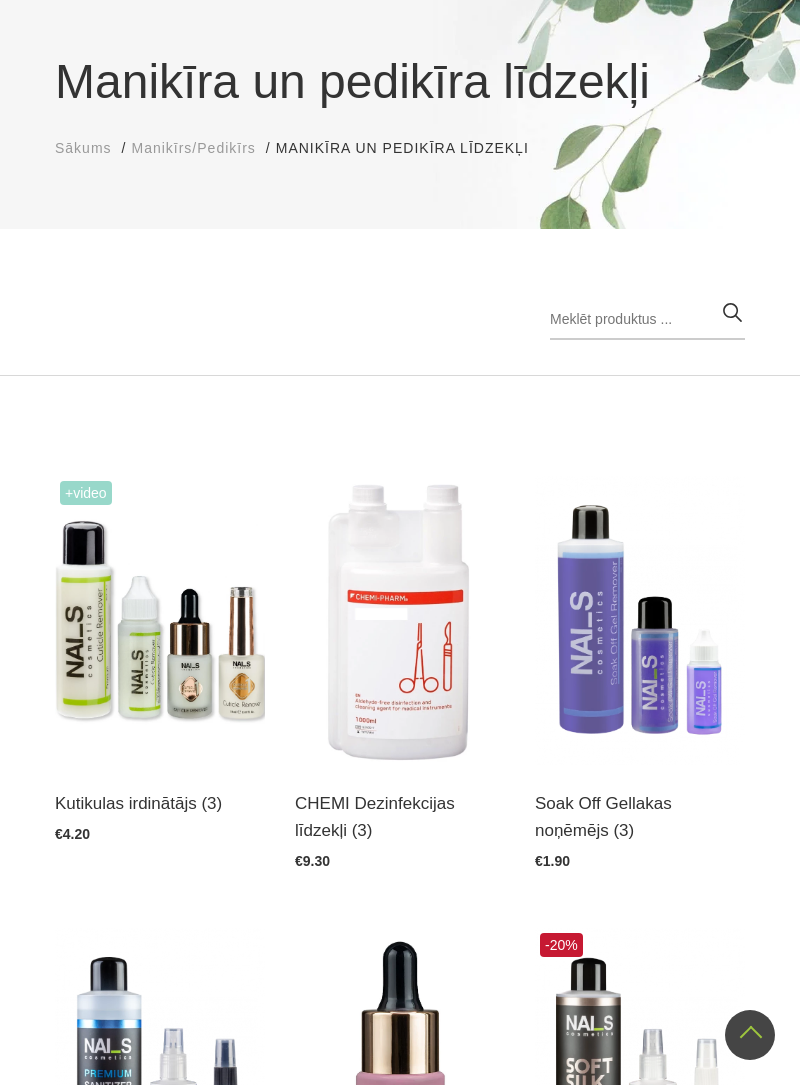 scroll, scrollTop: 0, scrollLeft: 0, axis: both 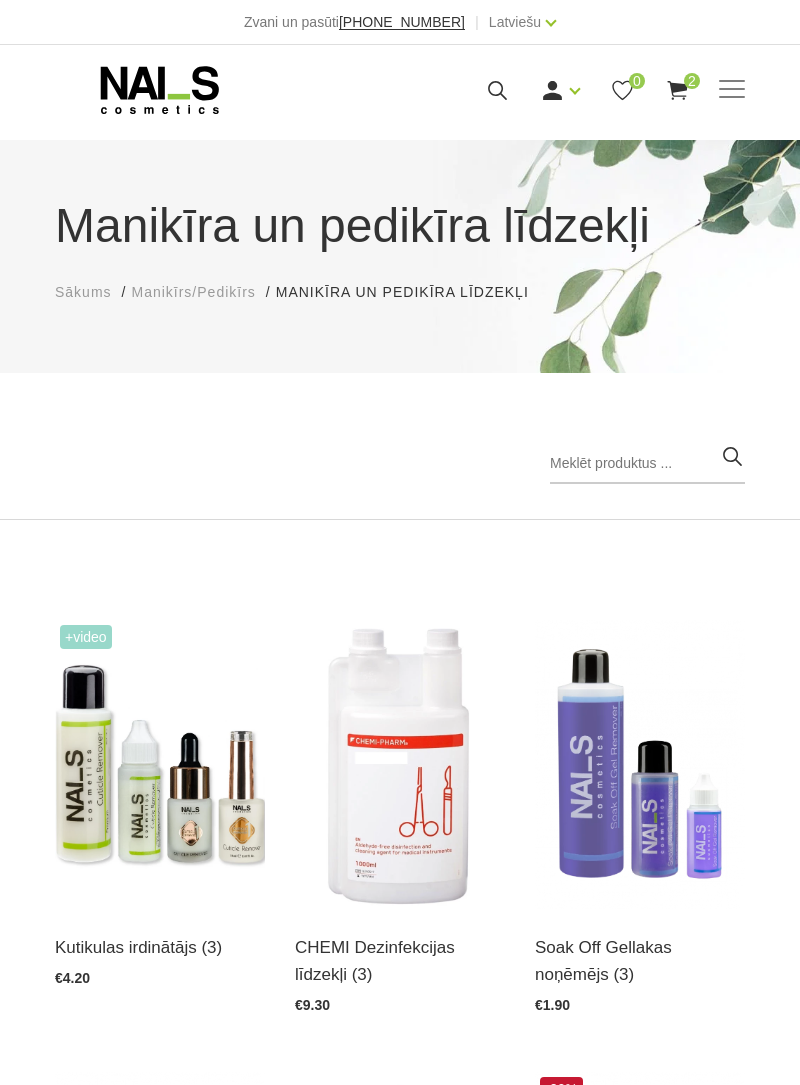 click at bounding box center [732, 90] 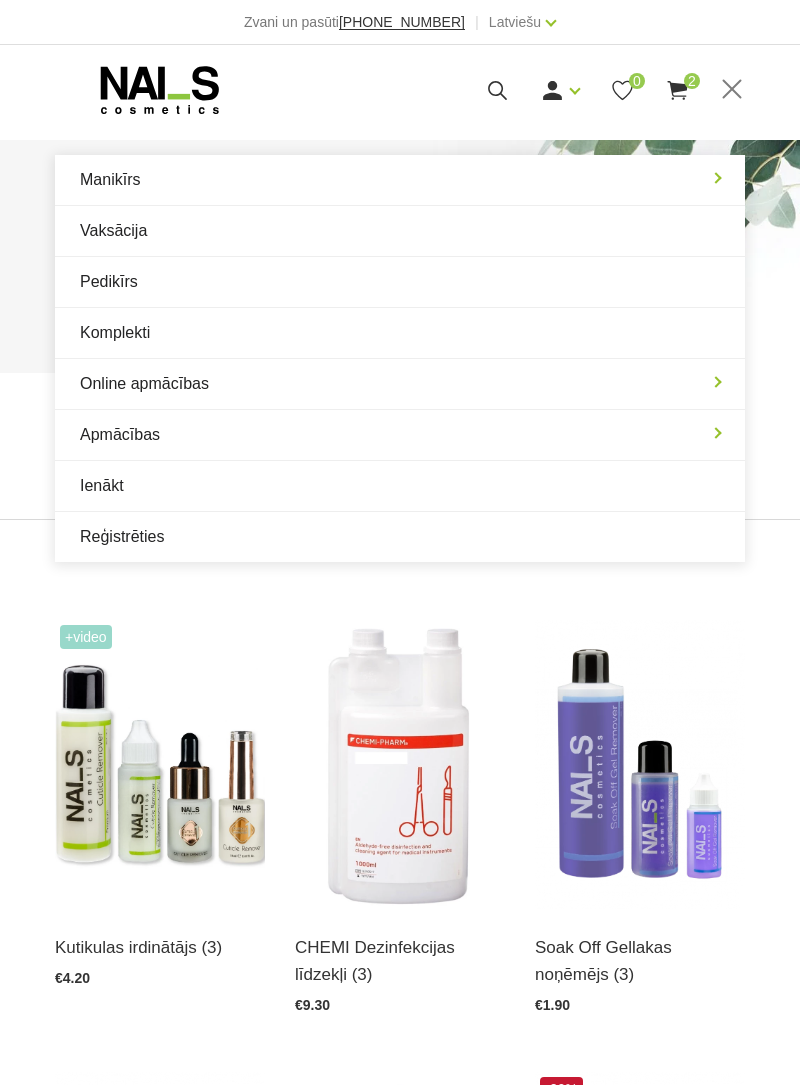 click on "Manikīrs" at bounding box center [400, 180] 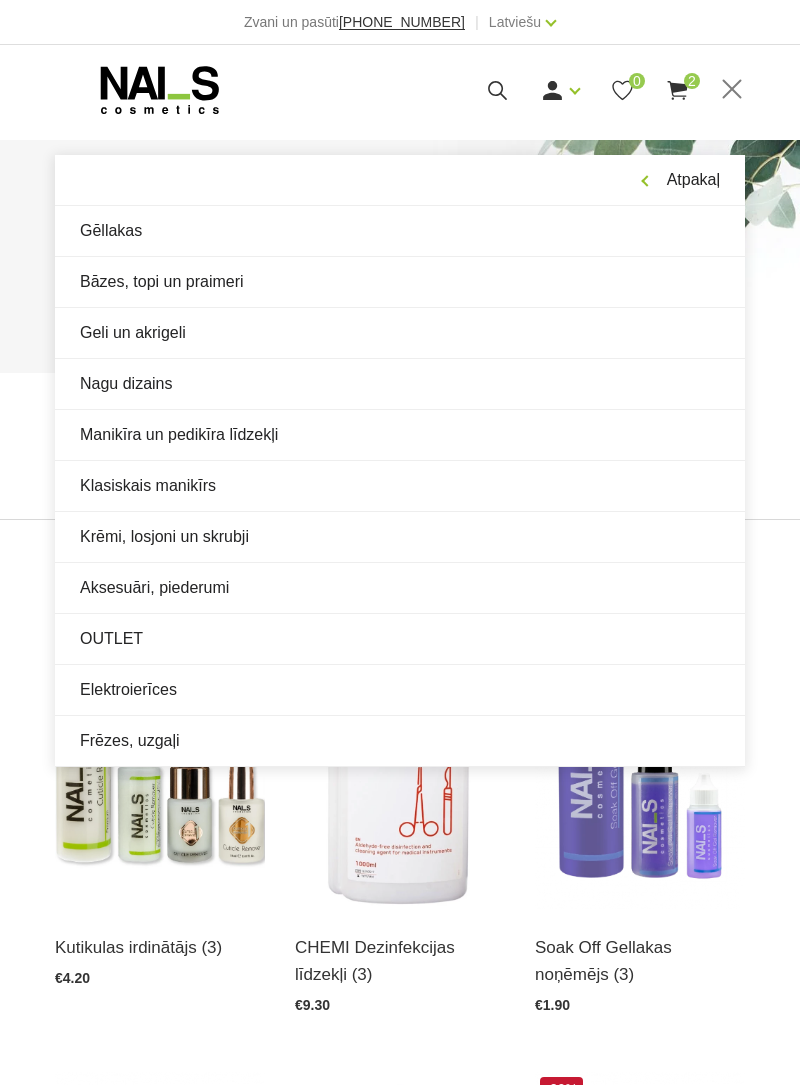 click on "Aksesuāri, piederumi" at bounding box center [400, 588] 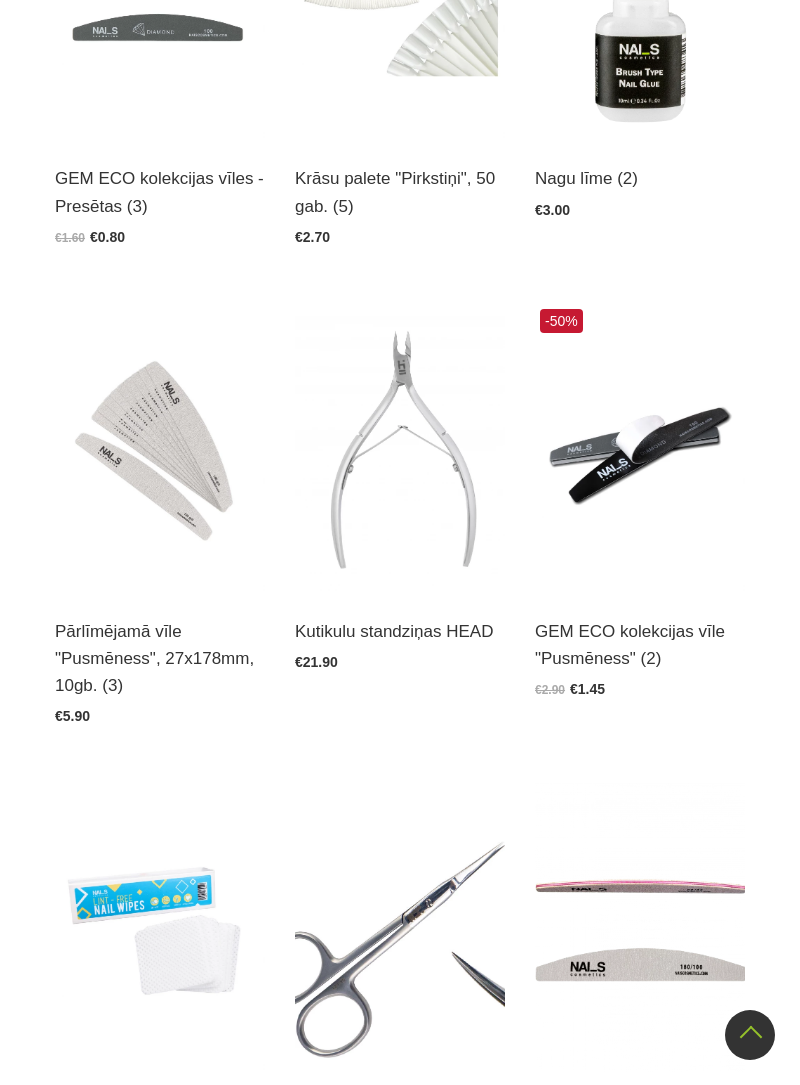 scroll, scrollTop: 1729, scrollLeft: 0, axis: vertical 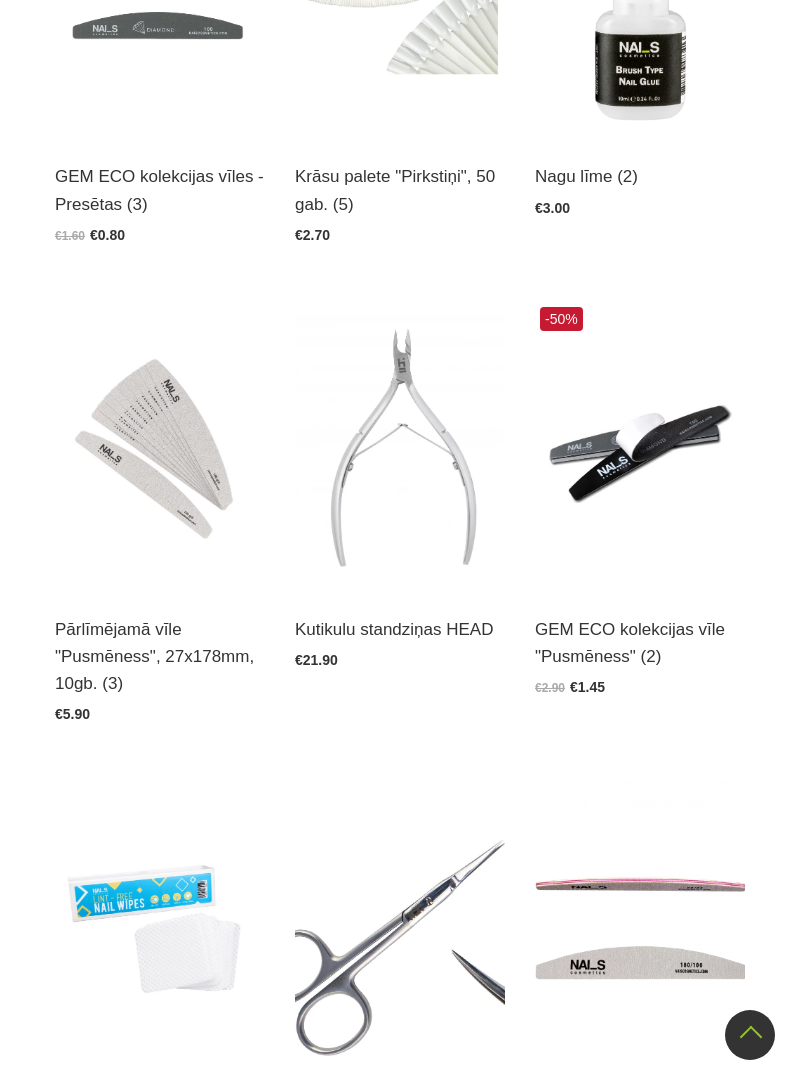 click at bounding box center (160, 446) 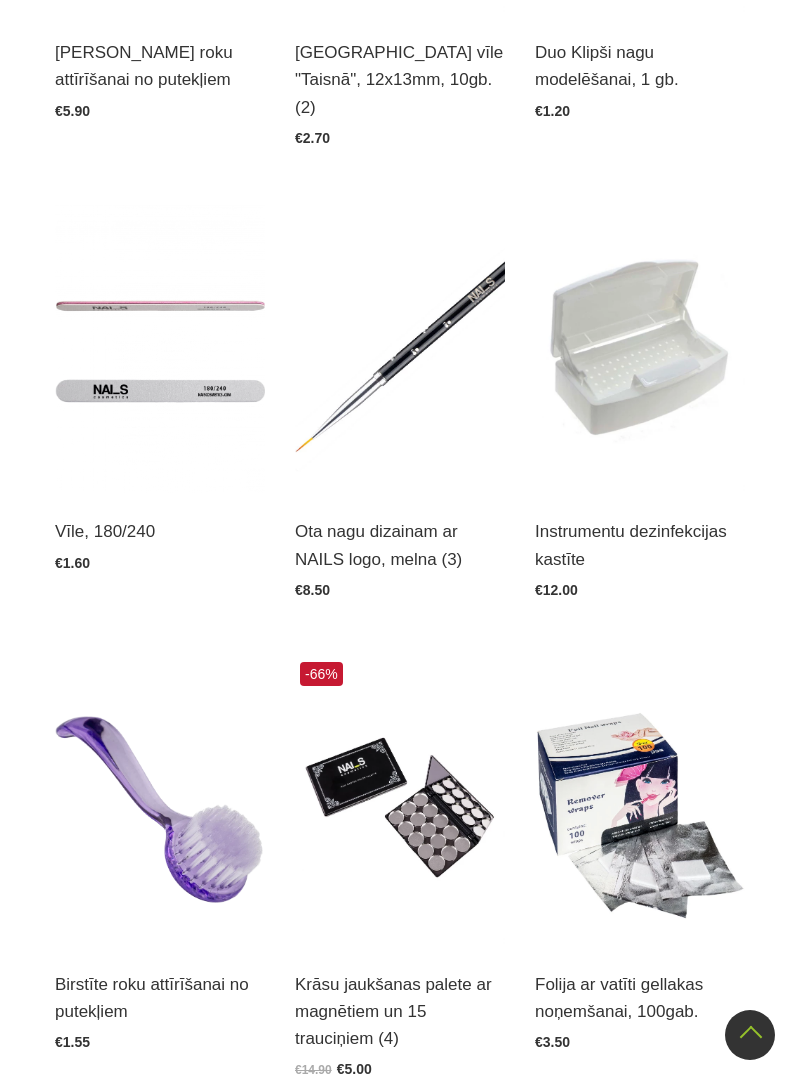 scroll, scrollTop: 3240, scrollLeft: 0, axis: vertical 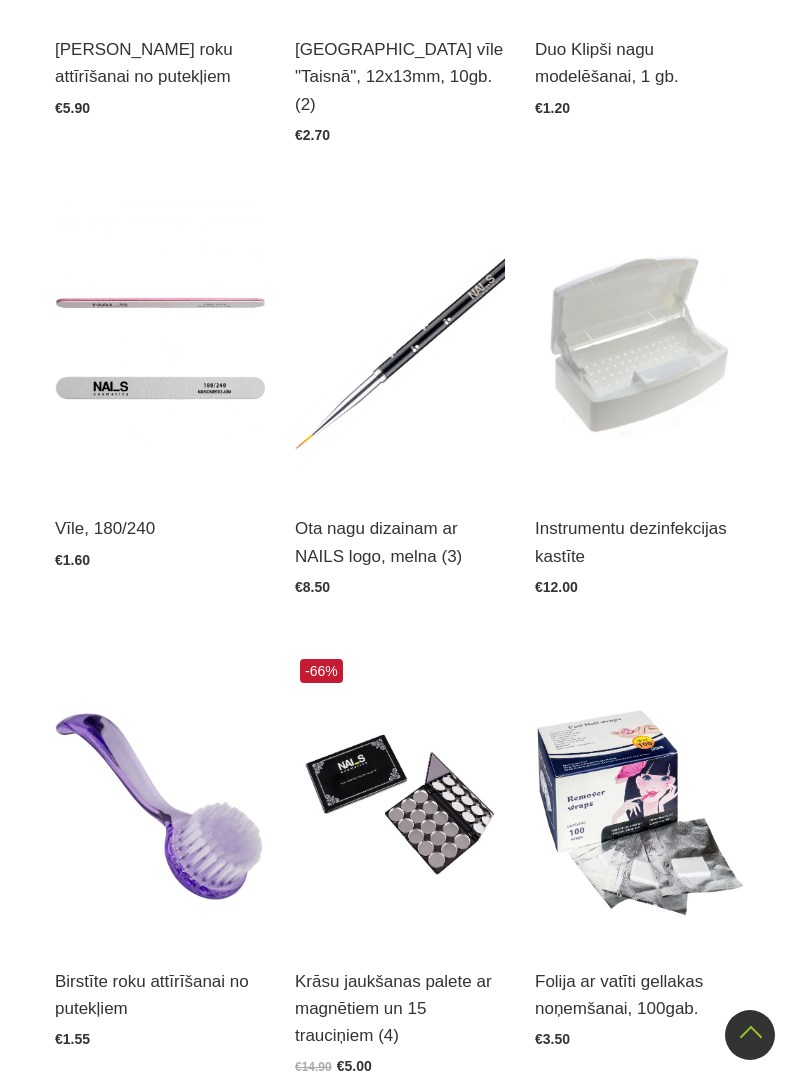 click at bounding box center [640, 798] 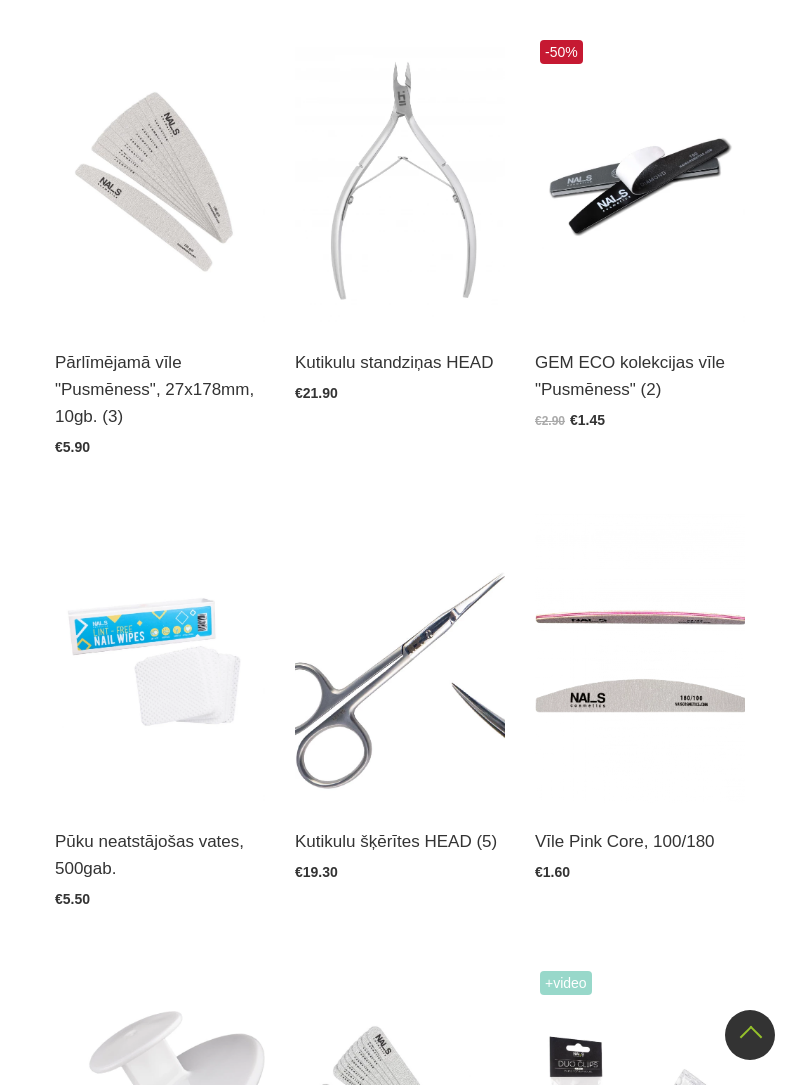scroll, scrollTop: 1994, scrollLeft: 0, axis: vertical 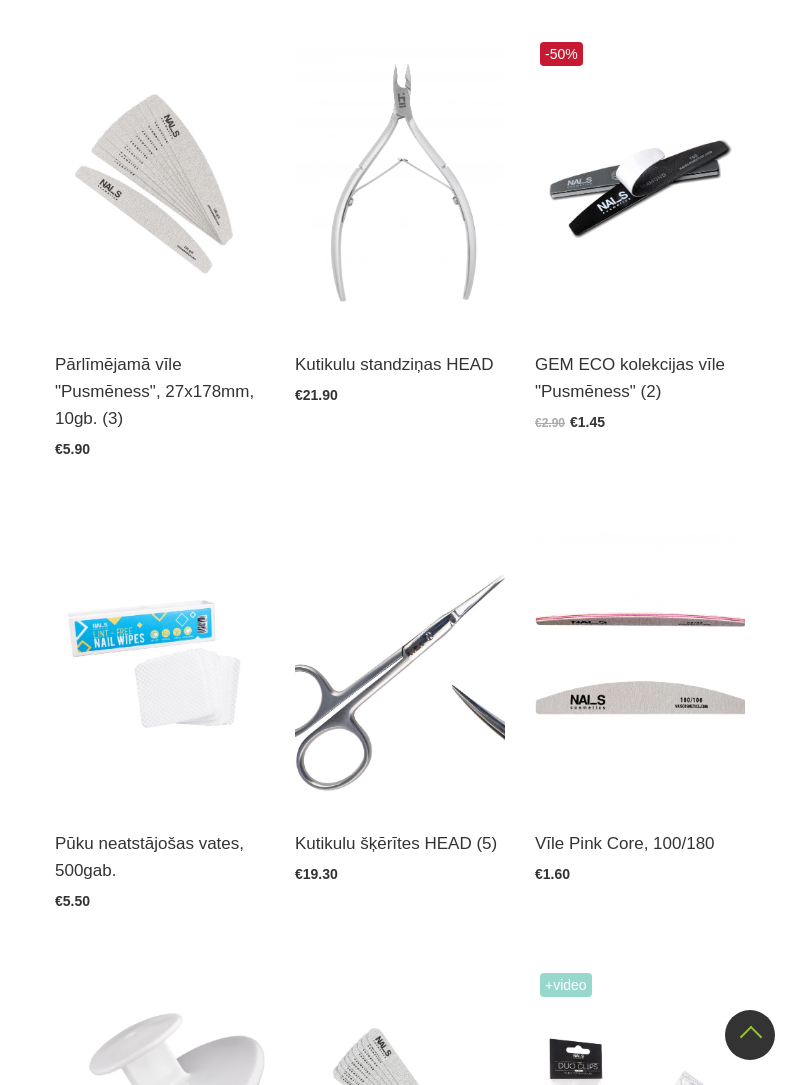click at bounding box center (400, 660) 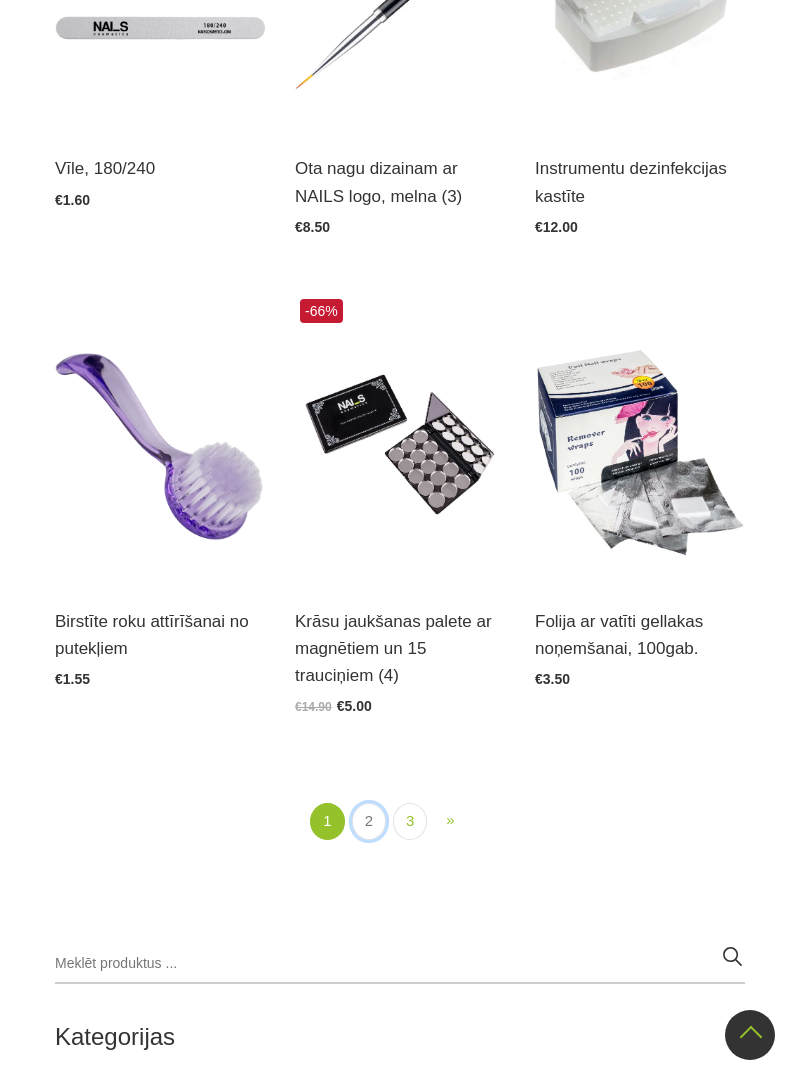 click on "2" at bounding box center [369, 821] 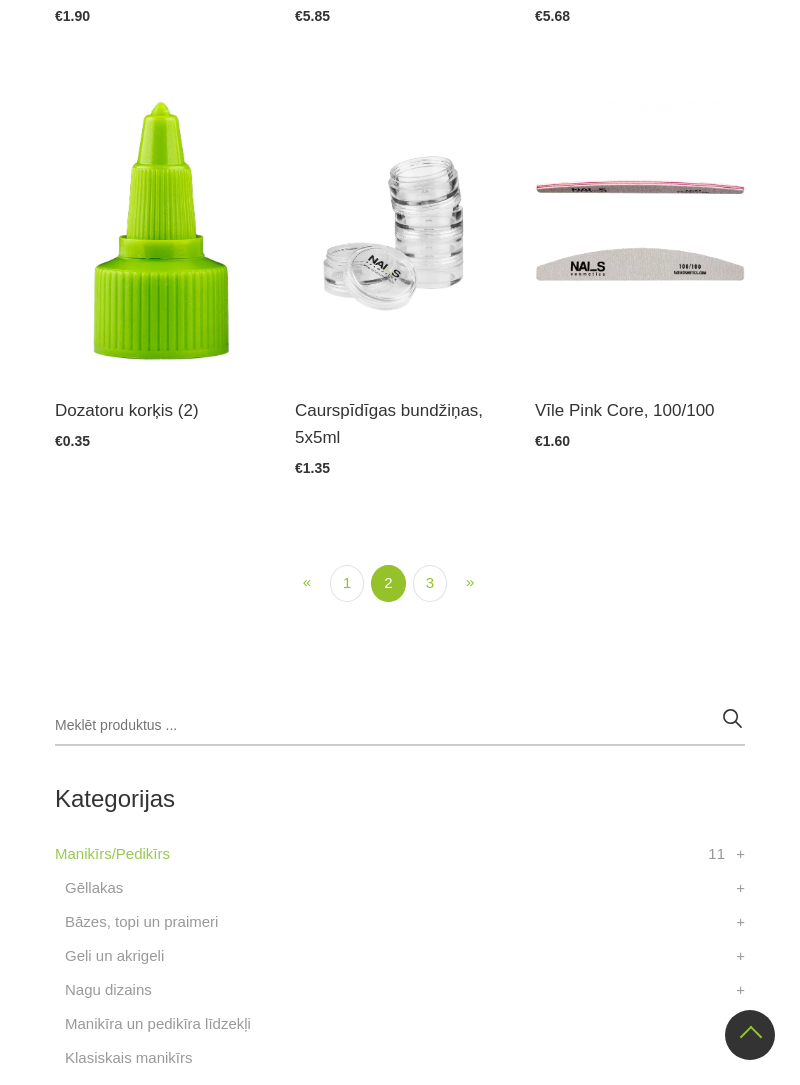 scroll, scrollTop: 1960, scrollLeft: 0, axis: vertical 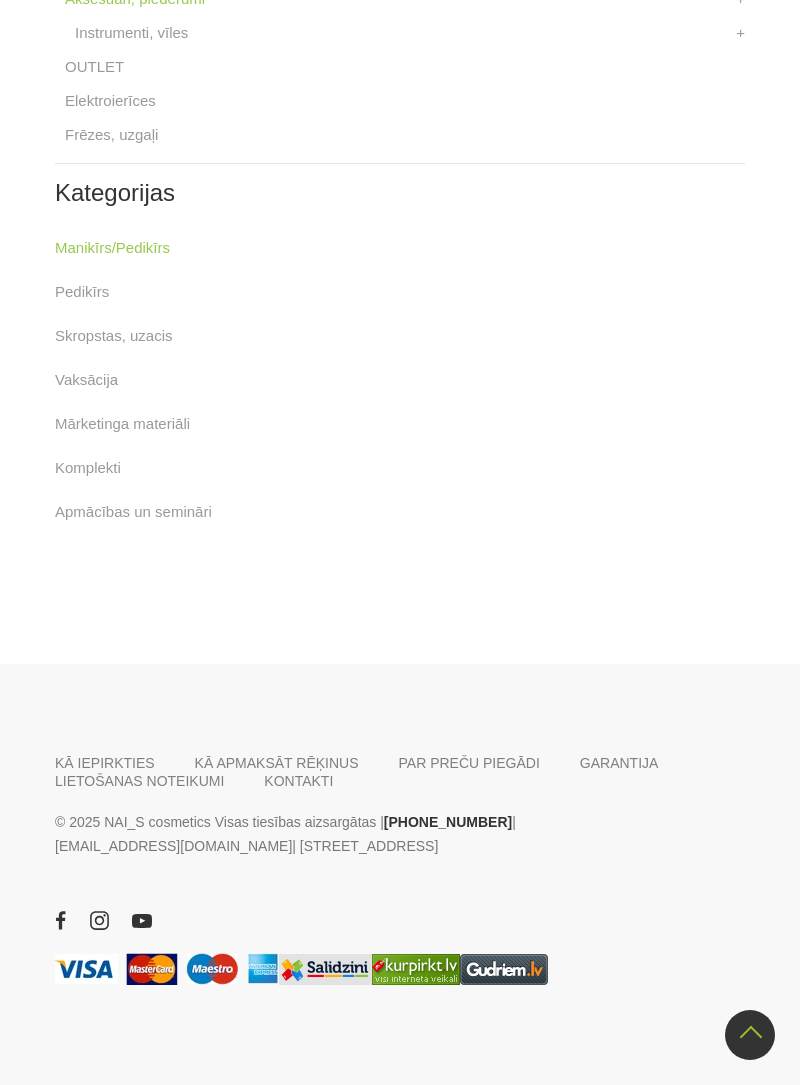 click on "Manikīrs/Pedikīrs  11 Gēllakas  GEL X Gēllaka GEL POLISH gēllaka Quick Gēllakas + Bāzes, topi un praimeri  Bāzes Praimeri, bondi Topi, virskārtas + Geli un akrigeli  WANTED būvējošie geli Akrigeli + Nagu dizains  AIRNails Aerogrāfs, detaļas Krāsas Piederumi Trafareti + + Manikīra un pedikīra līdzekļi  Klasiskais manikīrs  Krēmi, losjoni un skrubji  Aksesuāri, piederumi  Instrumenti, vīles Knaibles Otas Pincetes Standziņas, šķērītes Vīles Formas, tipši, līmes + + OUTLET  Elektroierīces  Frēzes, uzgaļi  +" at bounding box center [400, -69] 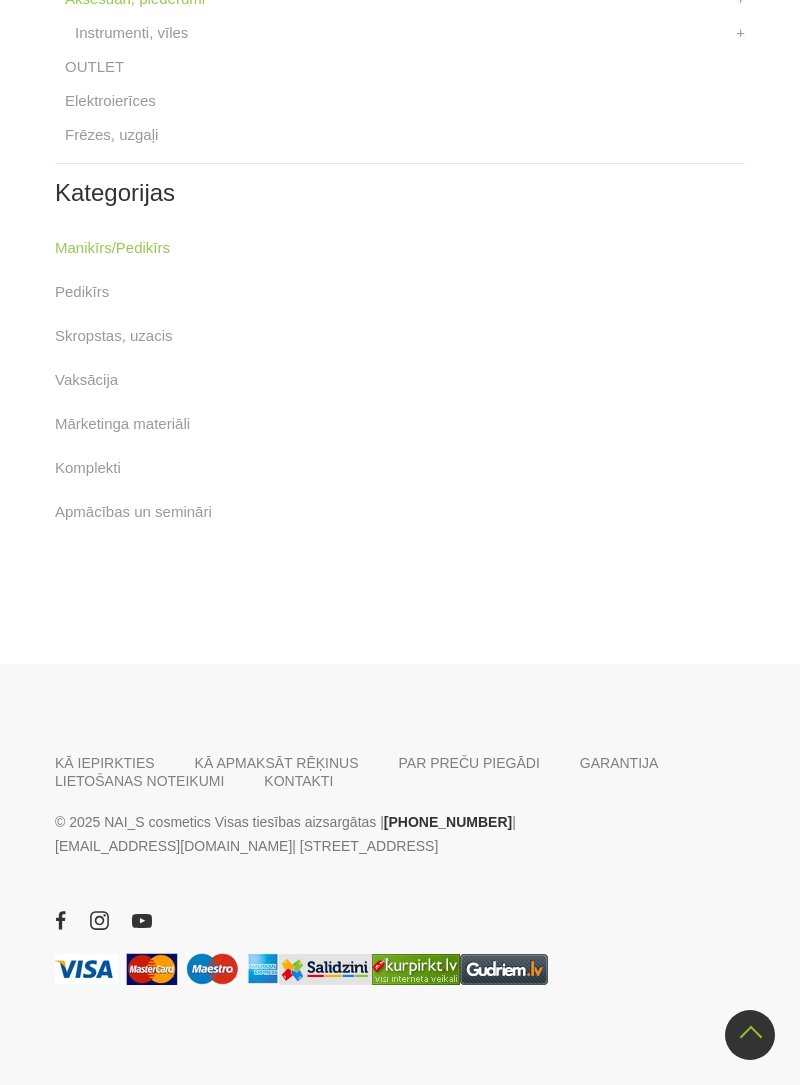 scroll, scrollTop: 2899, scrollLeft: 0, axis: vertical 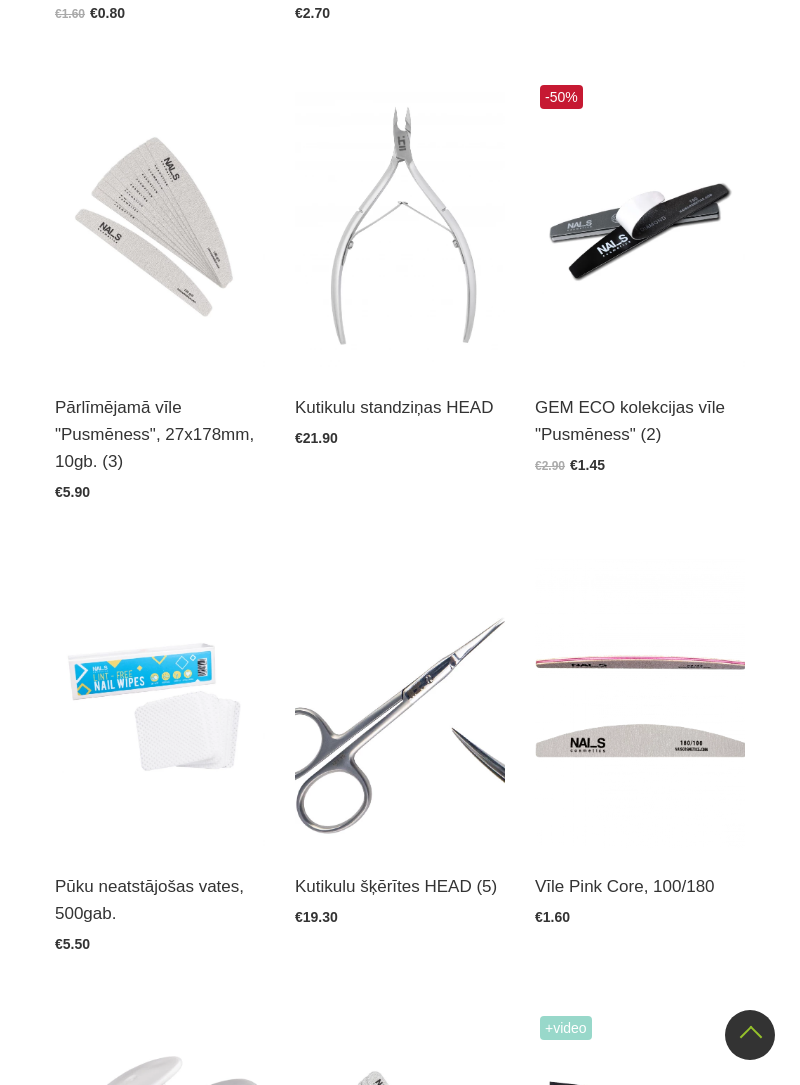 click at bounding box center [400, 703] 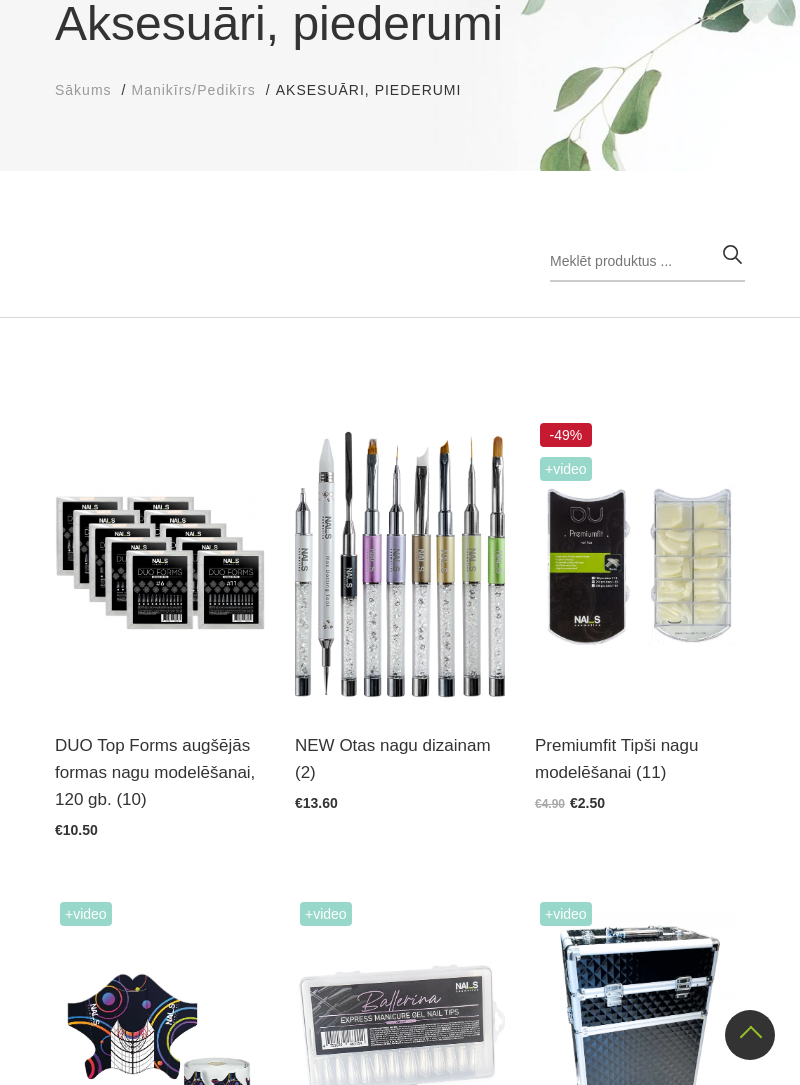 scroll, scrollTop: 0, scrollLeft: 0, axis: both 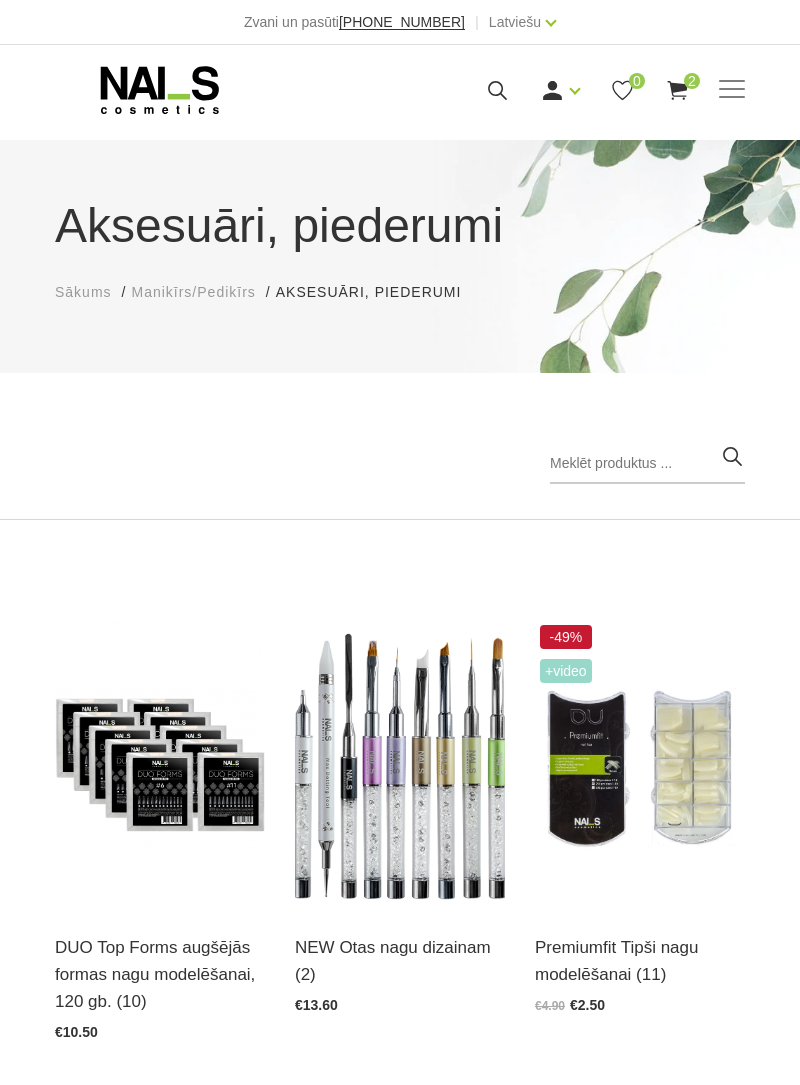 click at bounding box center [732, 90] 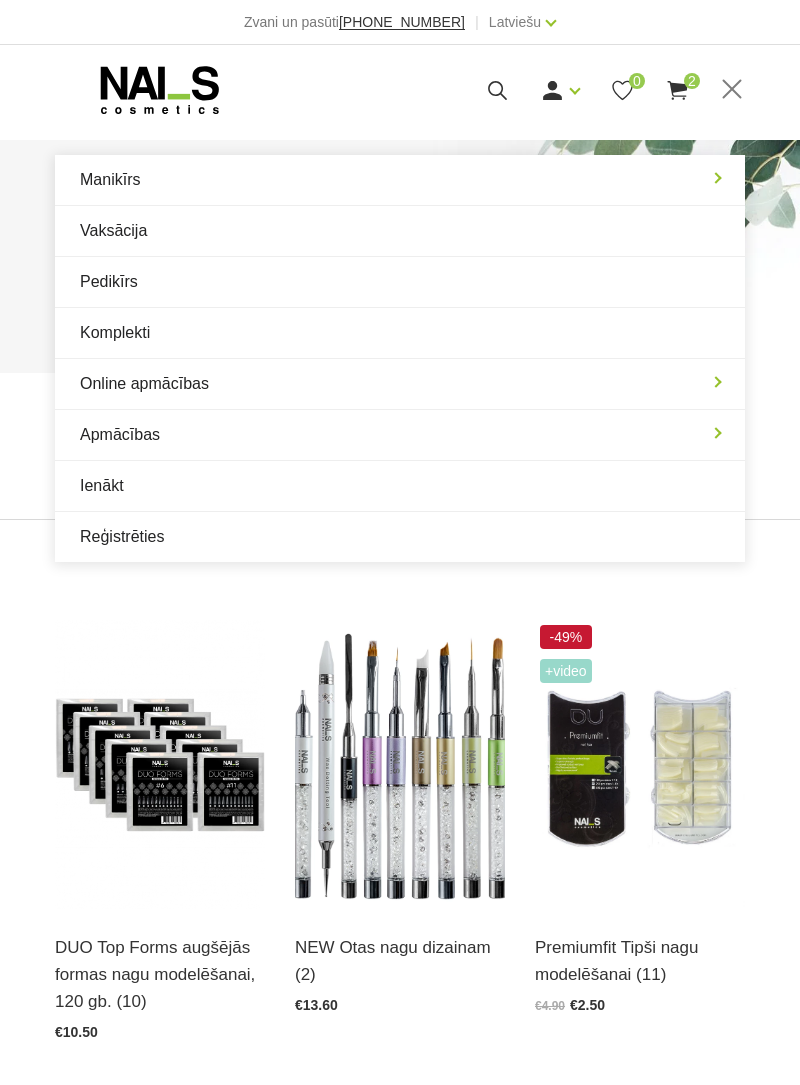click on "Manikīrs" at bounding box center (400, 180) 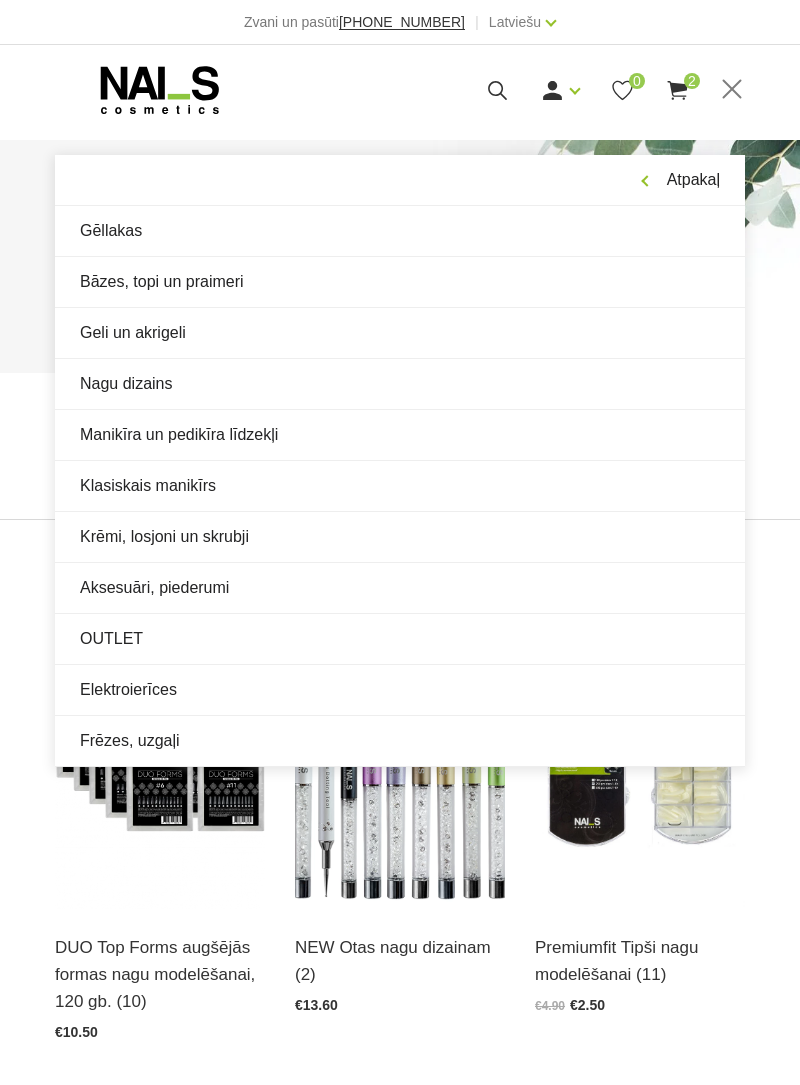 click on "Geli un akrigeli" at bounding box center [400, 333] 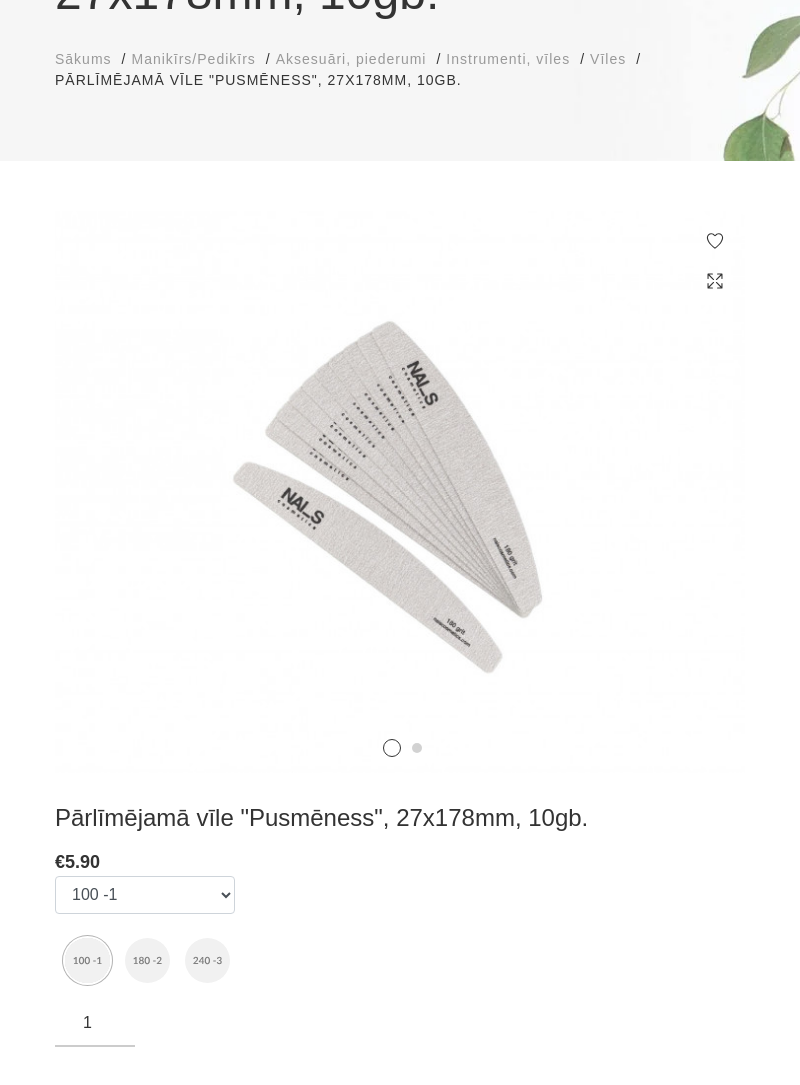 scroll, scrollTop: 323, scrollLeft: 0, axis: vertical 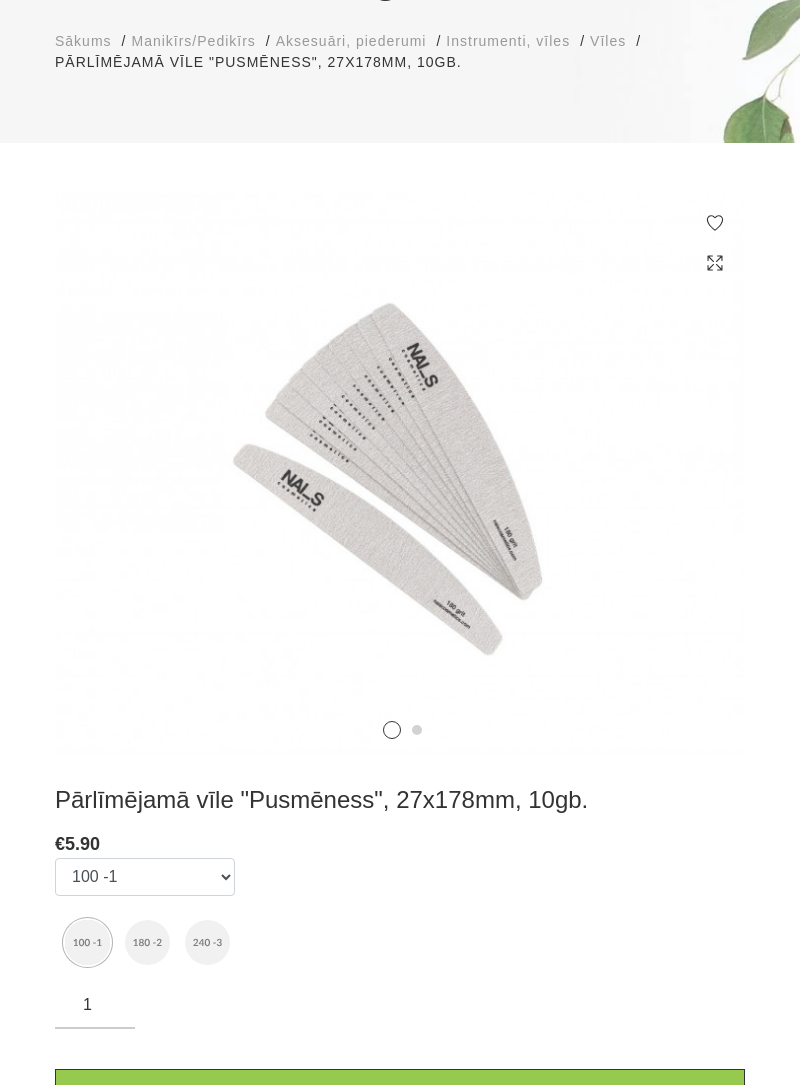 click at bounding box center (710, 493) 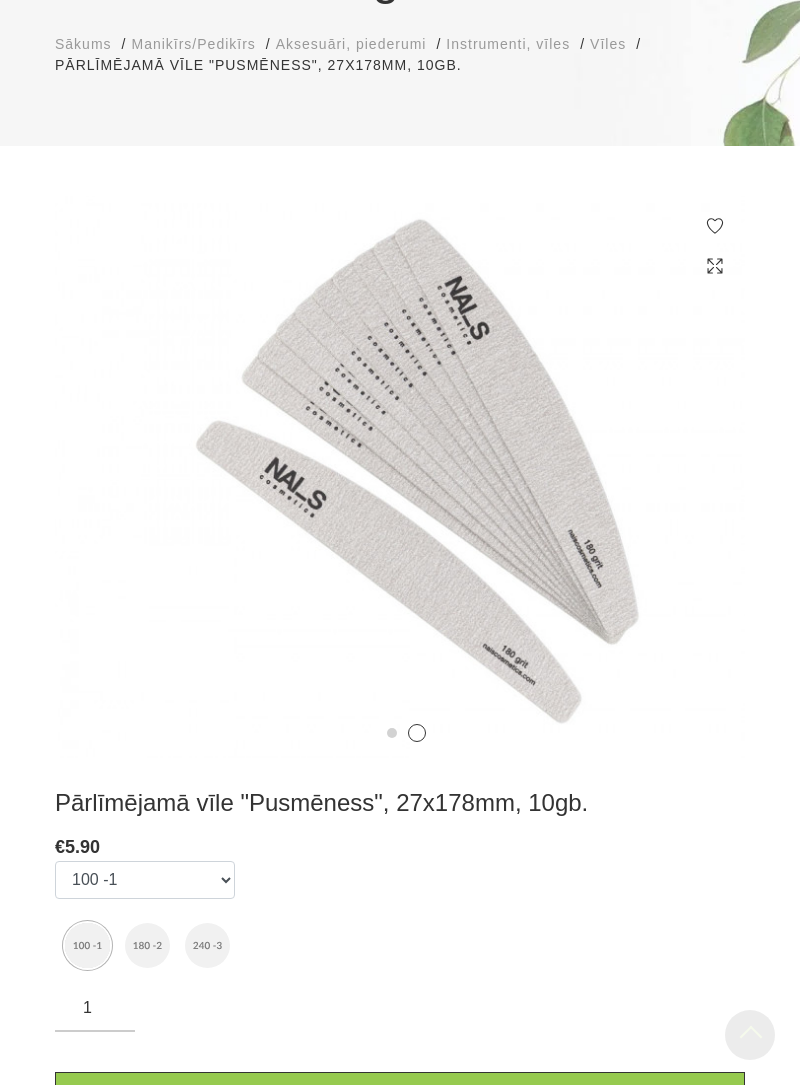 scroll, scrollTop: 318, scrollLeft: 0, axis: vertical 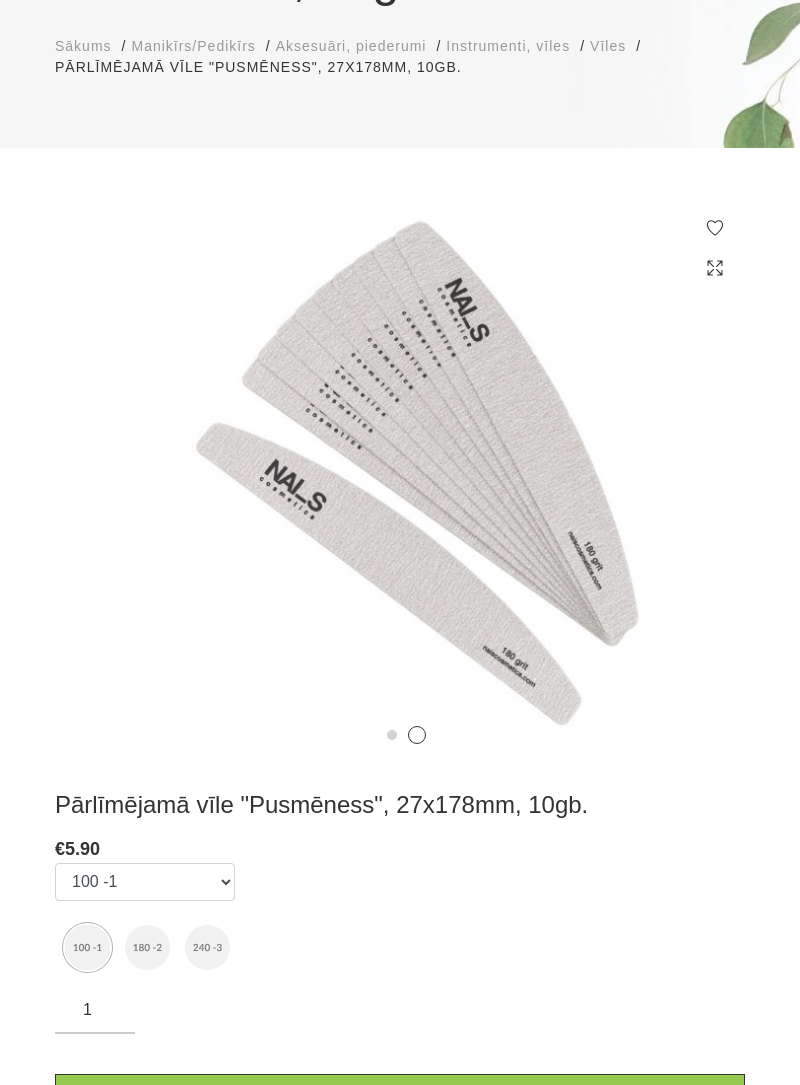 click at bounding box center (147, 947) 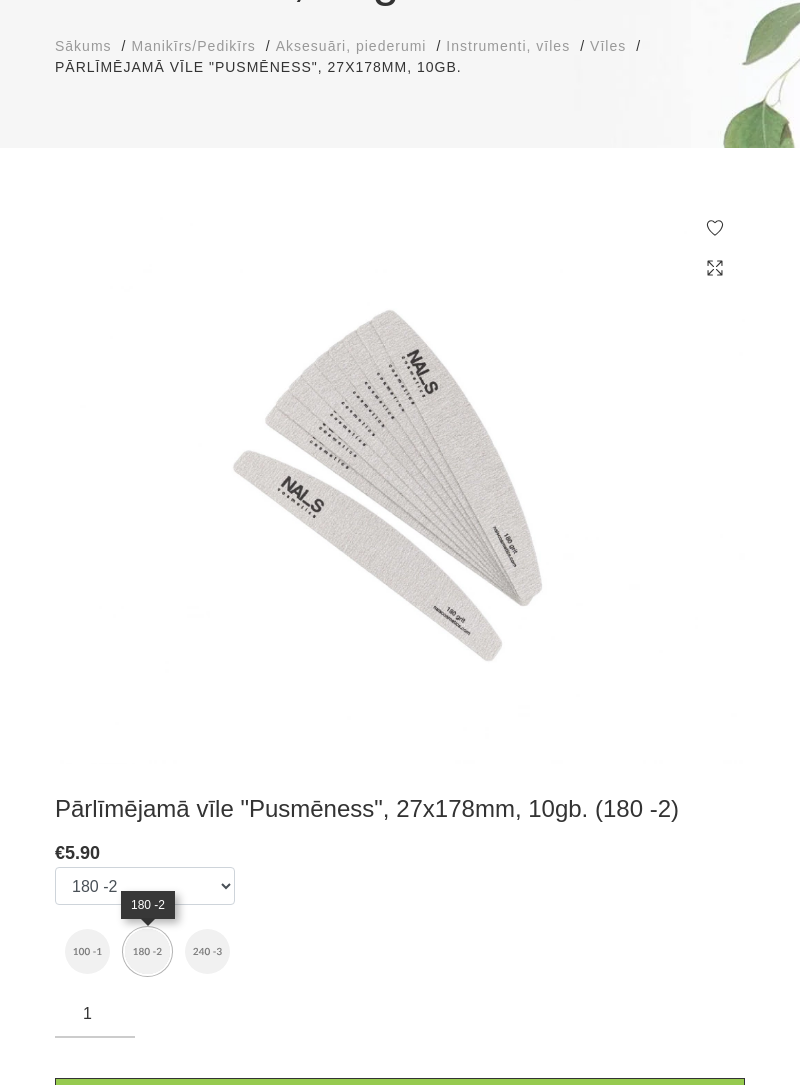 click at bounding box center (87, 951) 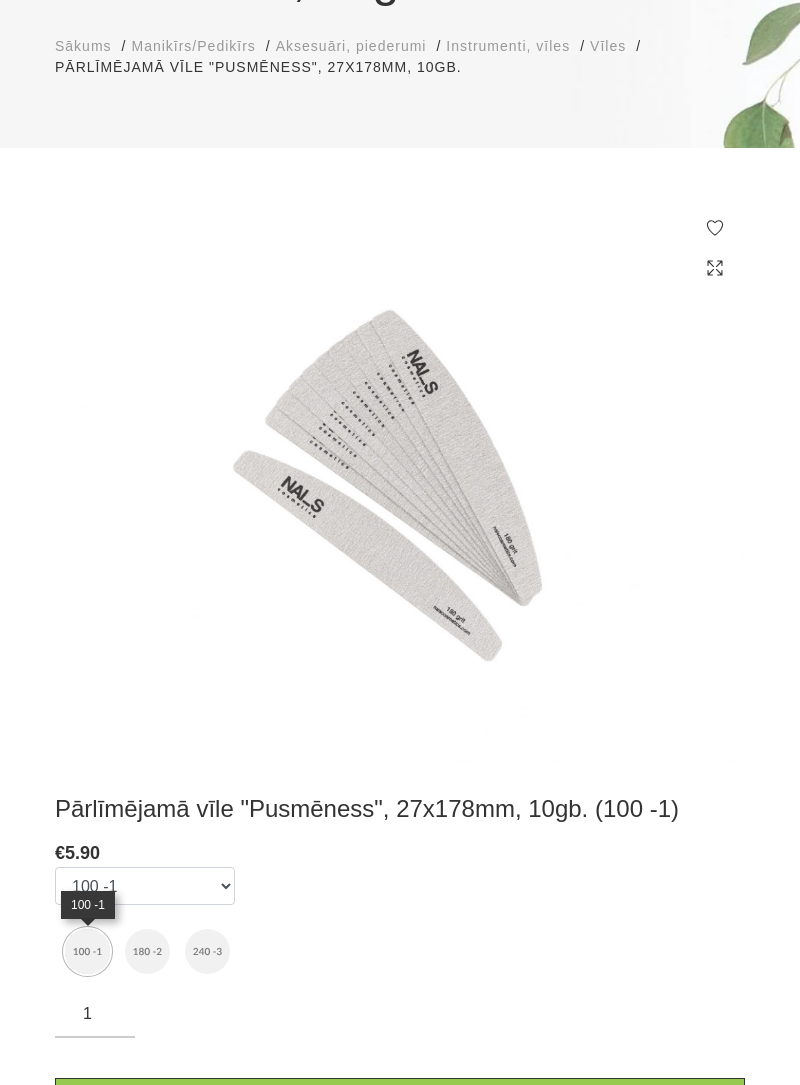 click at bounding box center [87, 951] 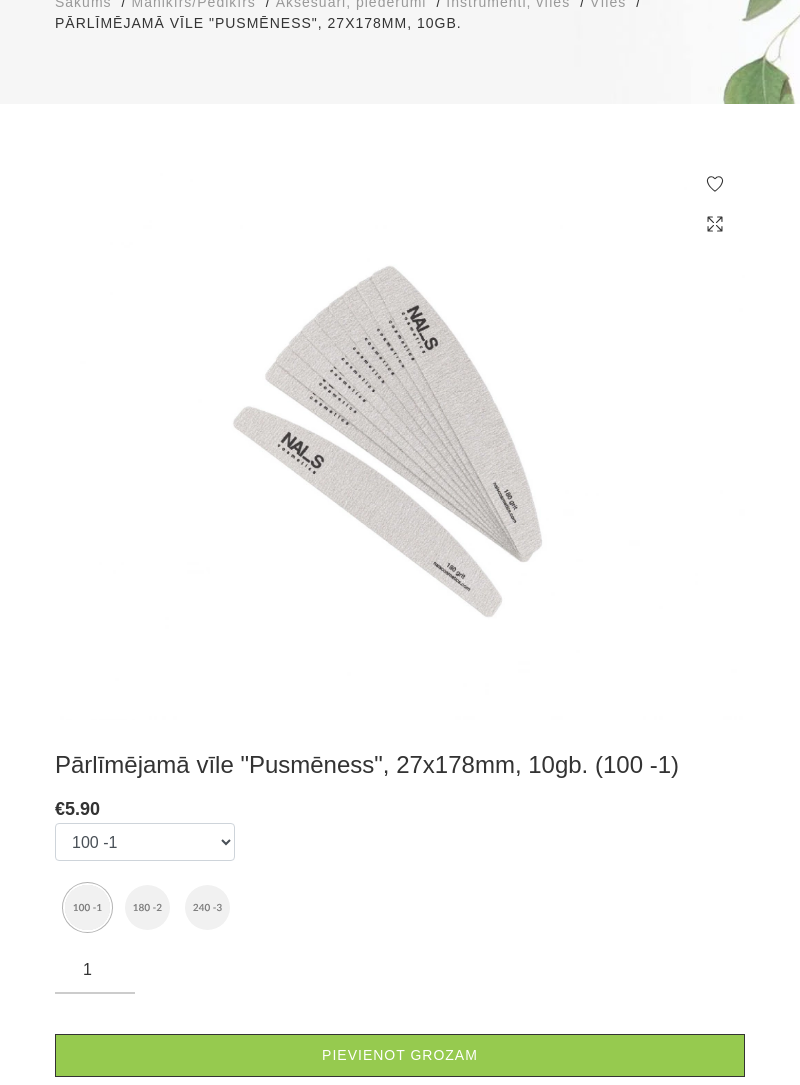 scroll, scrollTop: 388, scrollLeft: 0, axis: vertical 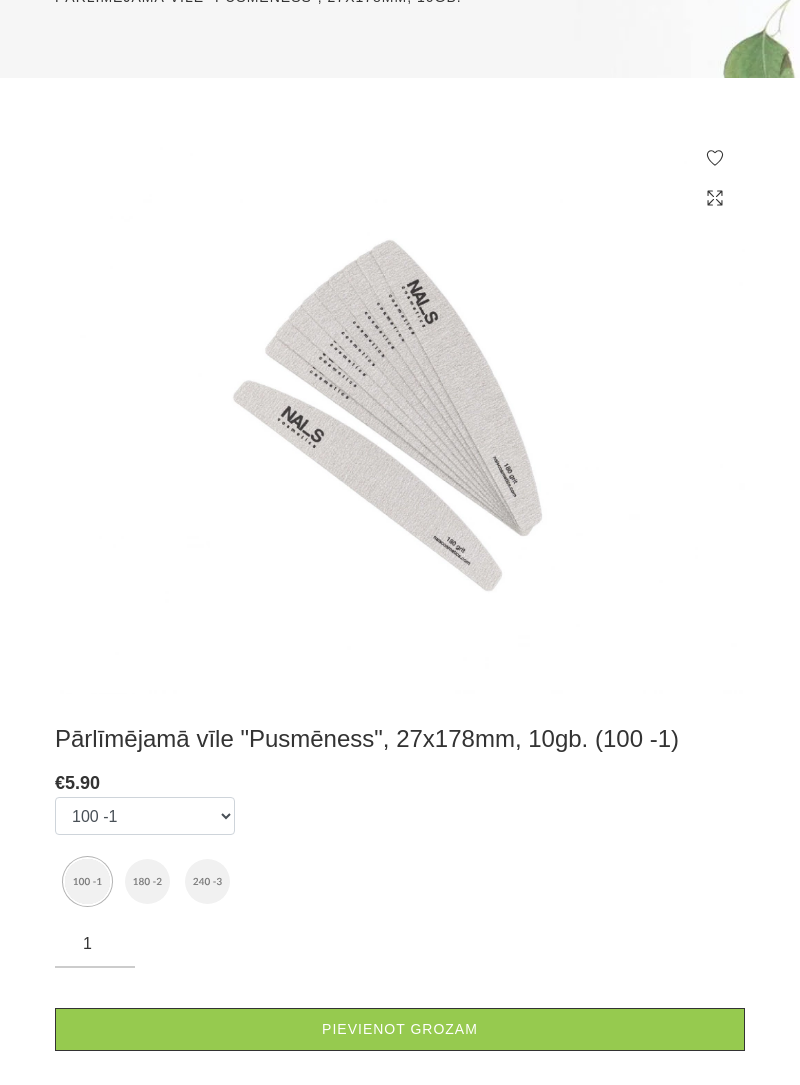 click at bounding box center (87, 881) 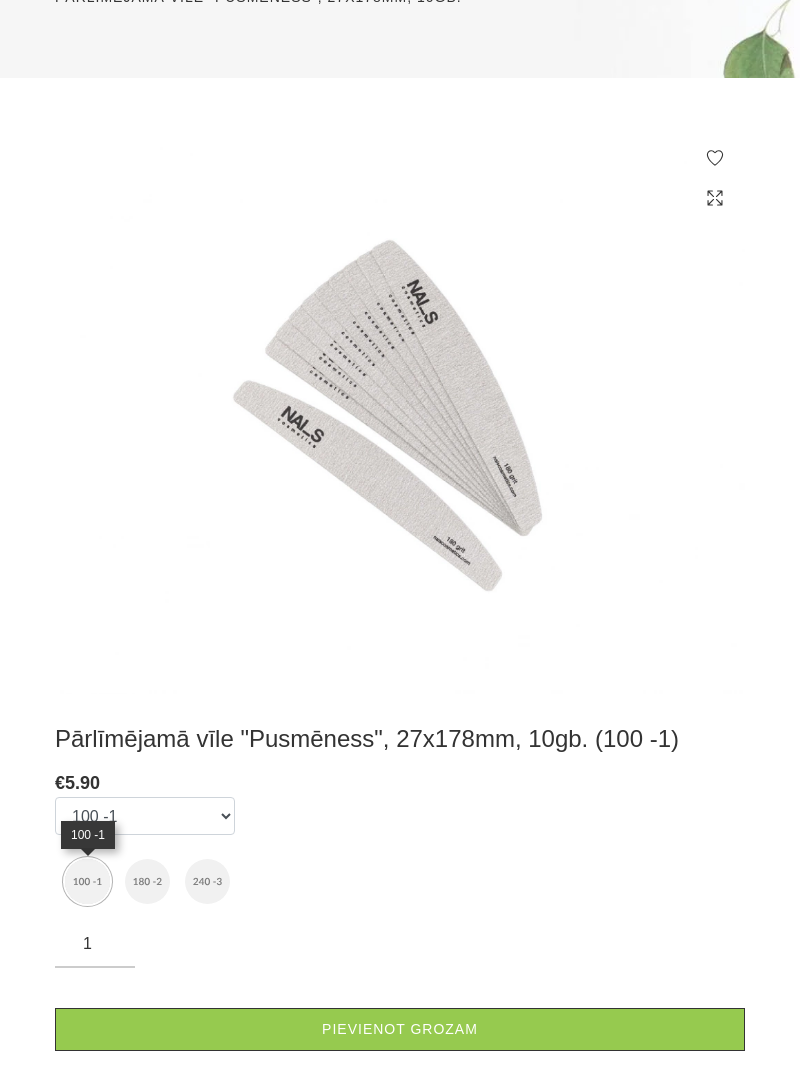 click at bounding box center (207, 881) 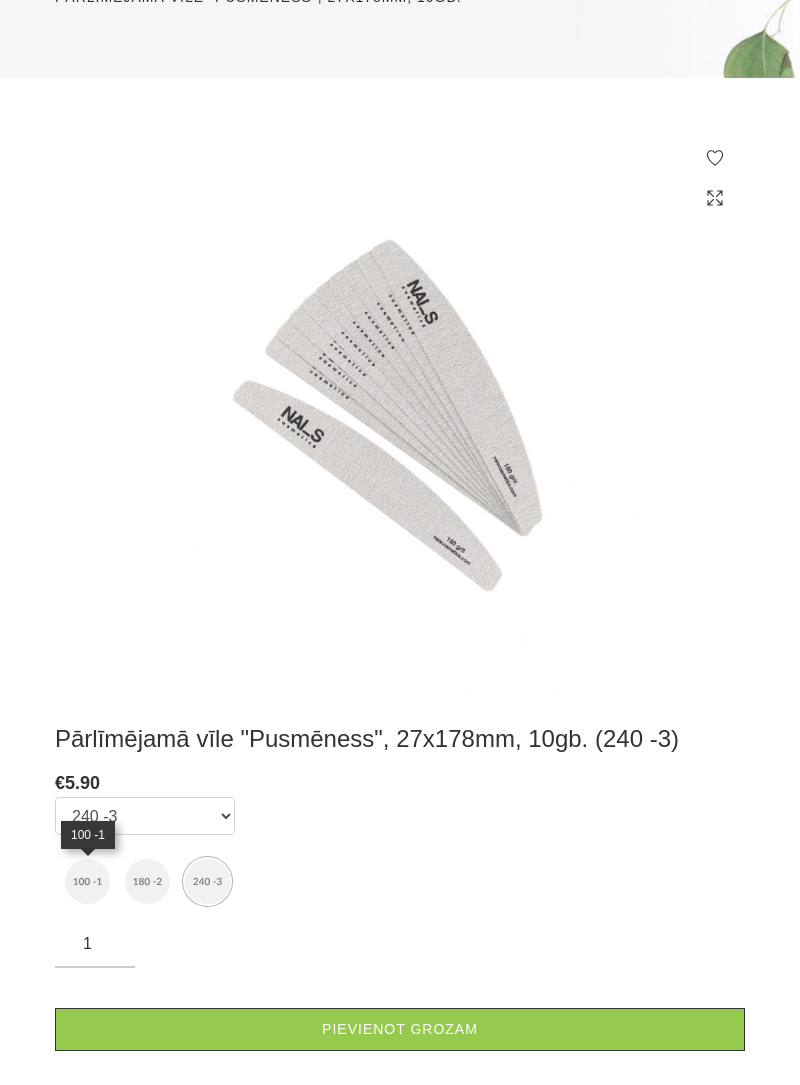 click at bounding box center [87, 881] 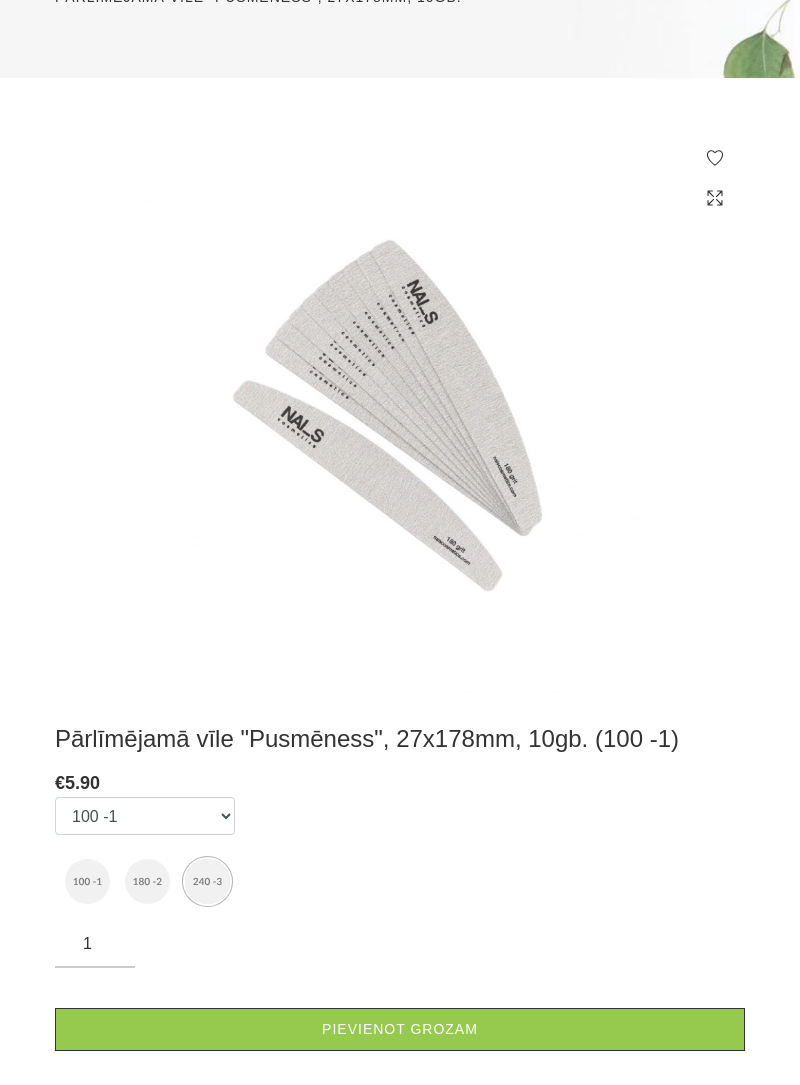 click at bounding box center (87, 881) 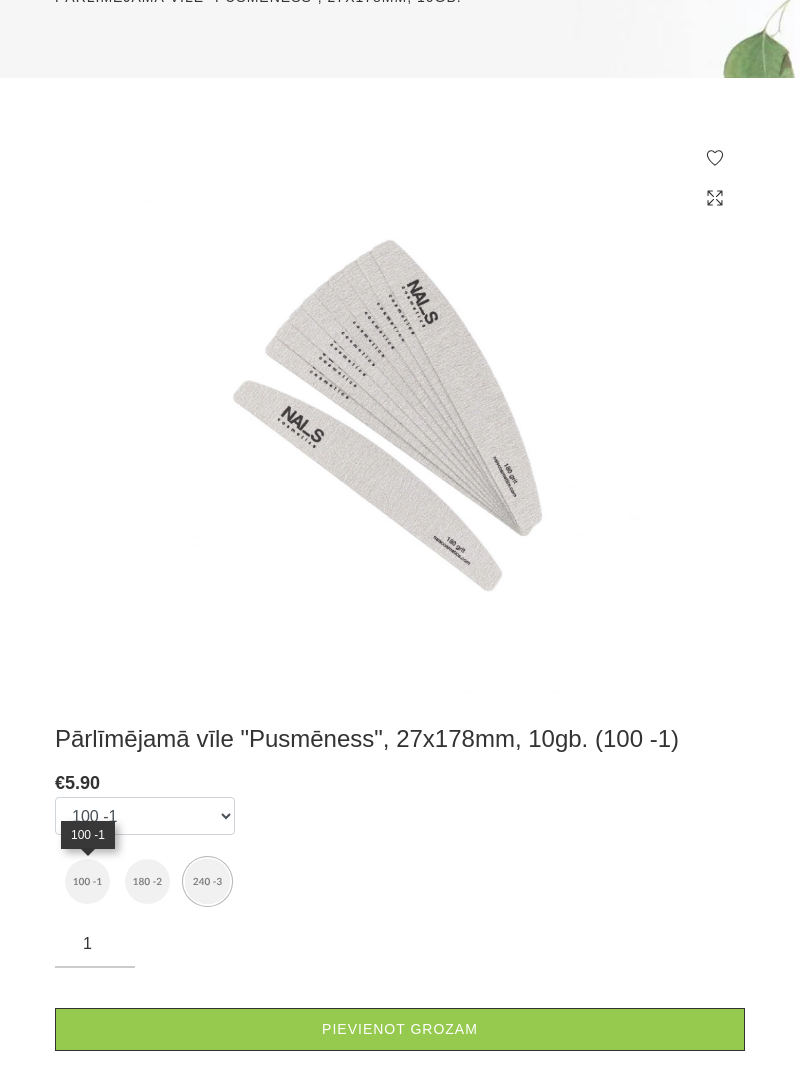 click at bounding box center (147, 881) 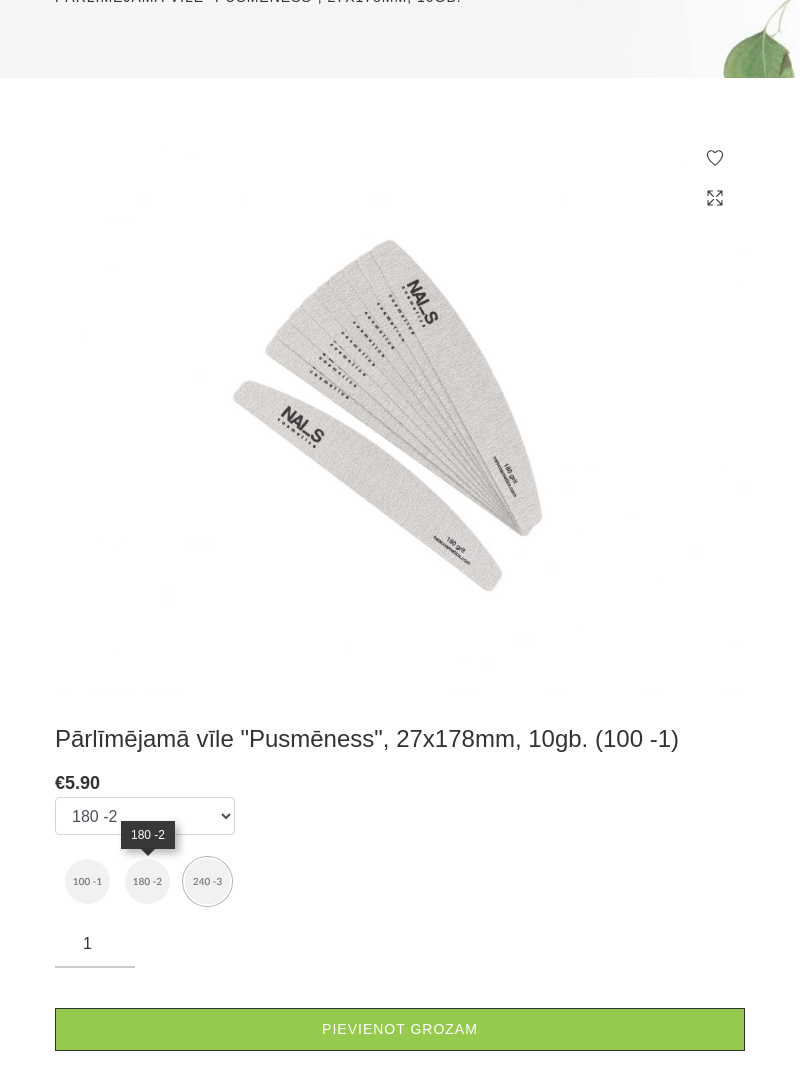 click on "100 -1 180 -2 240 -3" at bounding box center (145, 854) 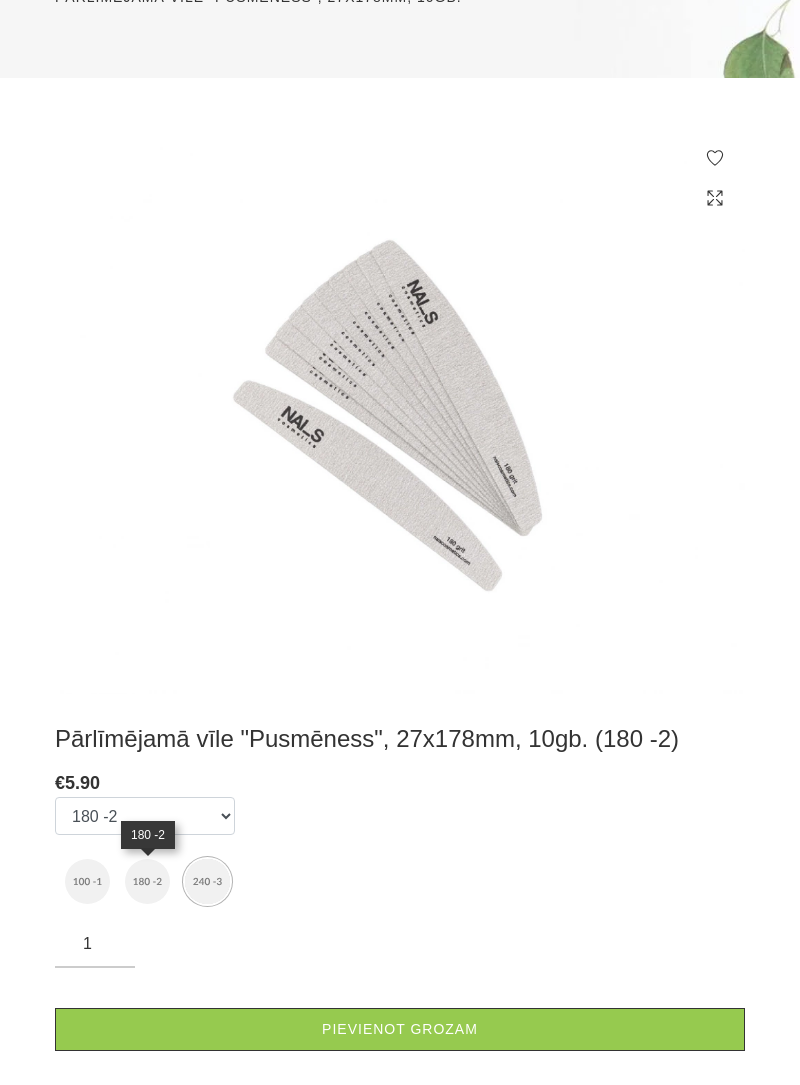 click at bounding box center [87, 881] 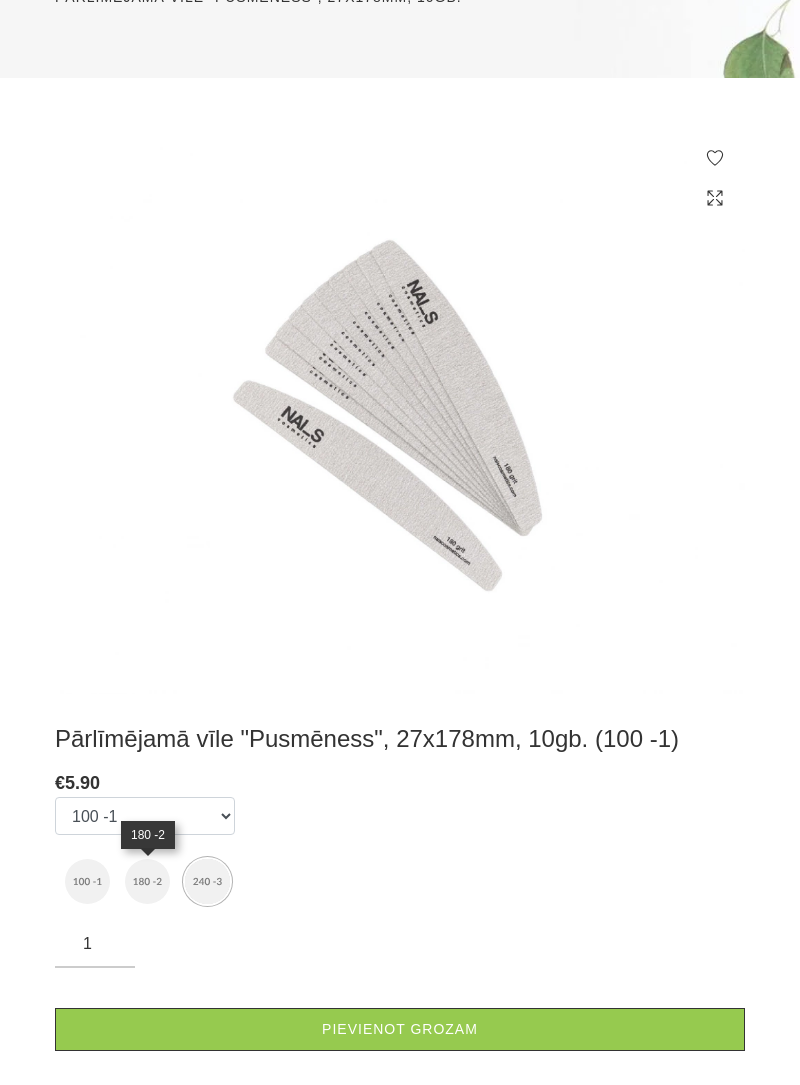 click at bounding box center [147, 881] 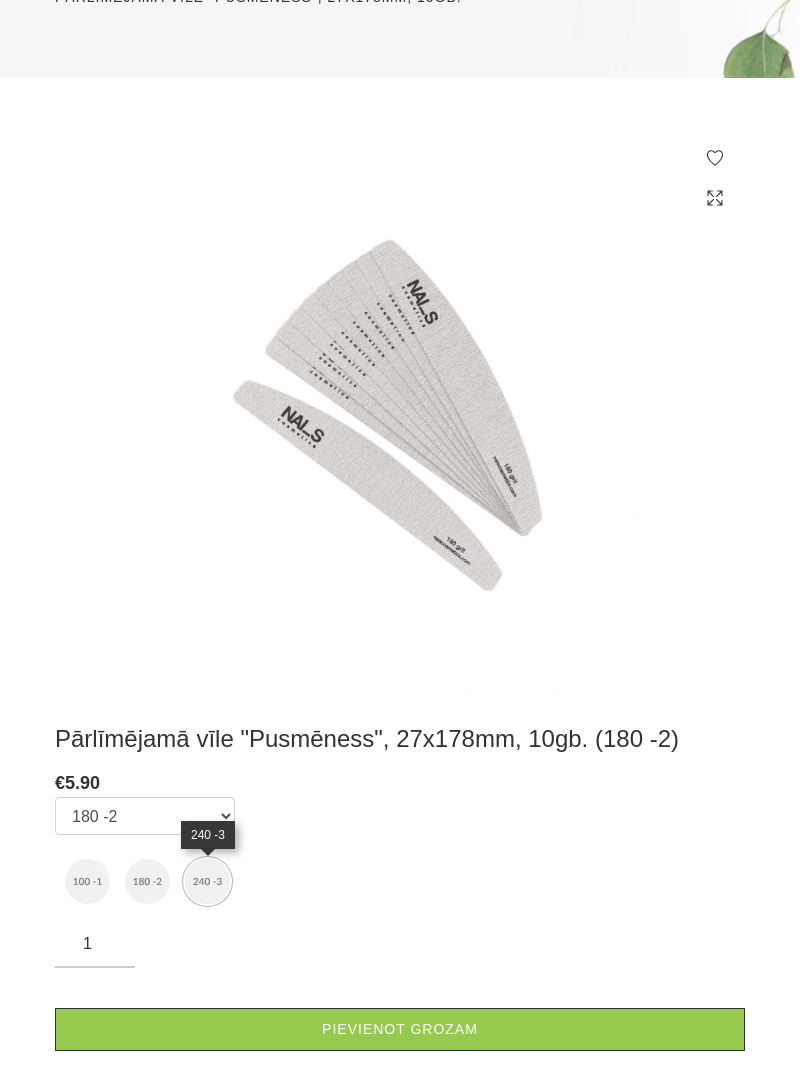 click at bounding box center (207, 881) 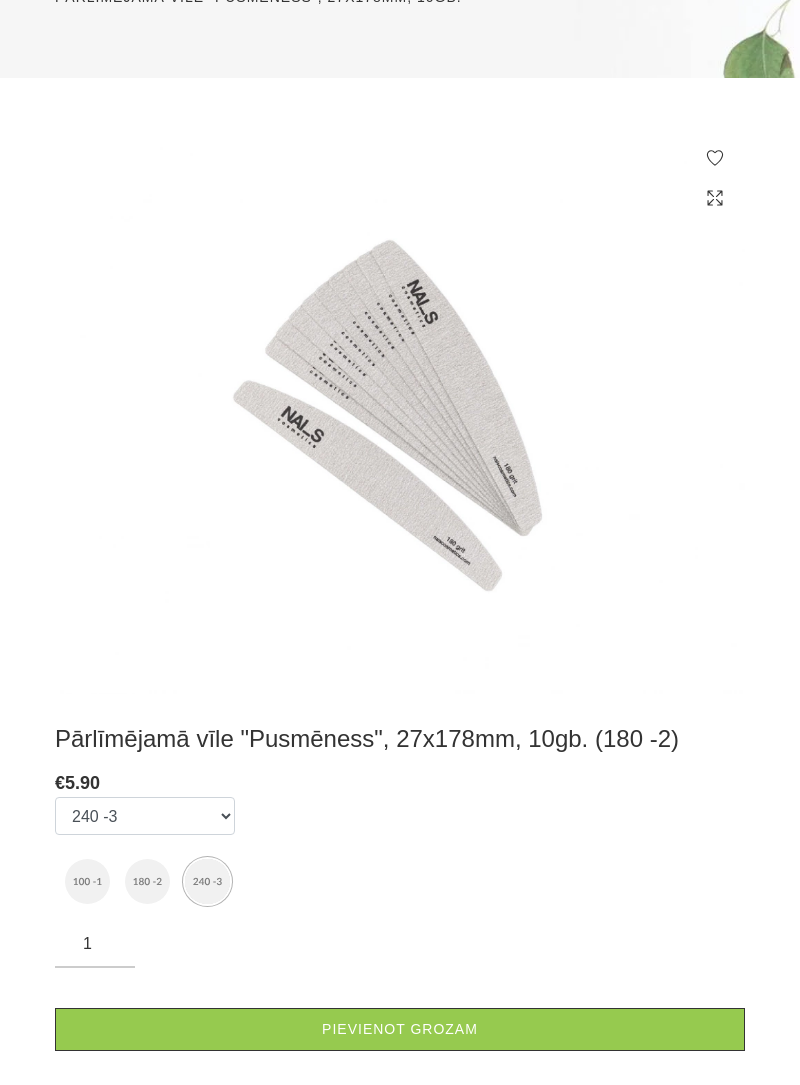 click at bounding box center (87, 881) 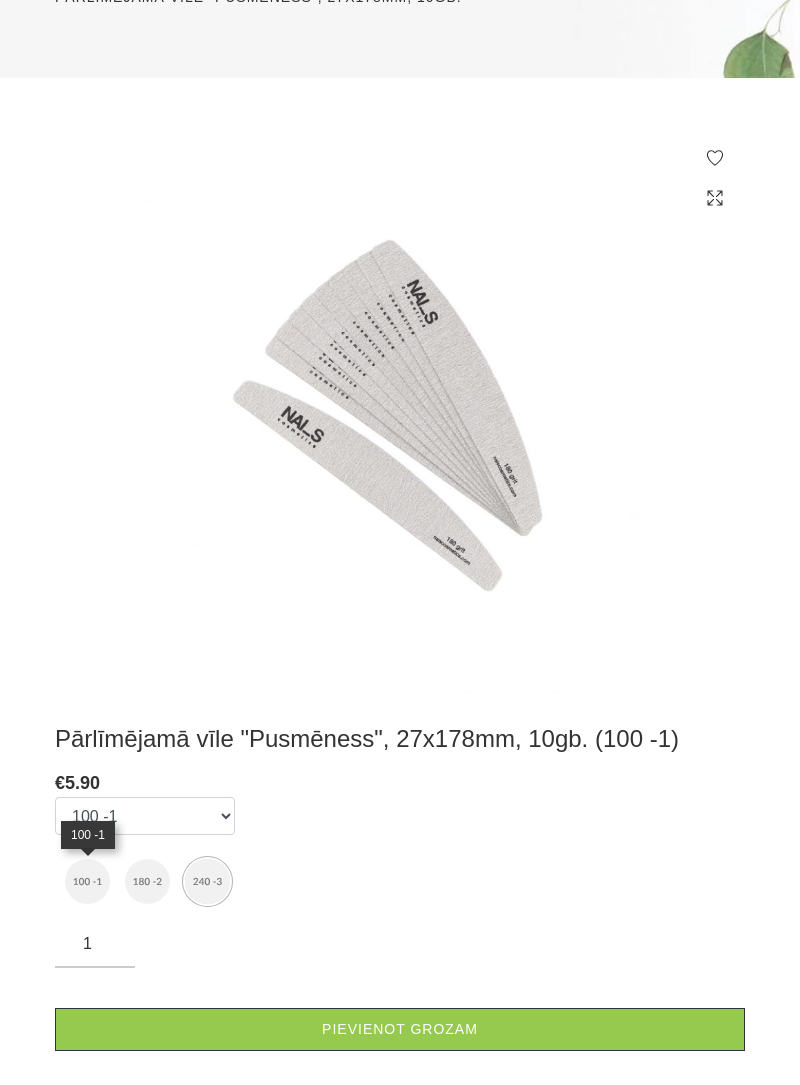click at bounding box center [147, 881] 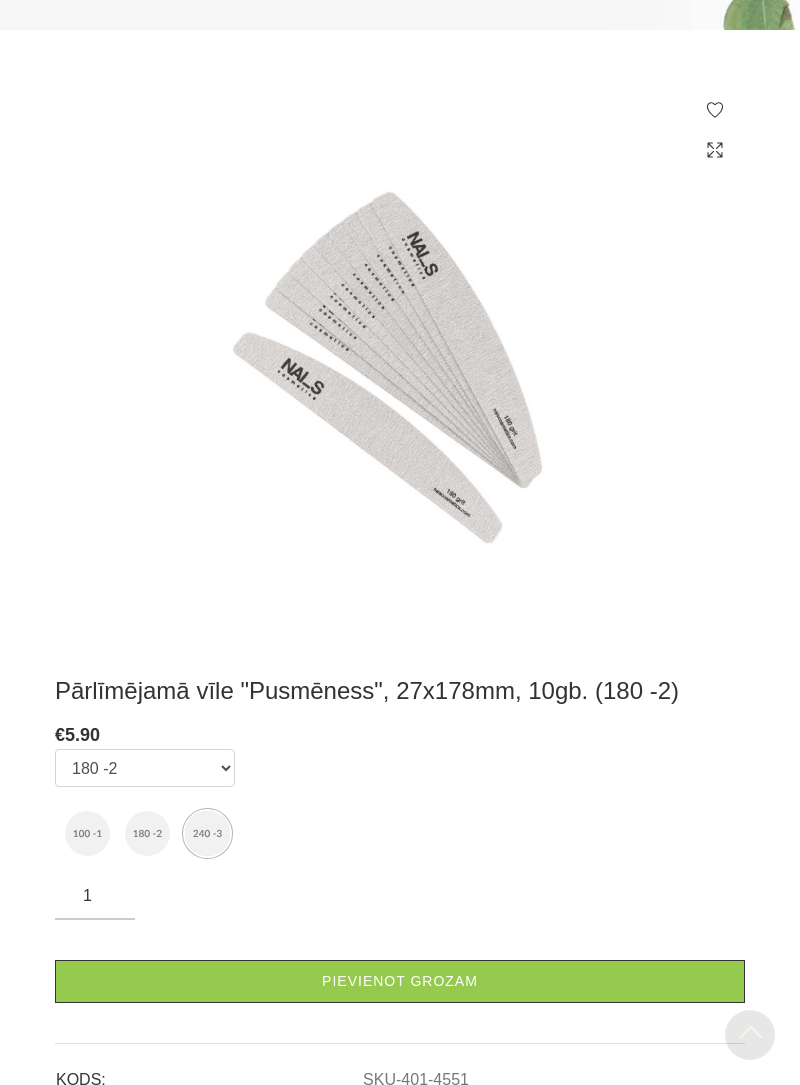 scroll, scrollTop: 484, scrollLeft: 0, axis: vertical 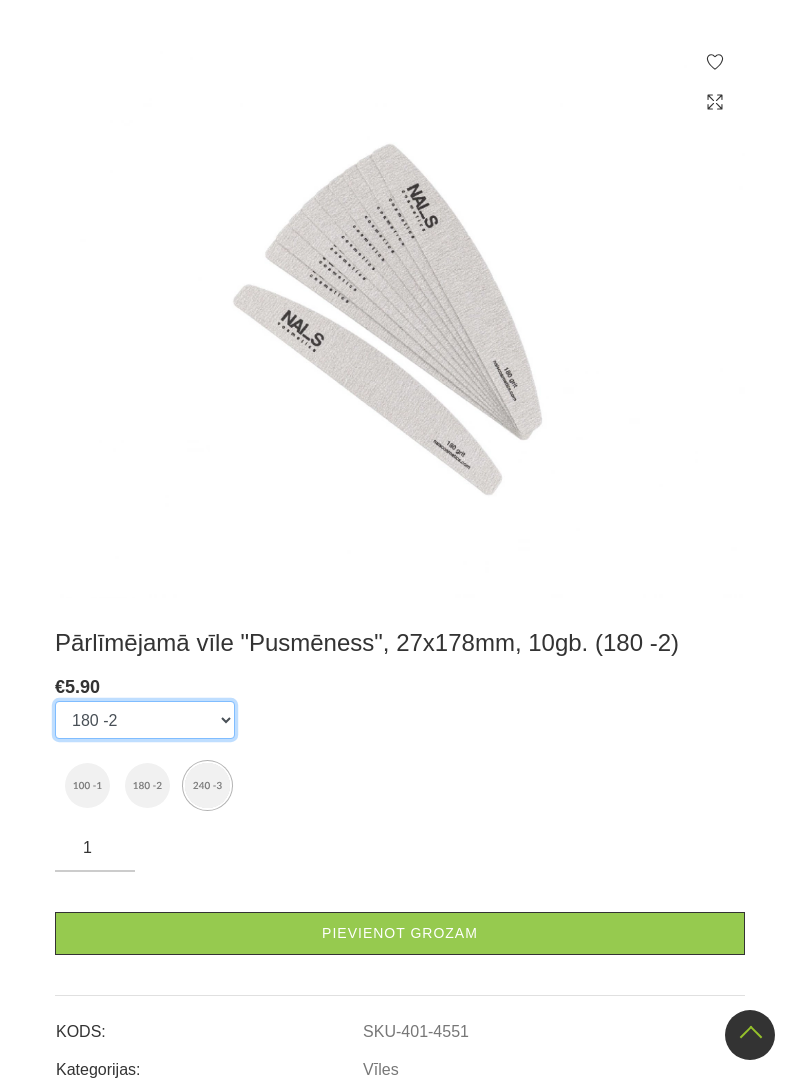 click on "100 -1 180 -2 240 -3" at bounding box center [145, 720] 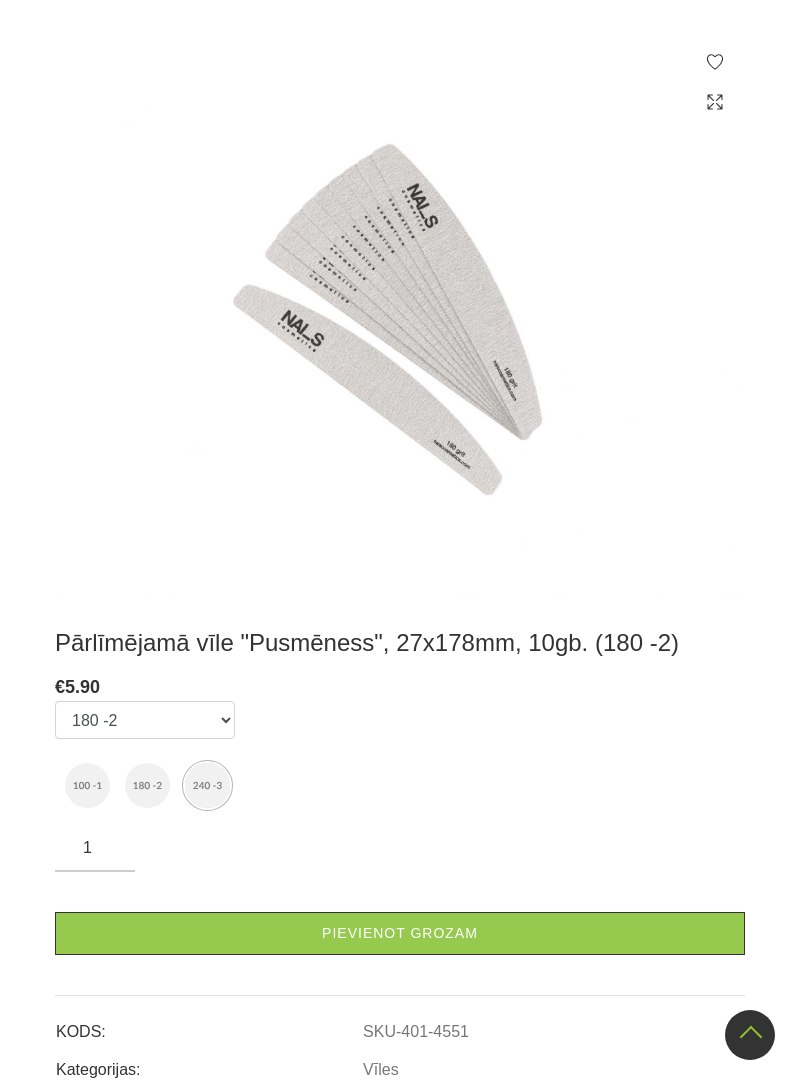click on "Izvēlēties:  100 -1 180 -2 240 -3" at bounding box center [400, 758] 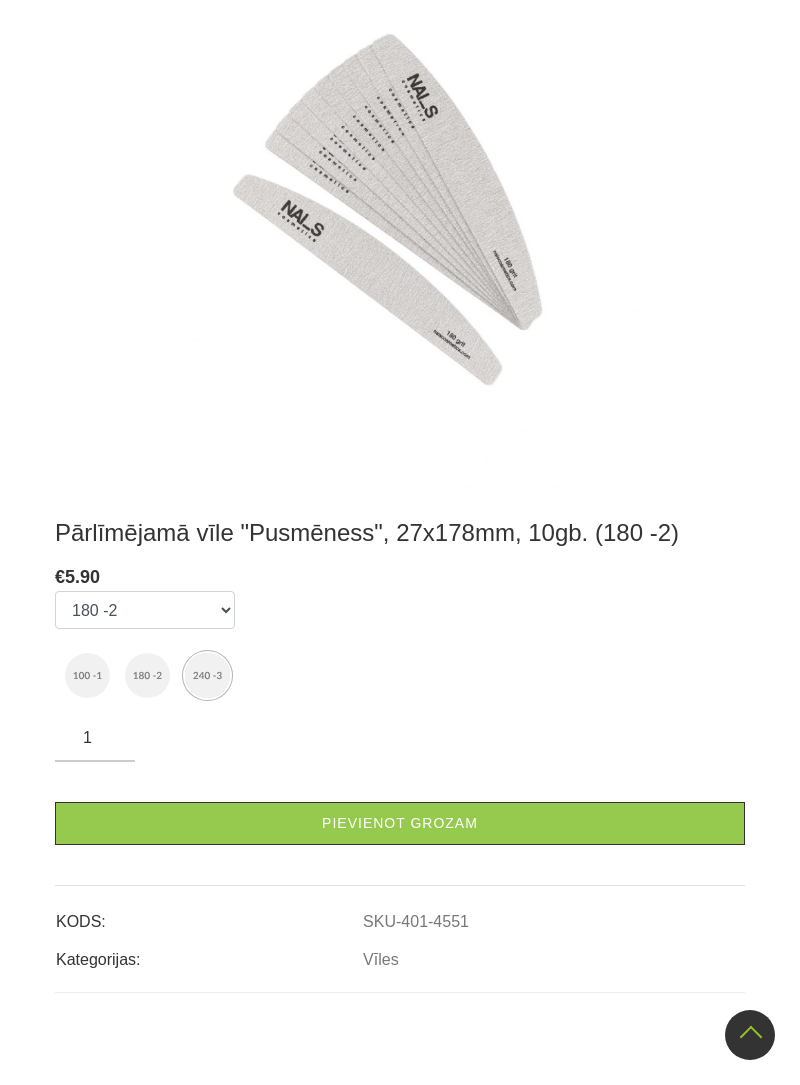 scroll, scrollTop: 590, scrollLeft: 0, axis: vertical 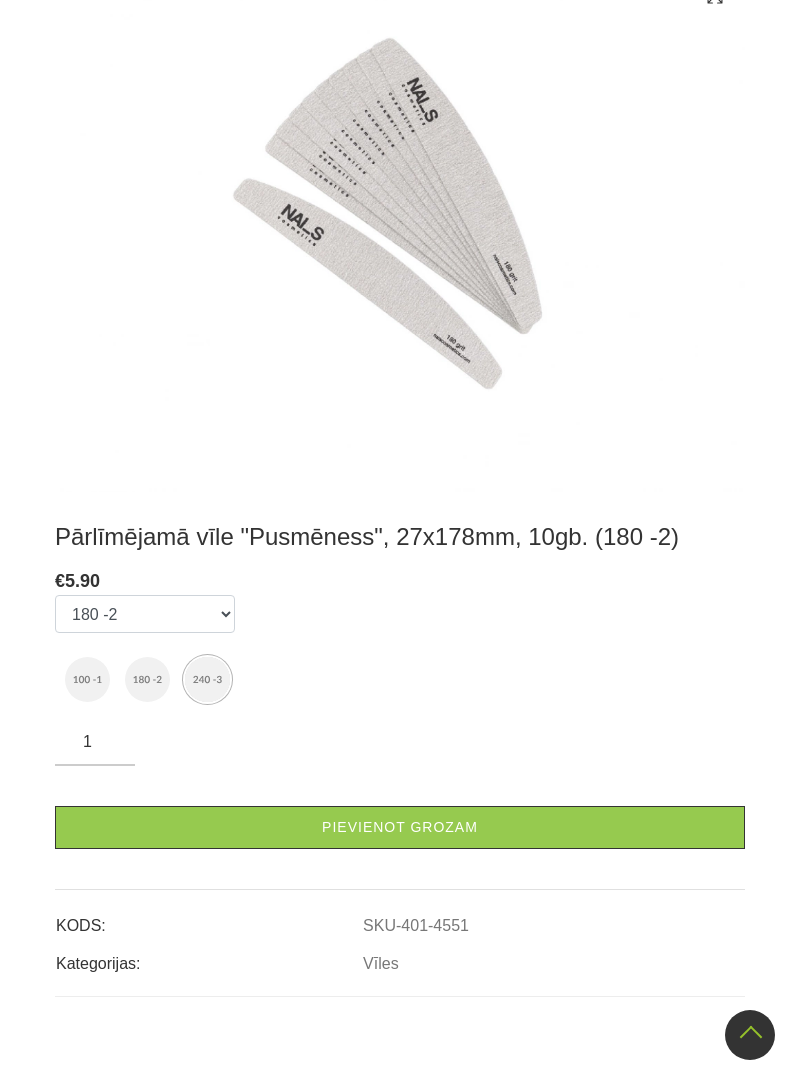 click at bounding box center (147, 679) 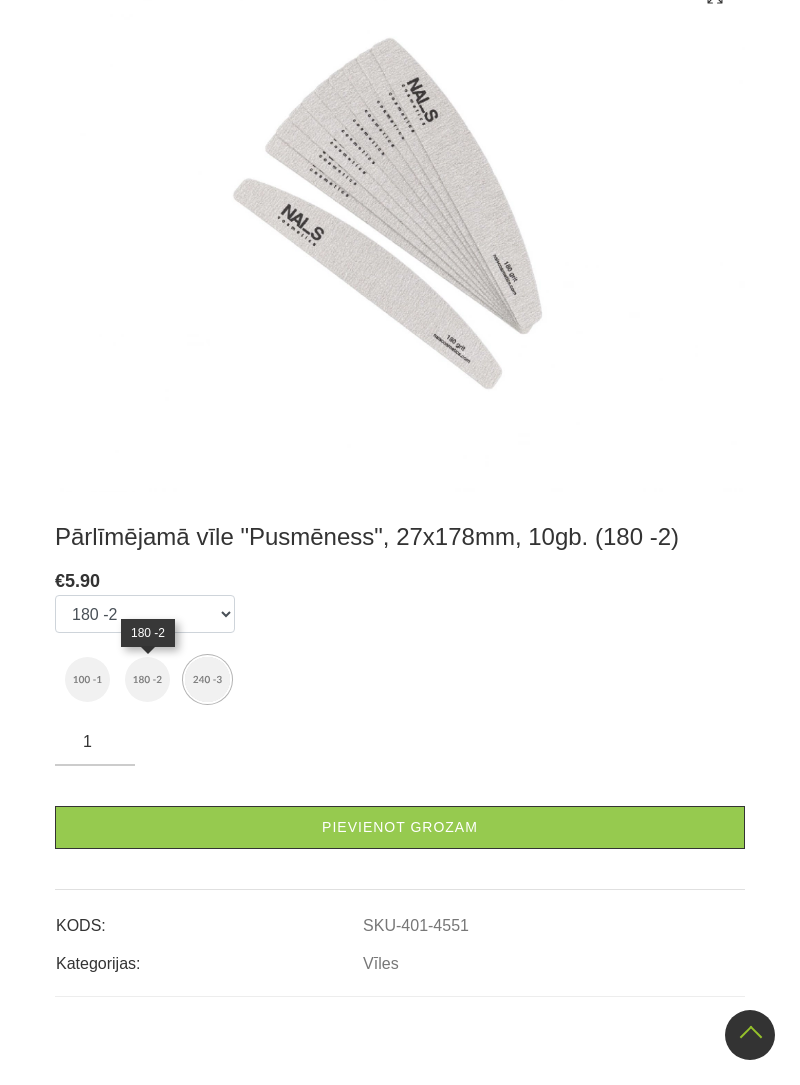 click at bounding box center (147, 679) 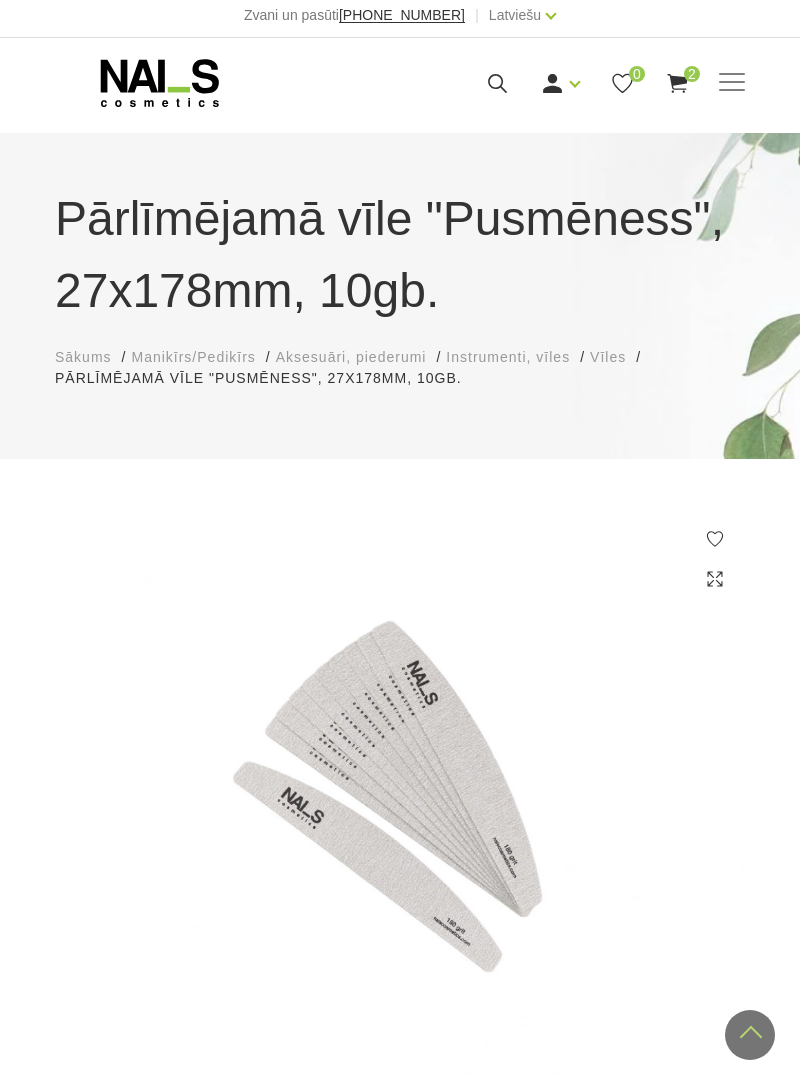 scroll, scrollTop: 0, scrollLeft: 0, axis: both 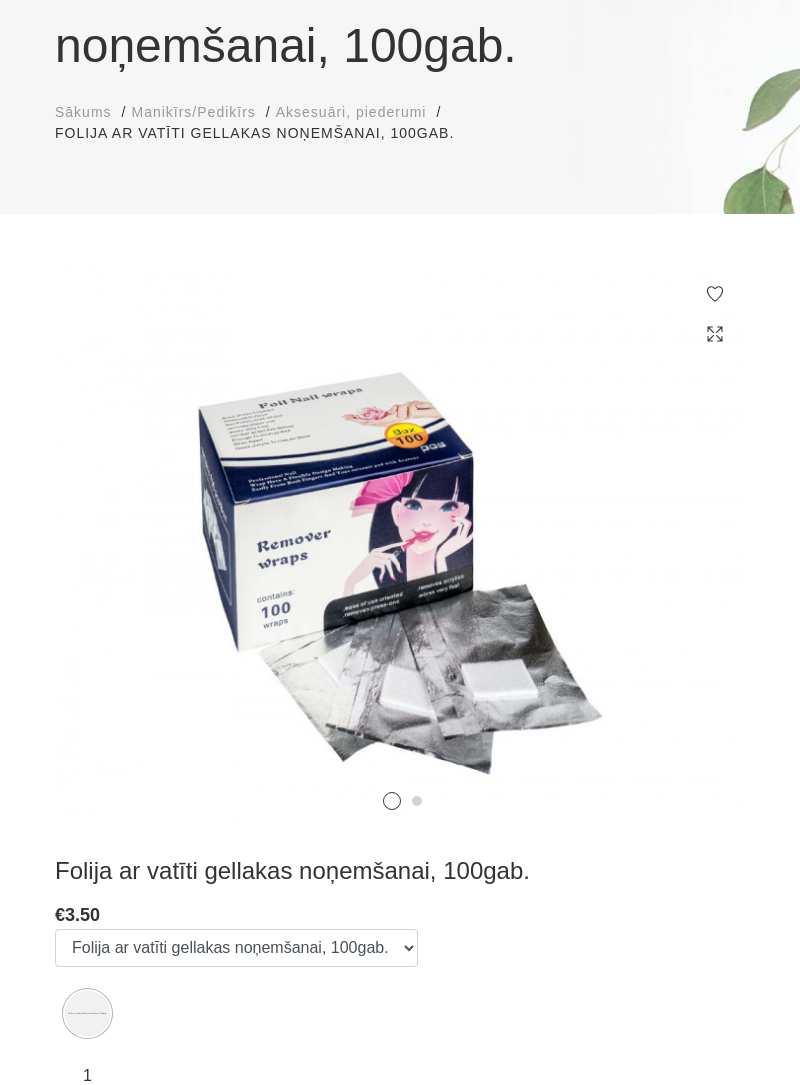click at bounding box center [400, 545] 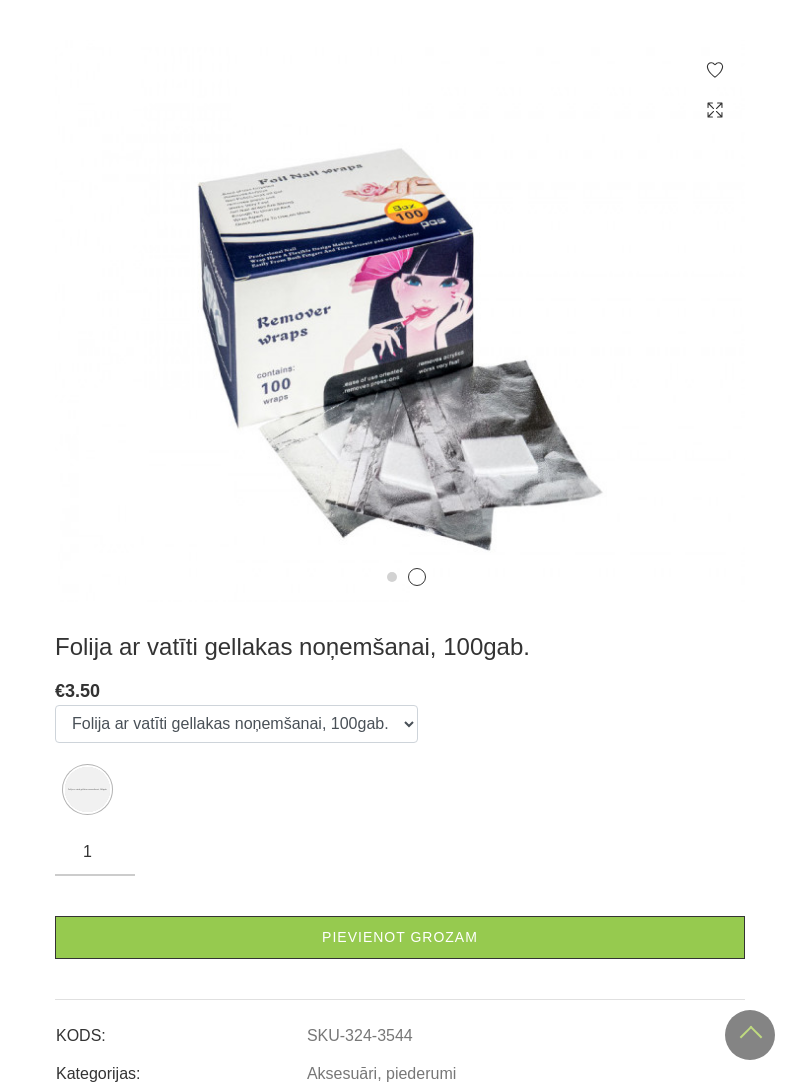 scroll, scrollTop: 476, scrollLeft: 0, axis: vertical 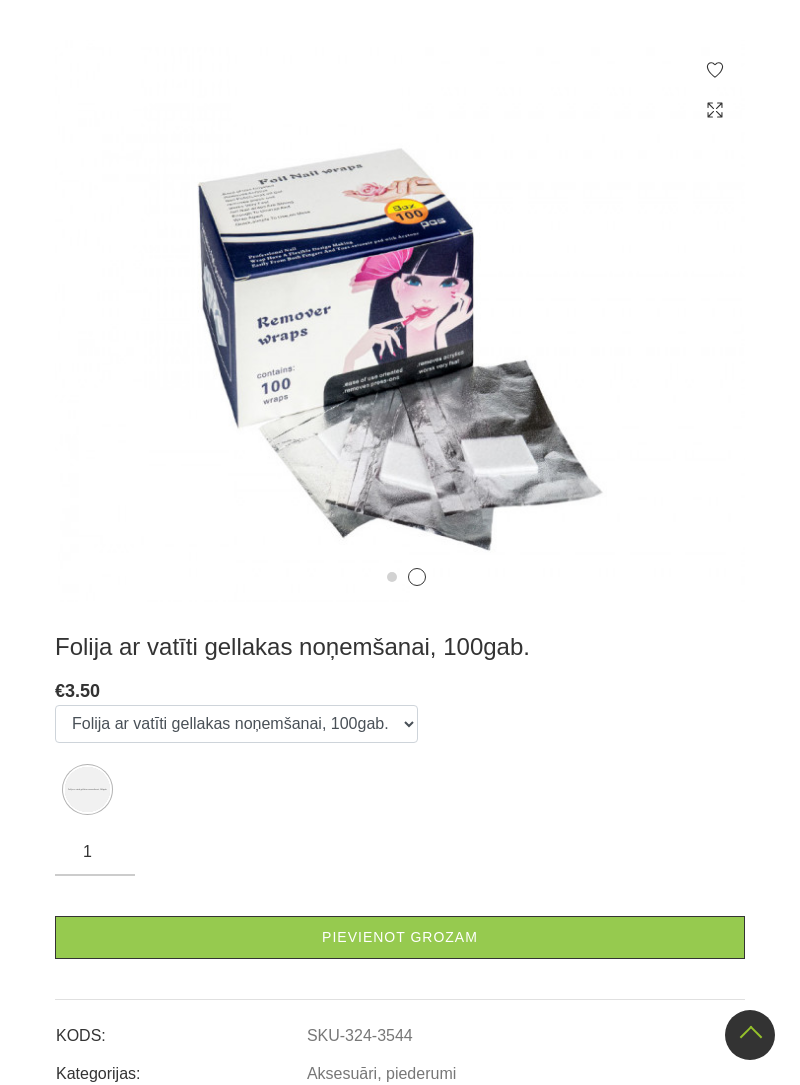 click on "Pievienot grozam" at bounding box center [400, 937] 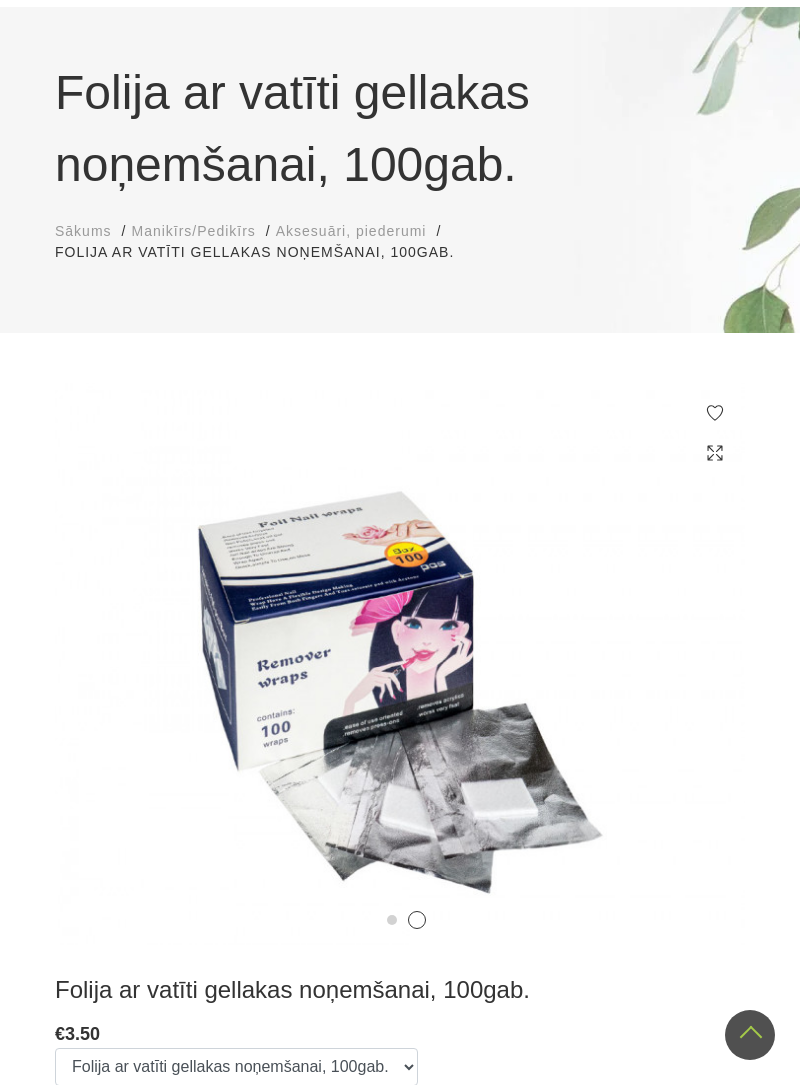 scroll, scrollTop: 0, scrollLeft: 0, axis: both 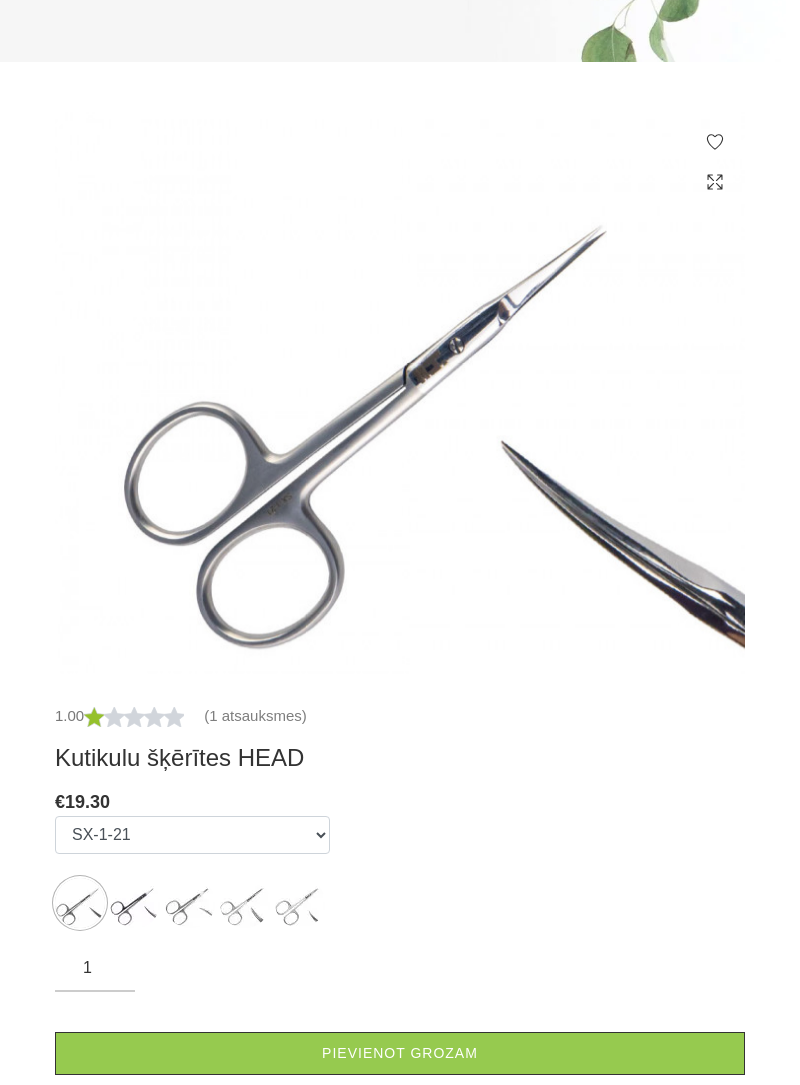 click on "(1 atsauksmes)" at bounding box center [255, 716] 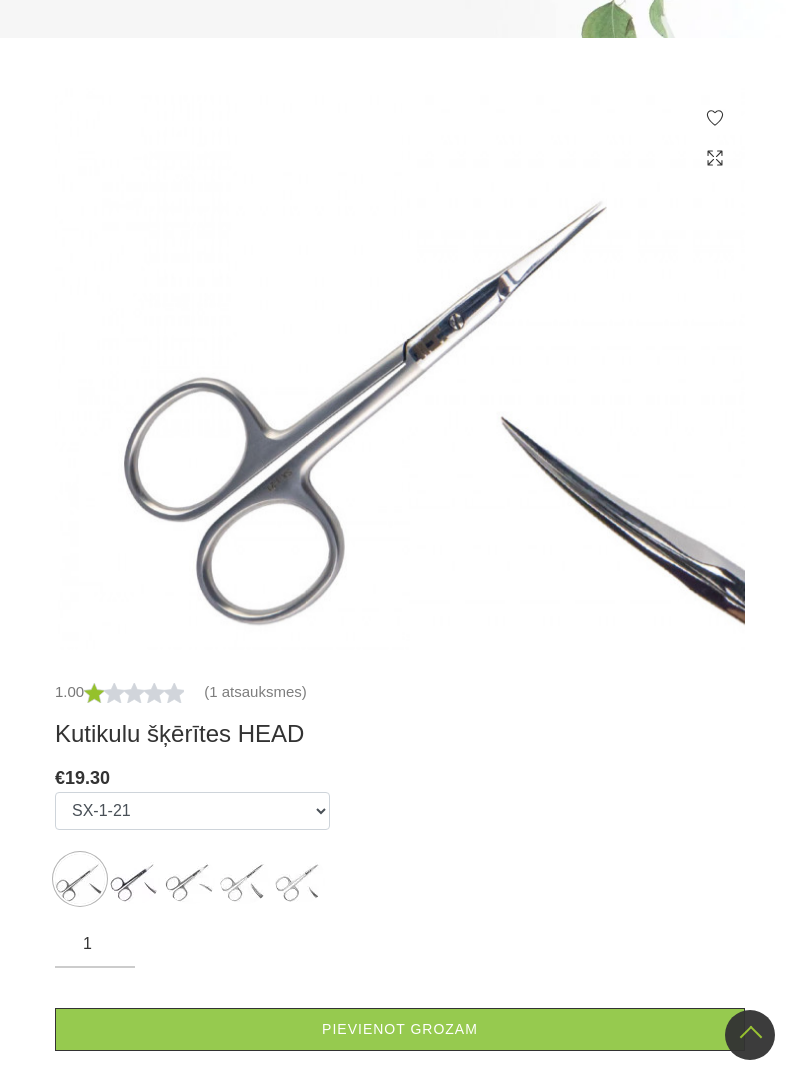 scroll, scrollTop: 352, scrollLeft: 0, axis: vertical 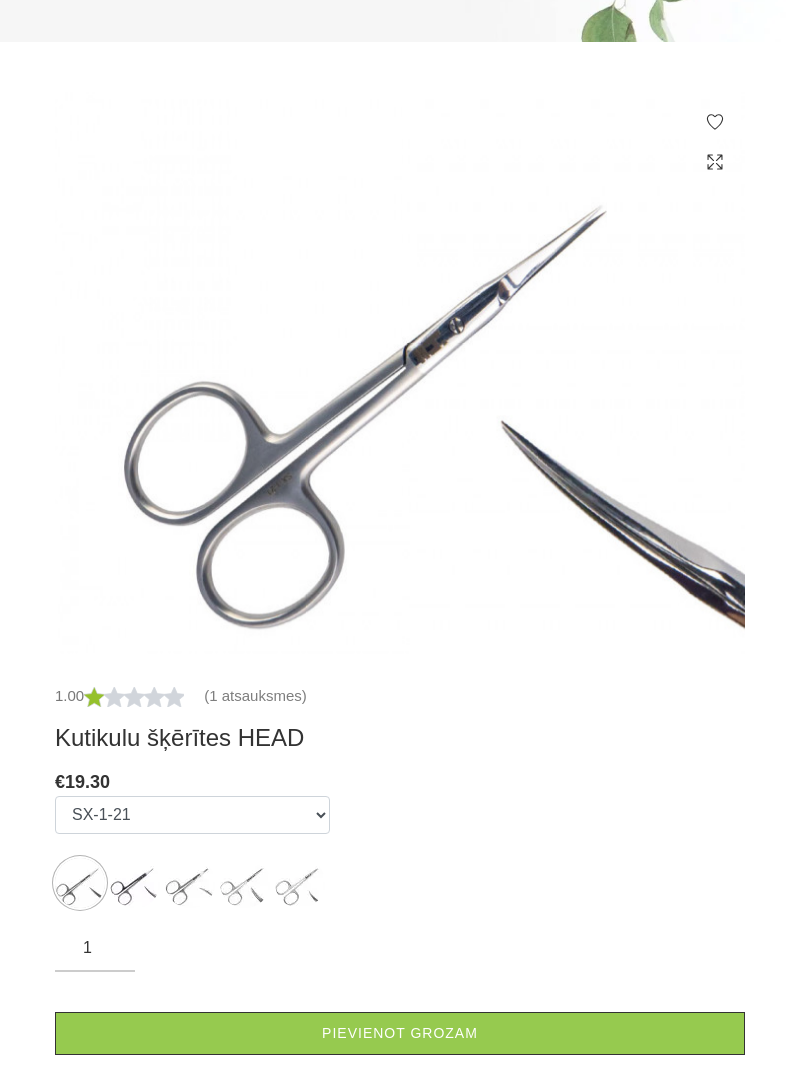 click at bounding box center (135, 883) 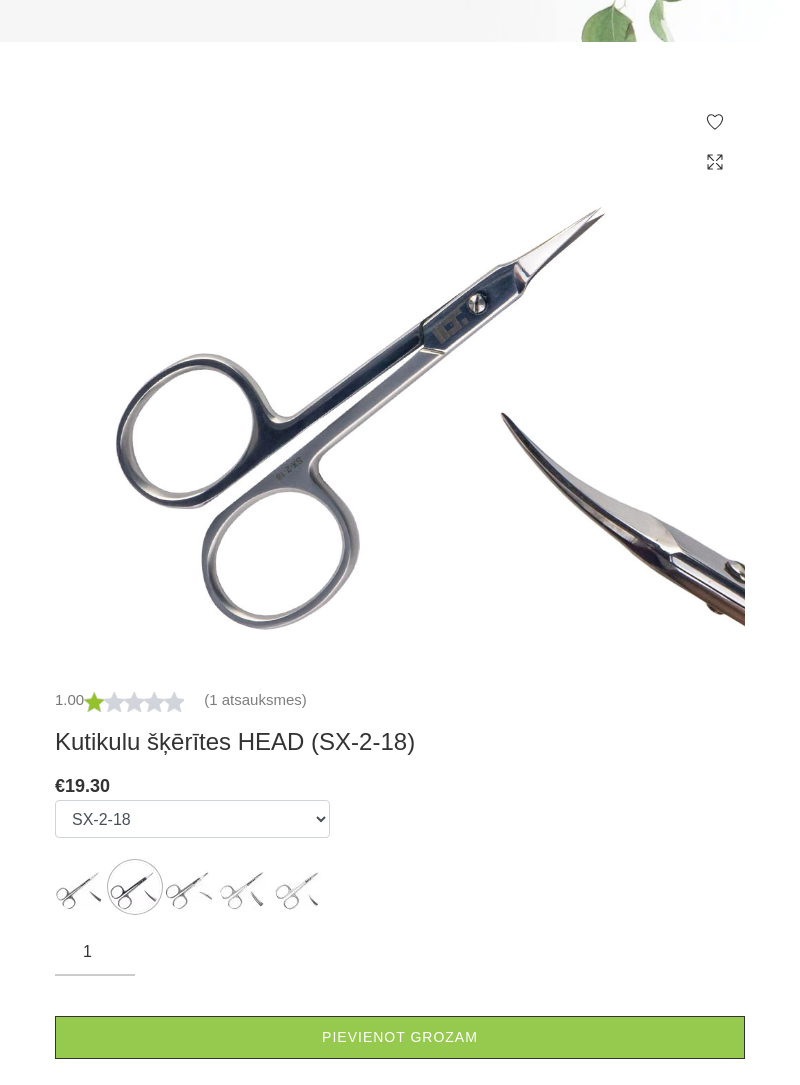 click at bounding box center [190, 887] 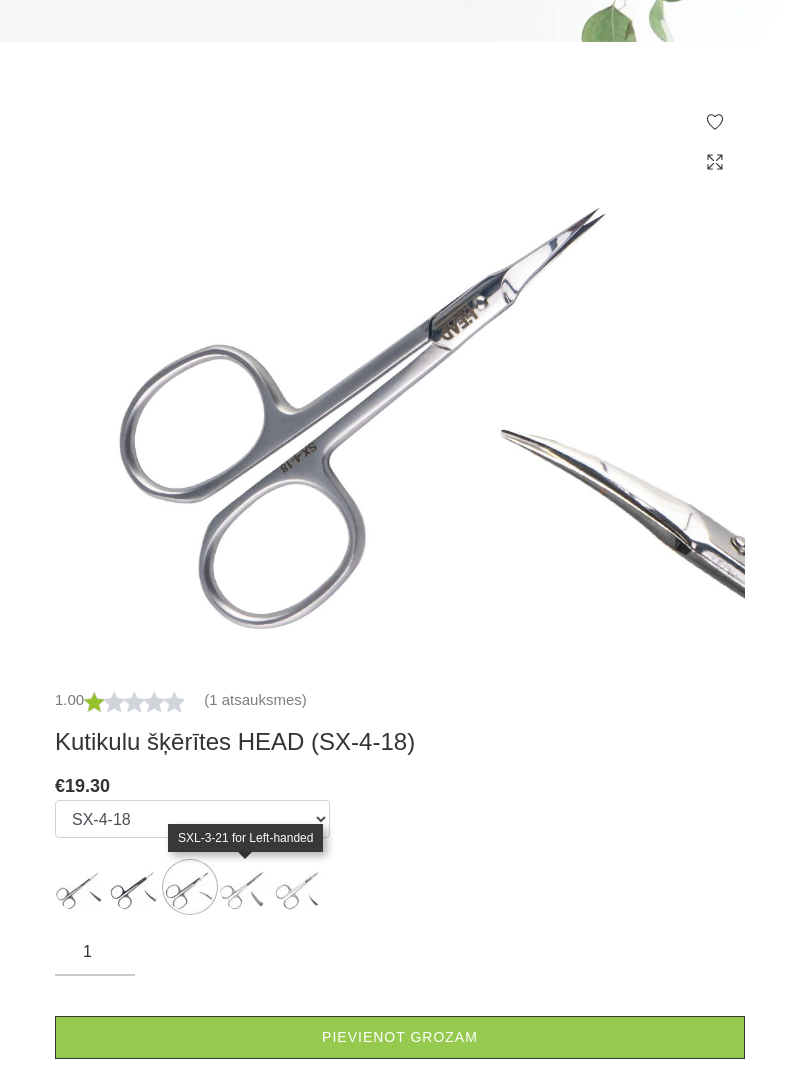 click at bounding box center [245, 887] 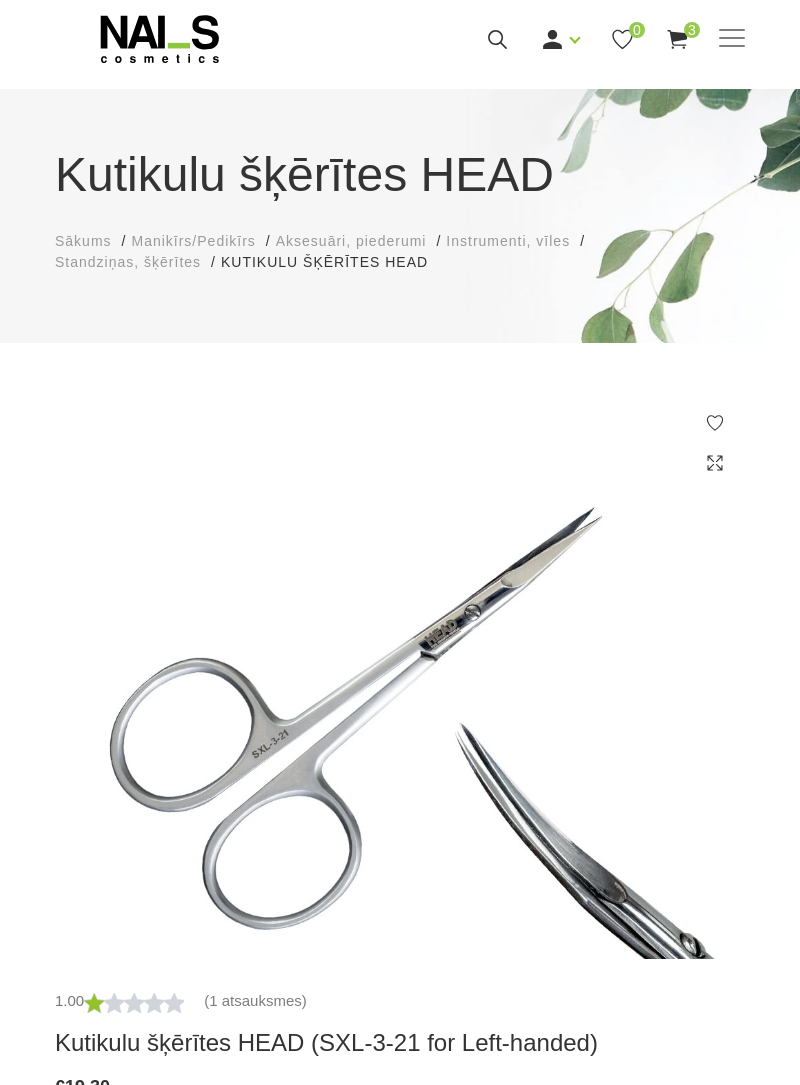 scroll, scrollTop: 0, scrollLeft: 0, axis: both 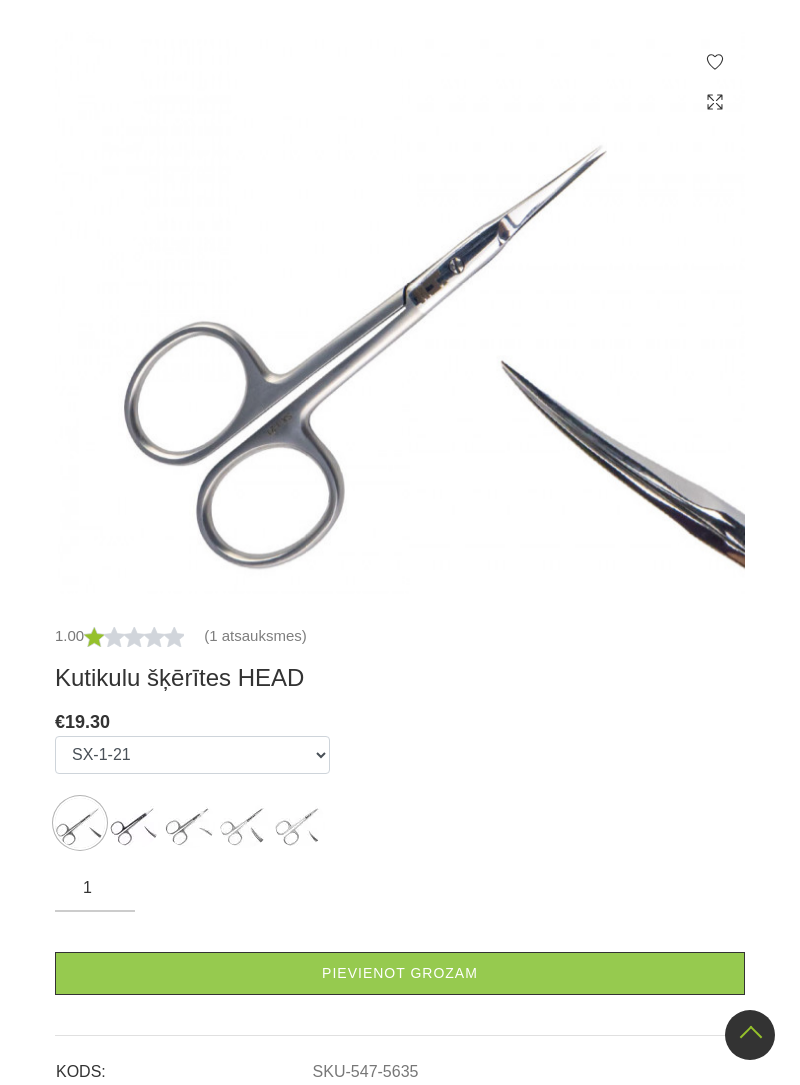 click at bounding box center [135, 823] 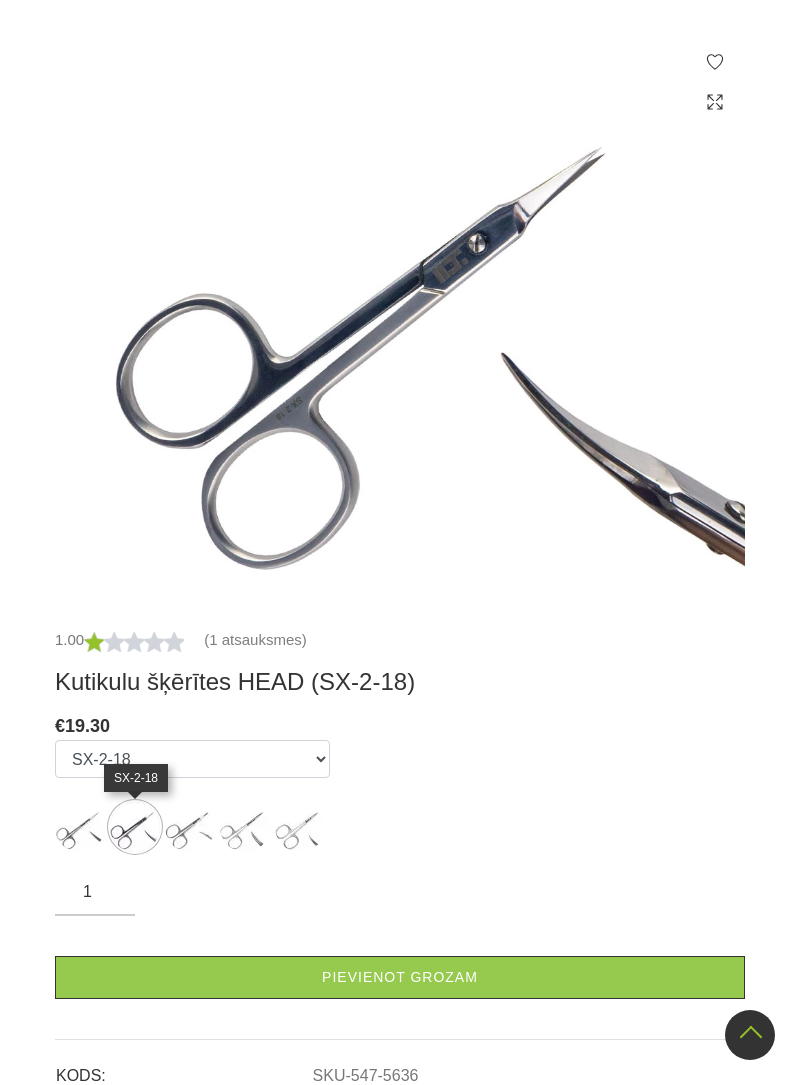 click at bounding box center [190, 827] 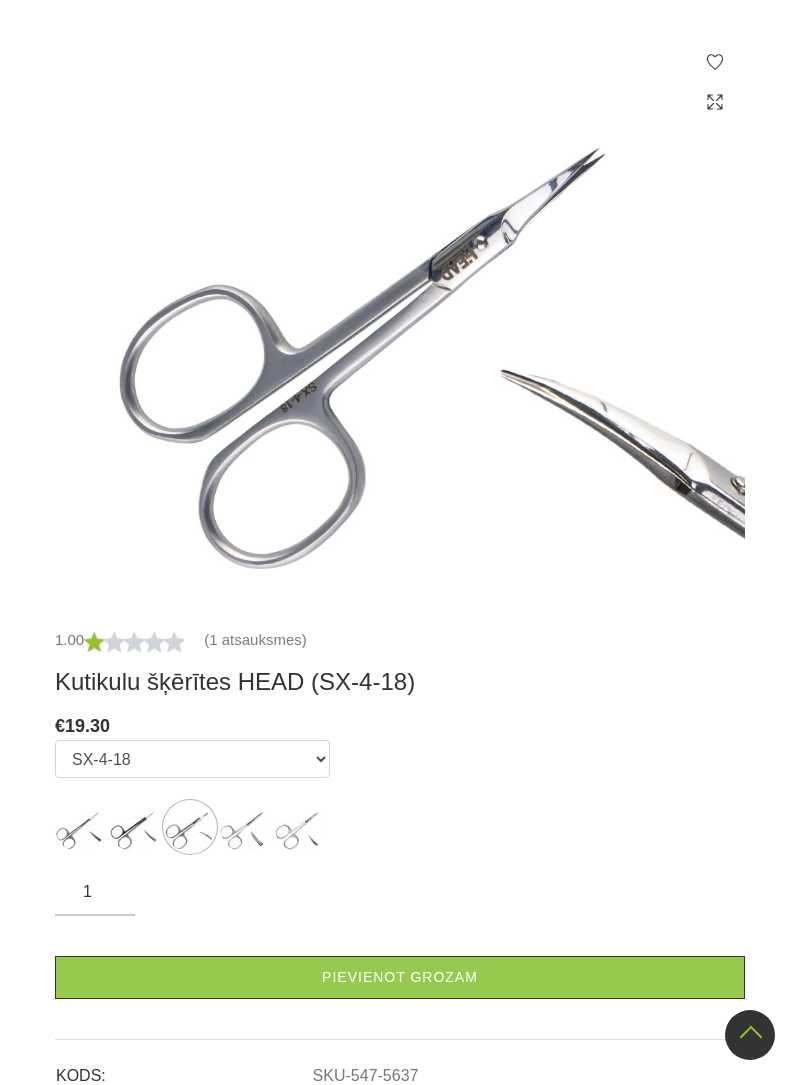 click at bounding box center (245, 827) 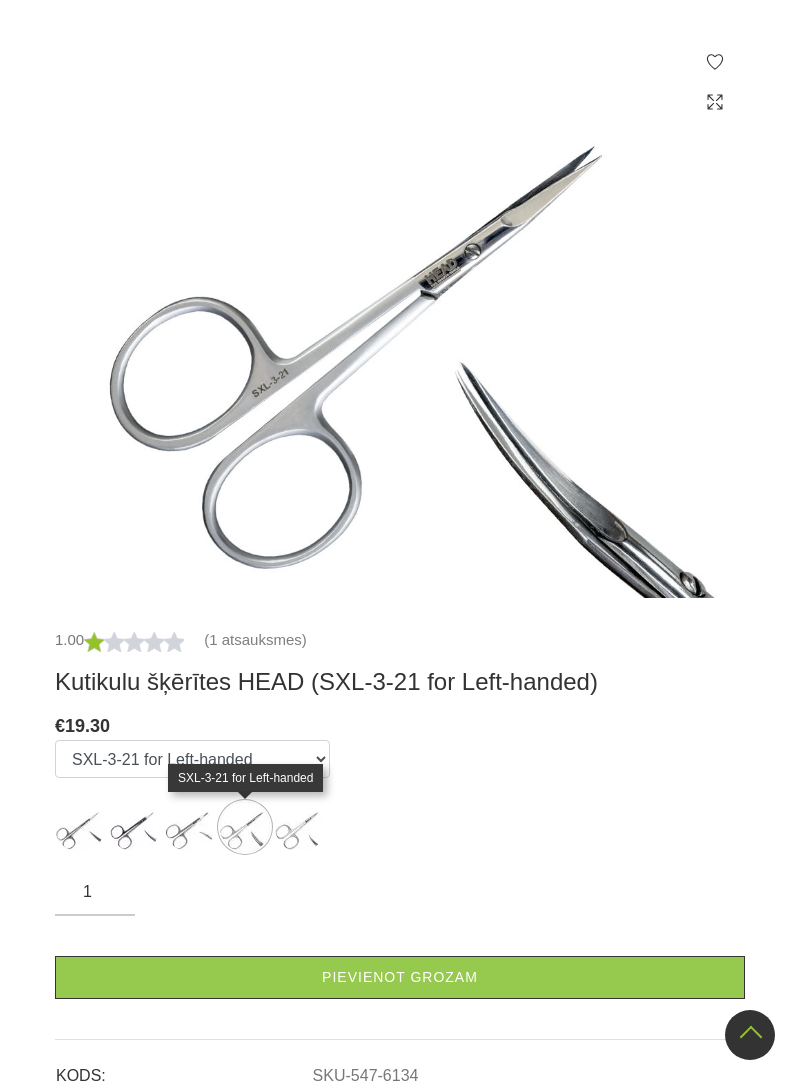 click at bounding box center [300, 827] 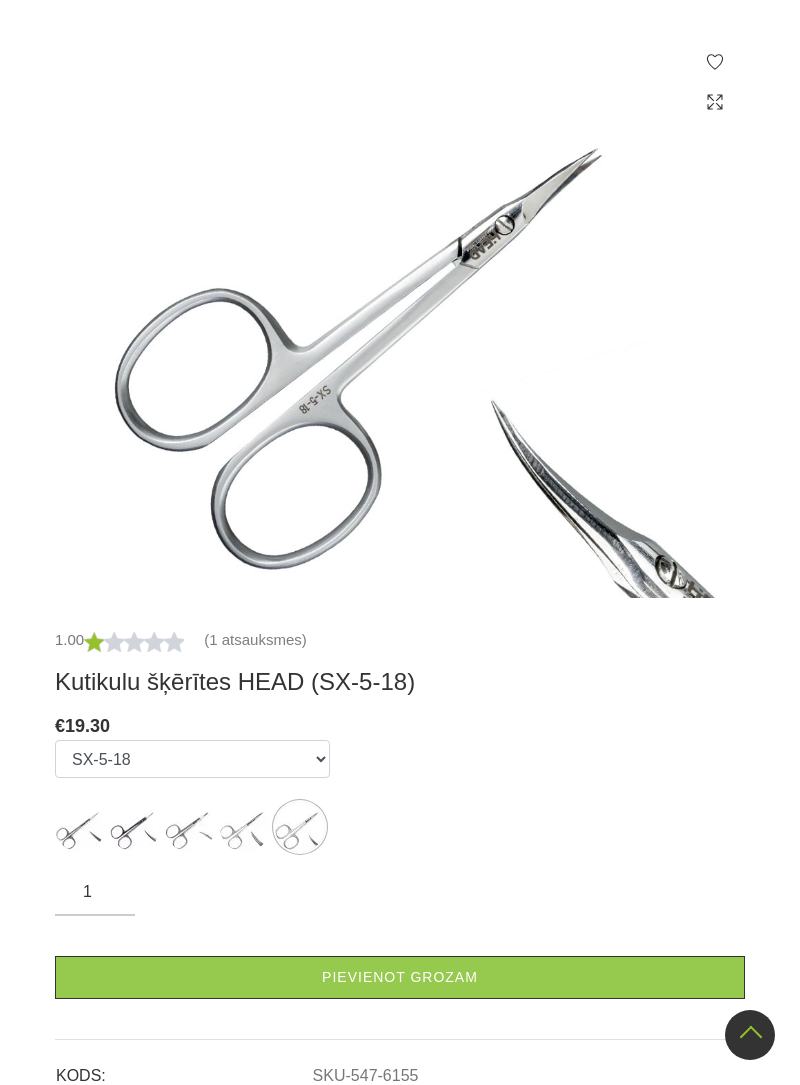 click at bounding box center (135, 827) 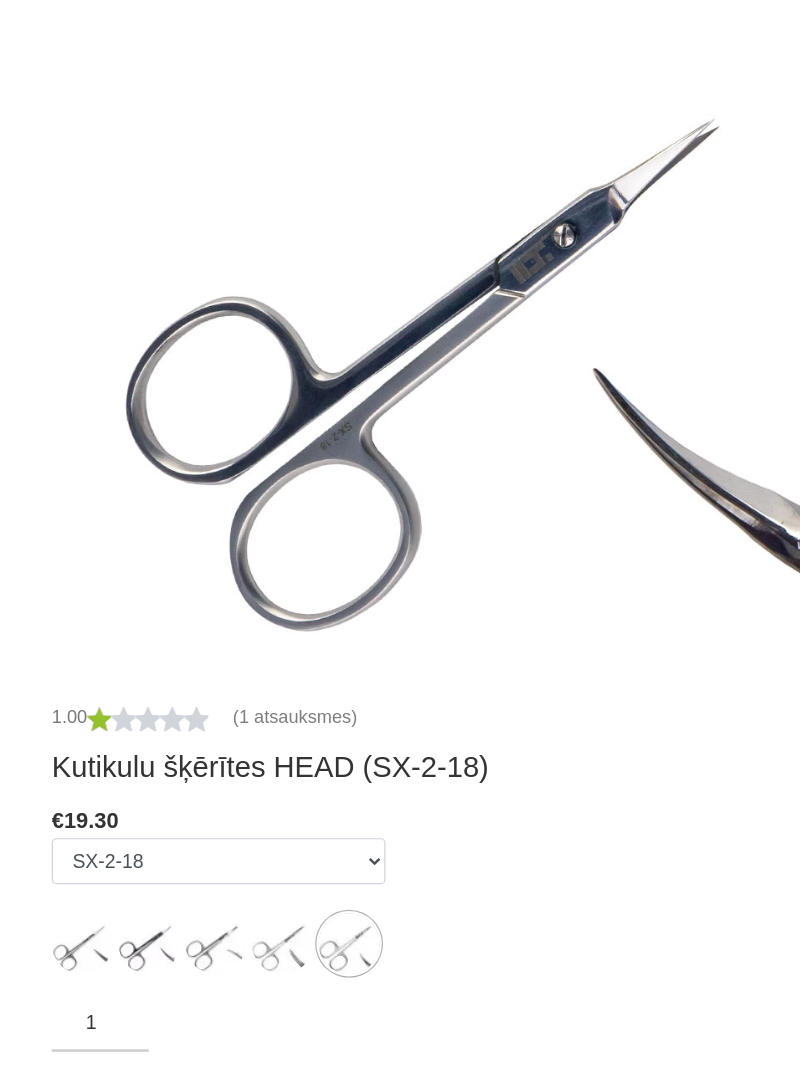 scroll, scrollTop: 414, scrollLeft: 0, axis: vertical 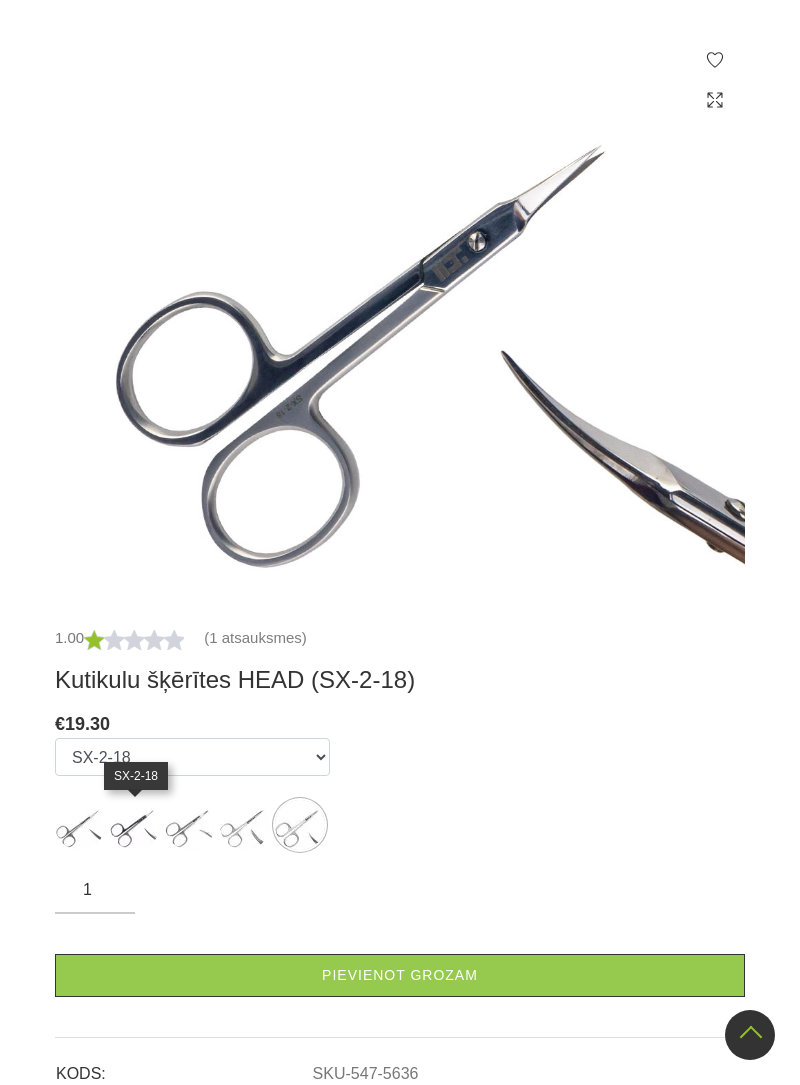 click at bounding box center [80, 825] 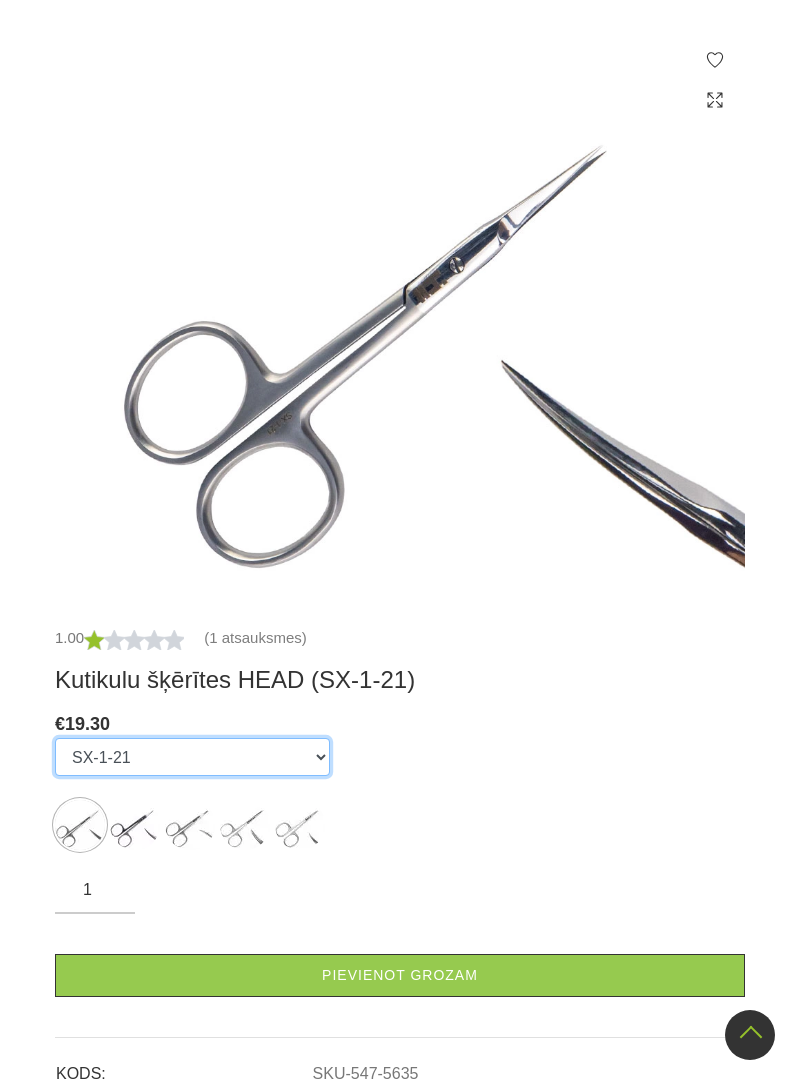 click on "SX-1-21 SX-2-18 SX-4-18 SXL-3-21 for Left-handed SX-5-18" at bounding box center [192, 757] 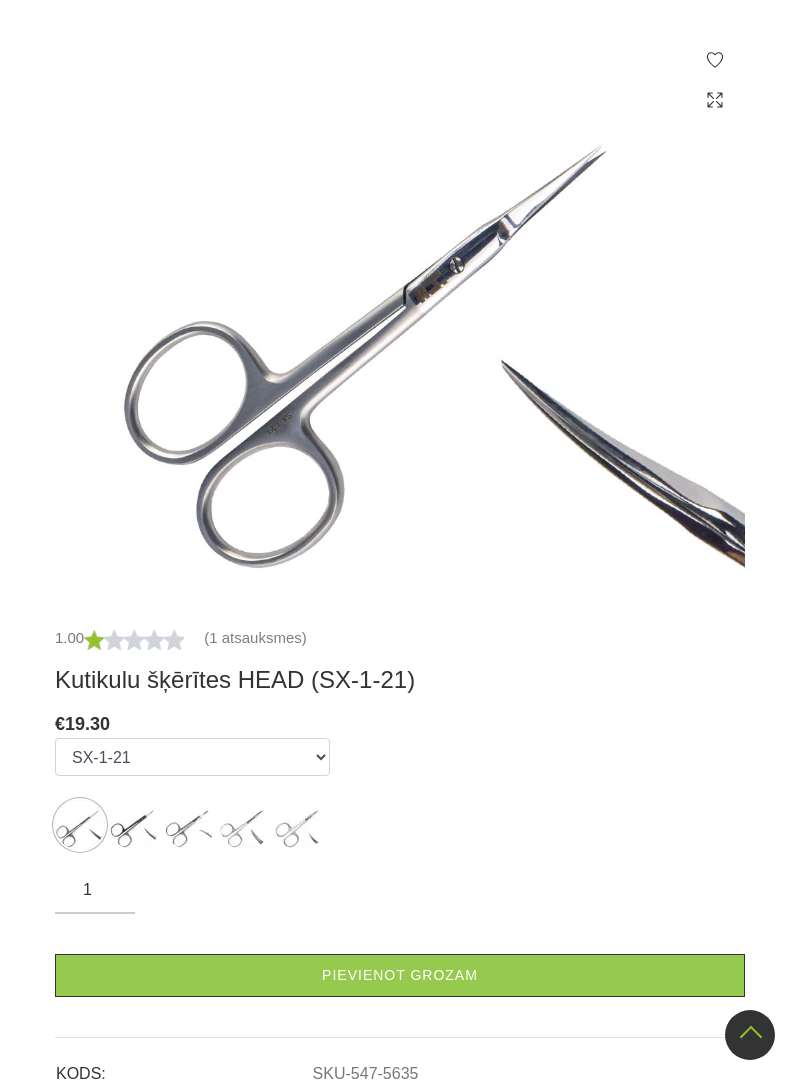 click at bounding box center (245, 825) 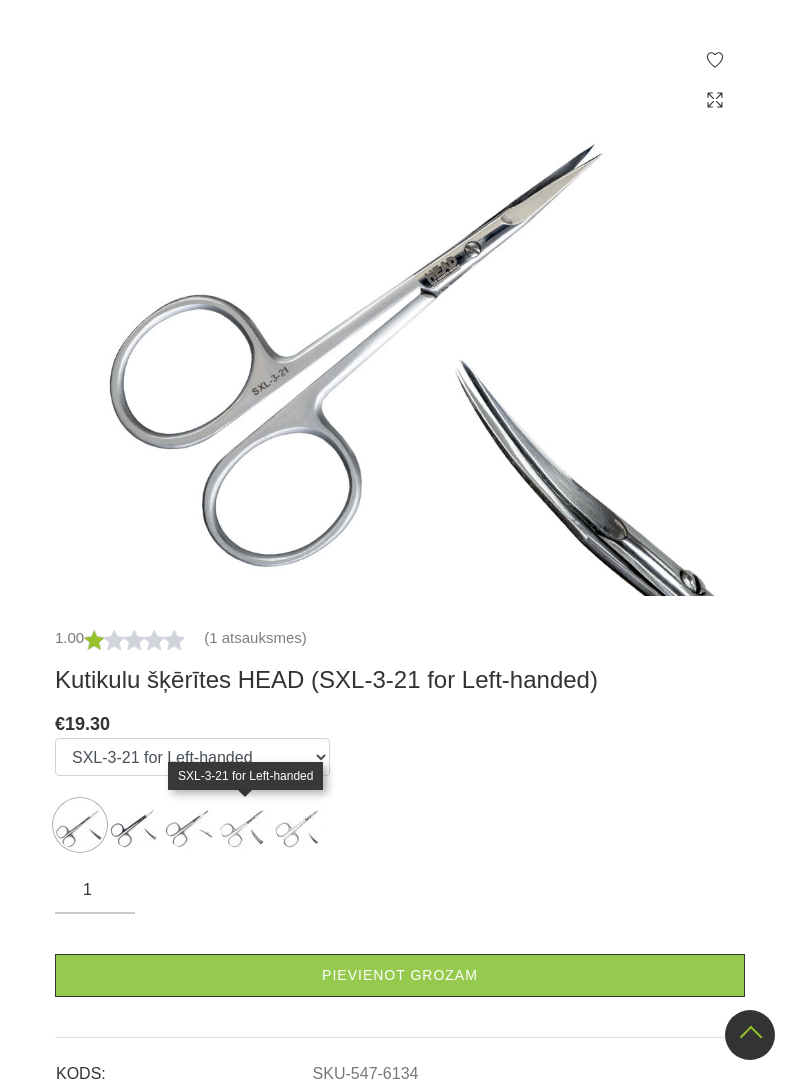 click at bounding box center (245, 825) 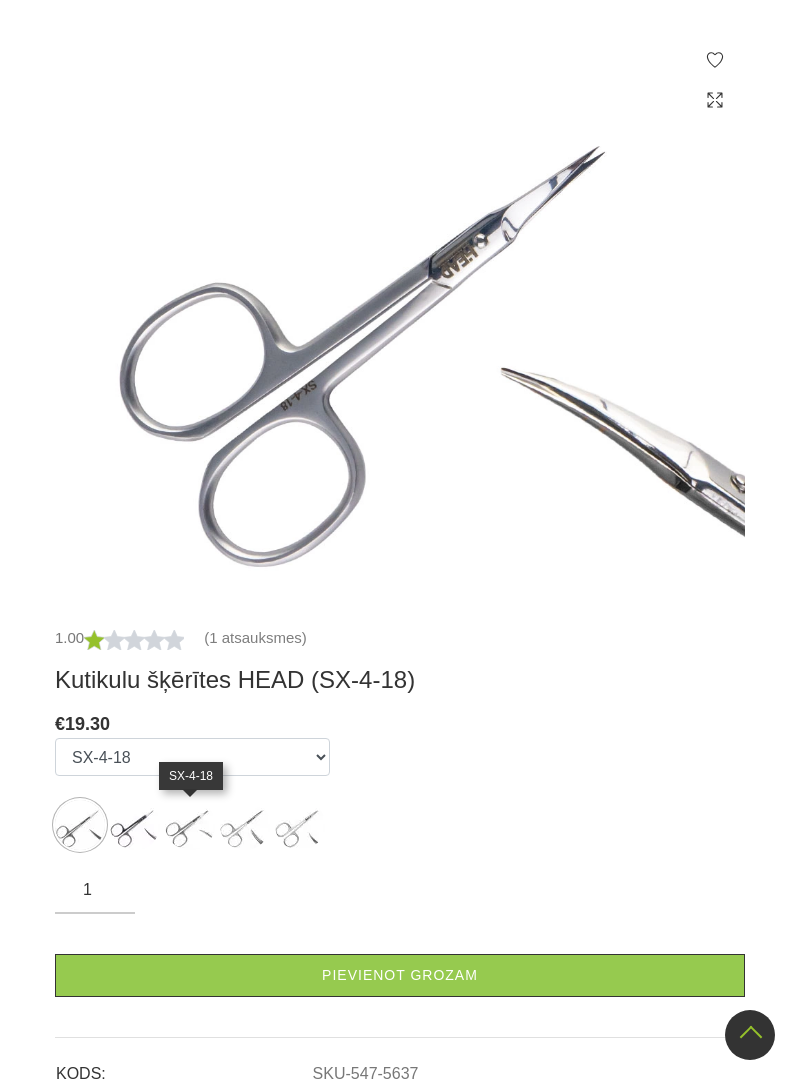 click at bounding box center [135, 825] 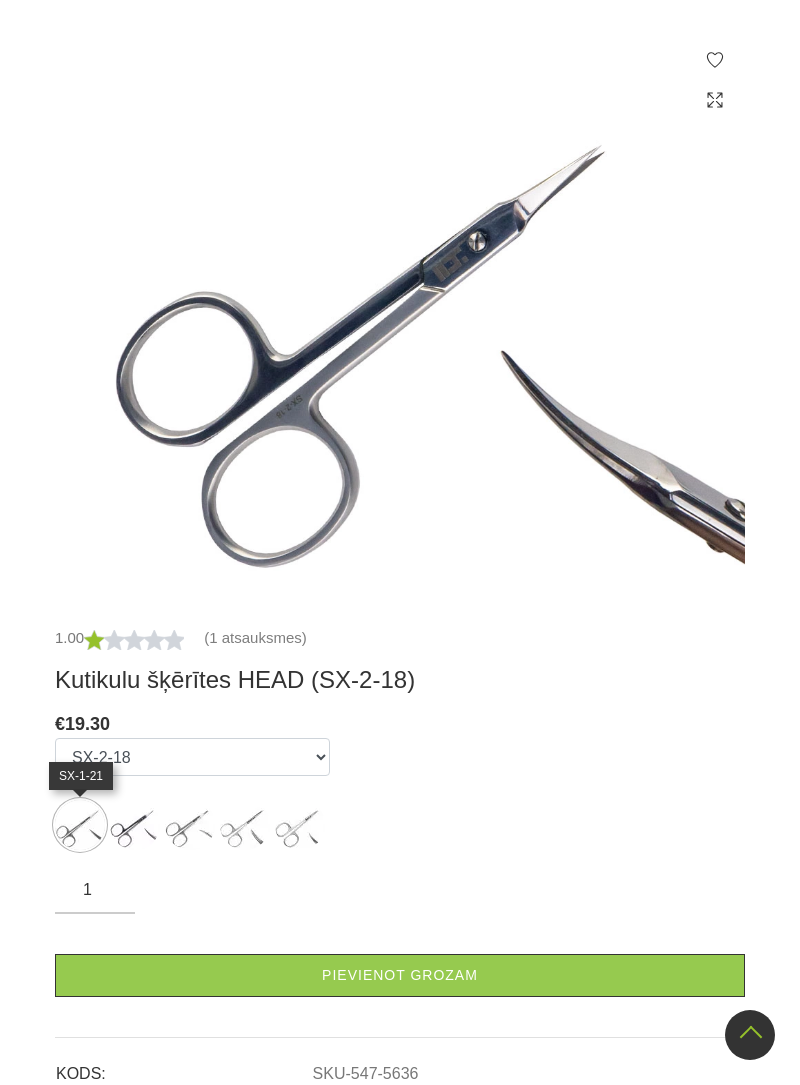 click at bounding box center [80, 825] 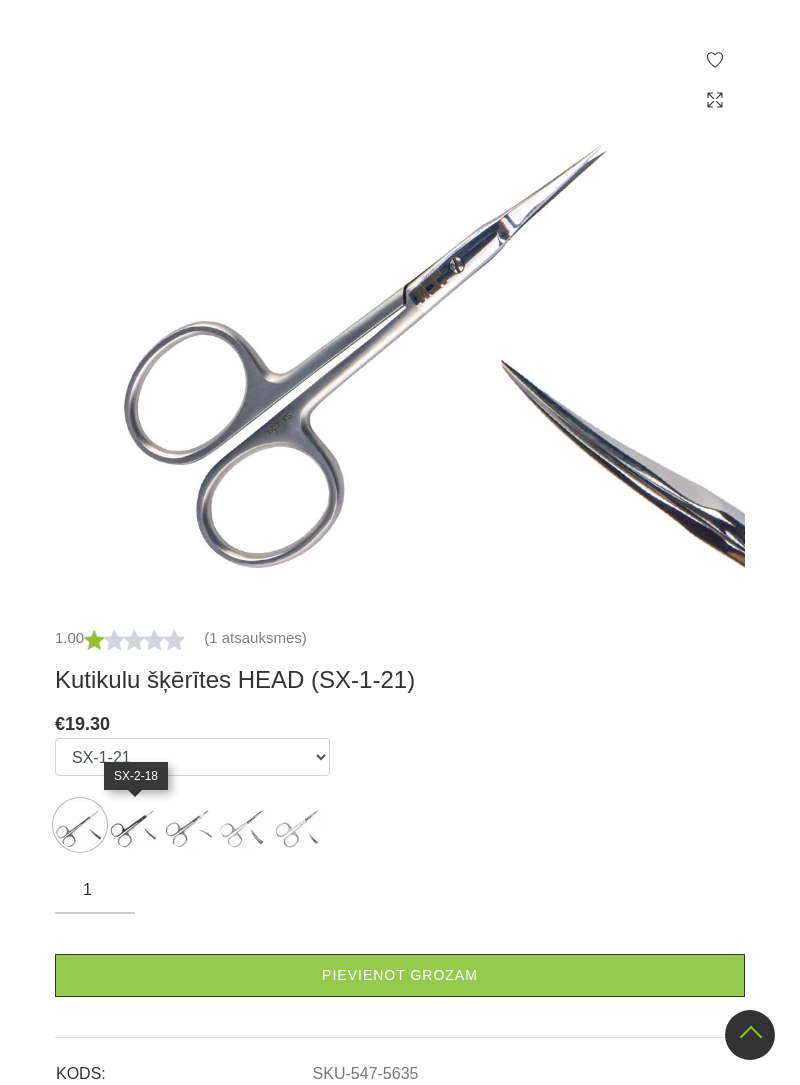 click at bounding box center (135, 825) 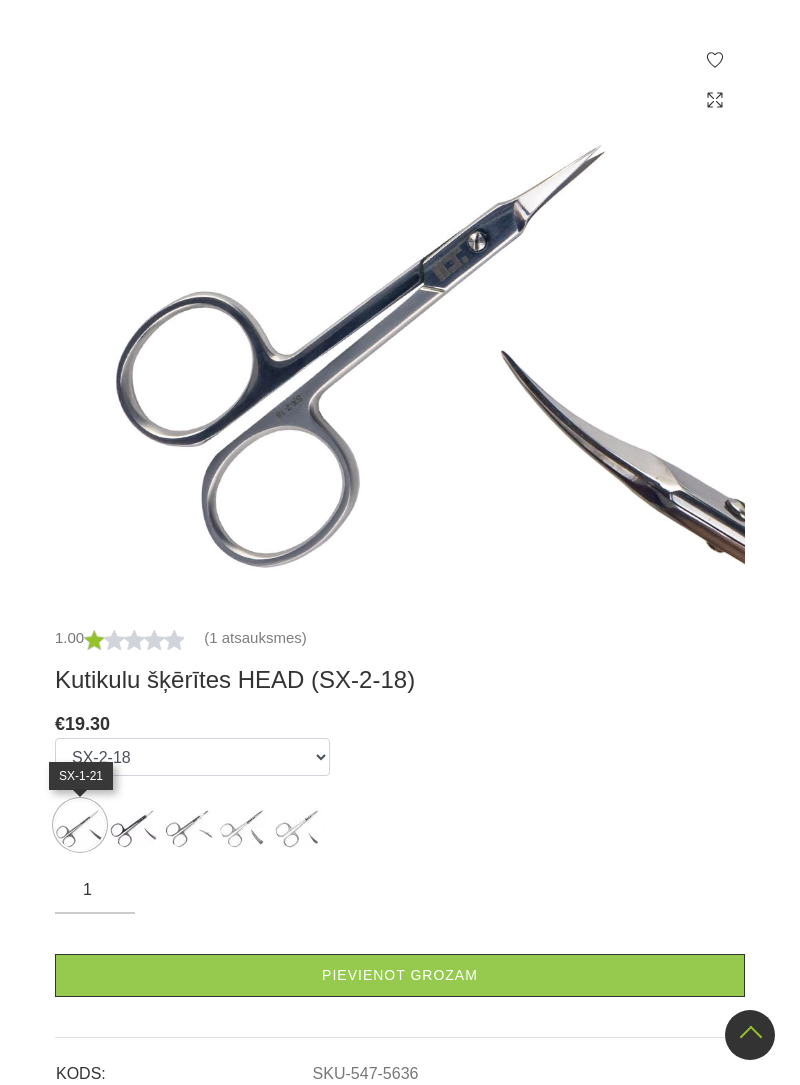 click at bounding box center [80, 825] 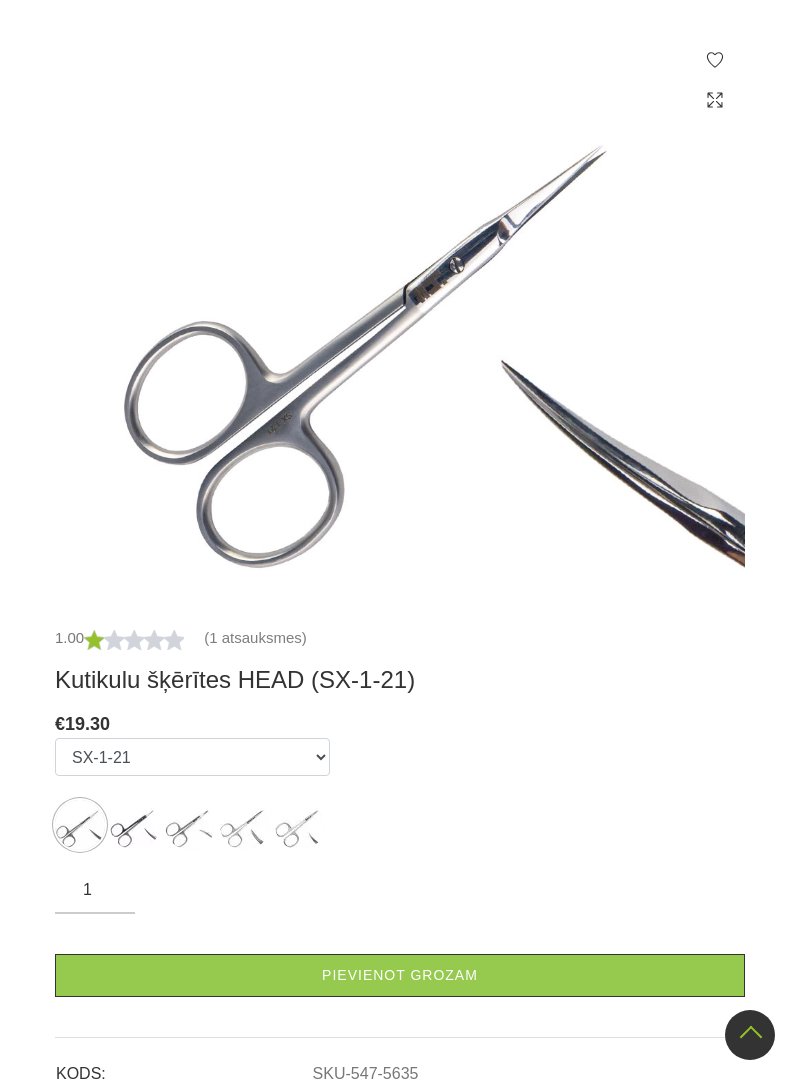 click at bounding box center (135, 825) 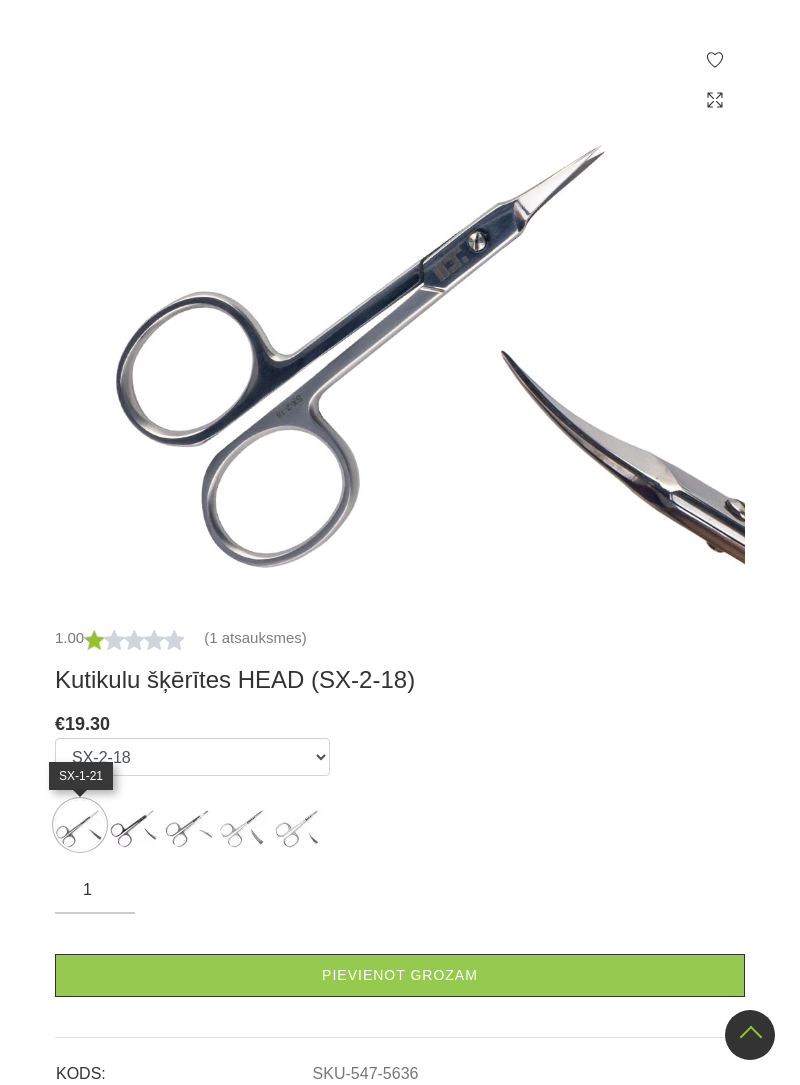 click at bounding box center (80, 825) 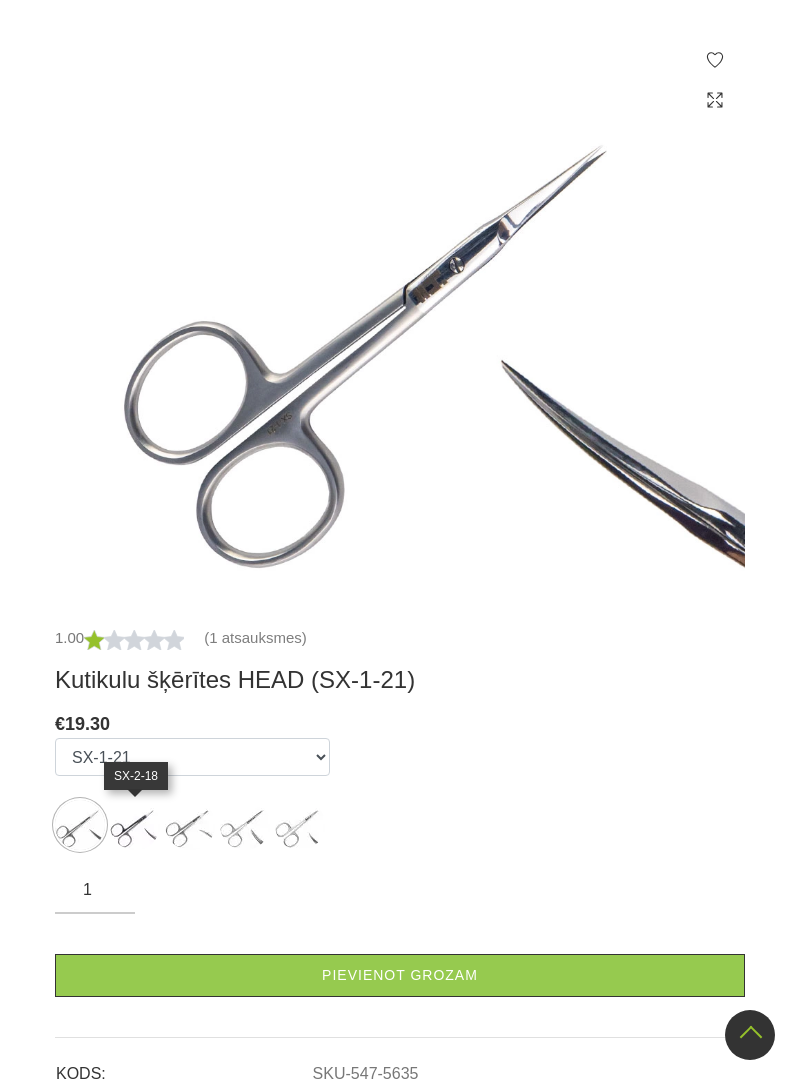 click at bounding box center (135, 825) 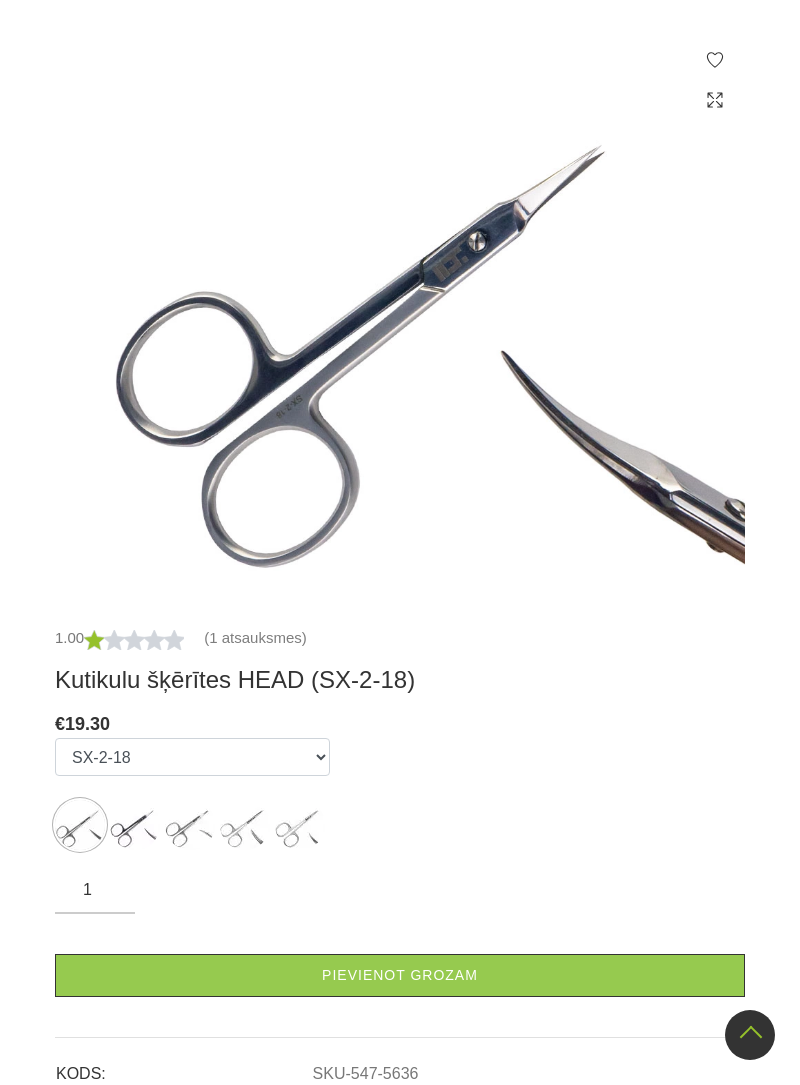 click at bounding box center (80, 825) 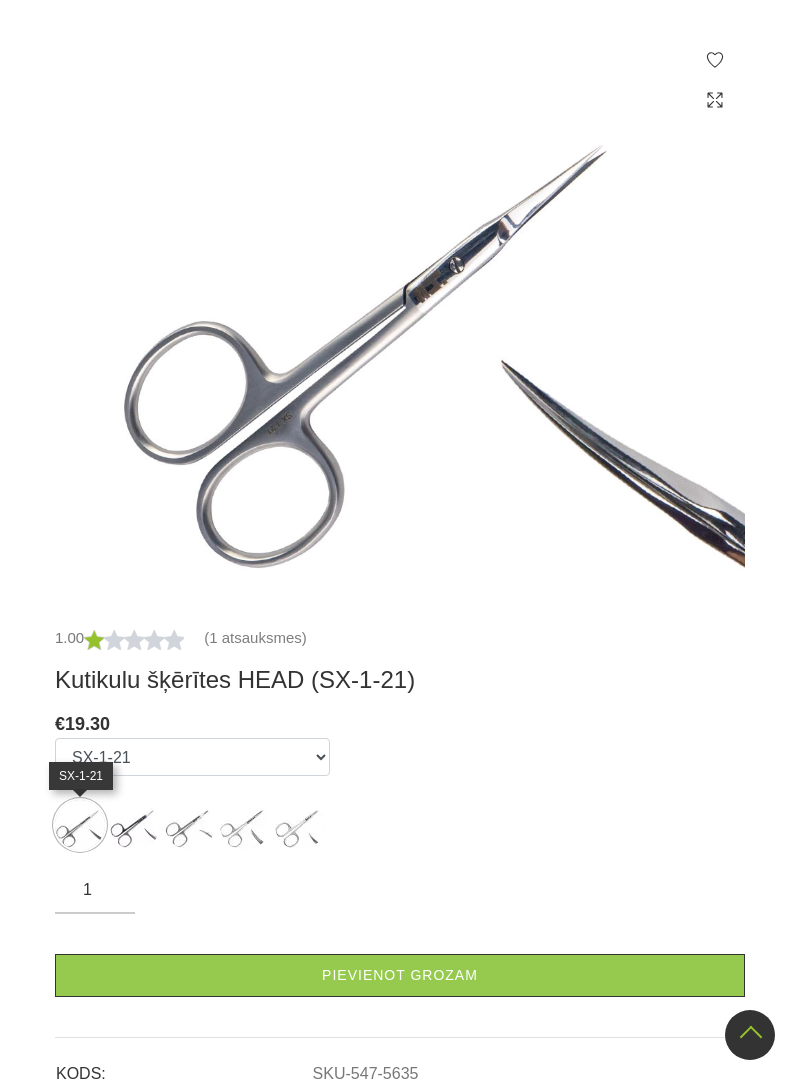 click at bounding box center (80, 825) 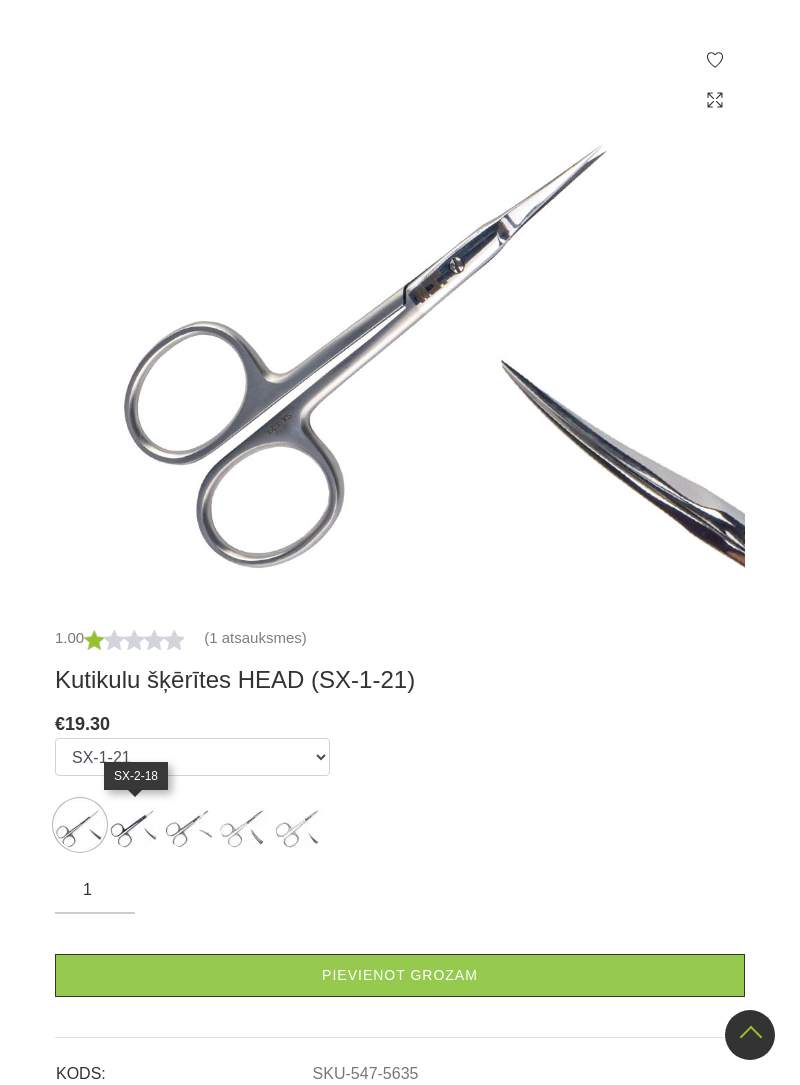 click at bounding box center (135, 825) 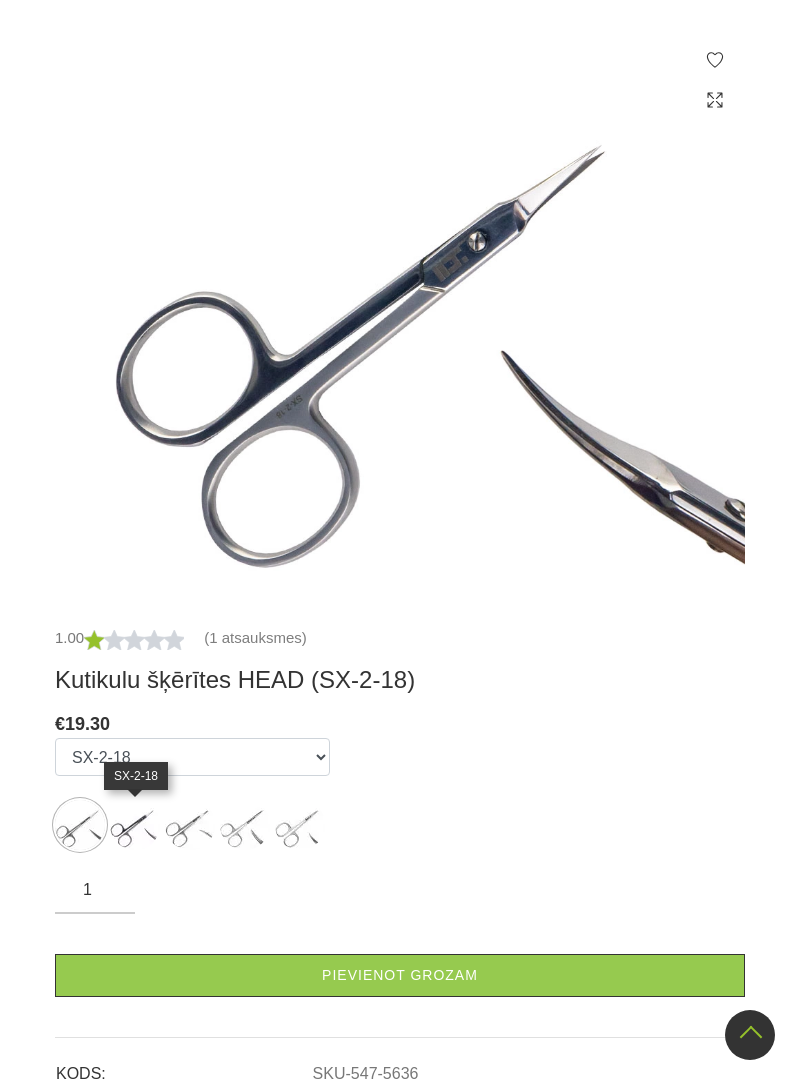 click on "1.00 (1 atsauksmes)
Kutikulu šķērītes HEAD (SX-2-18)
€ 19.30
Izvēlēties:  SX-1-21 SX-2-18 SX-4-18 SXL-3-21 for Left-handed SX-5-18 Daudzums:  1
Pievienot grozam
KODS:
SKU-547-5636
Kategorijas:
Standziņas, šķērītes" at bounding box center (400, 875) 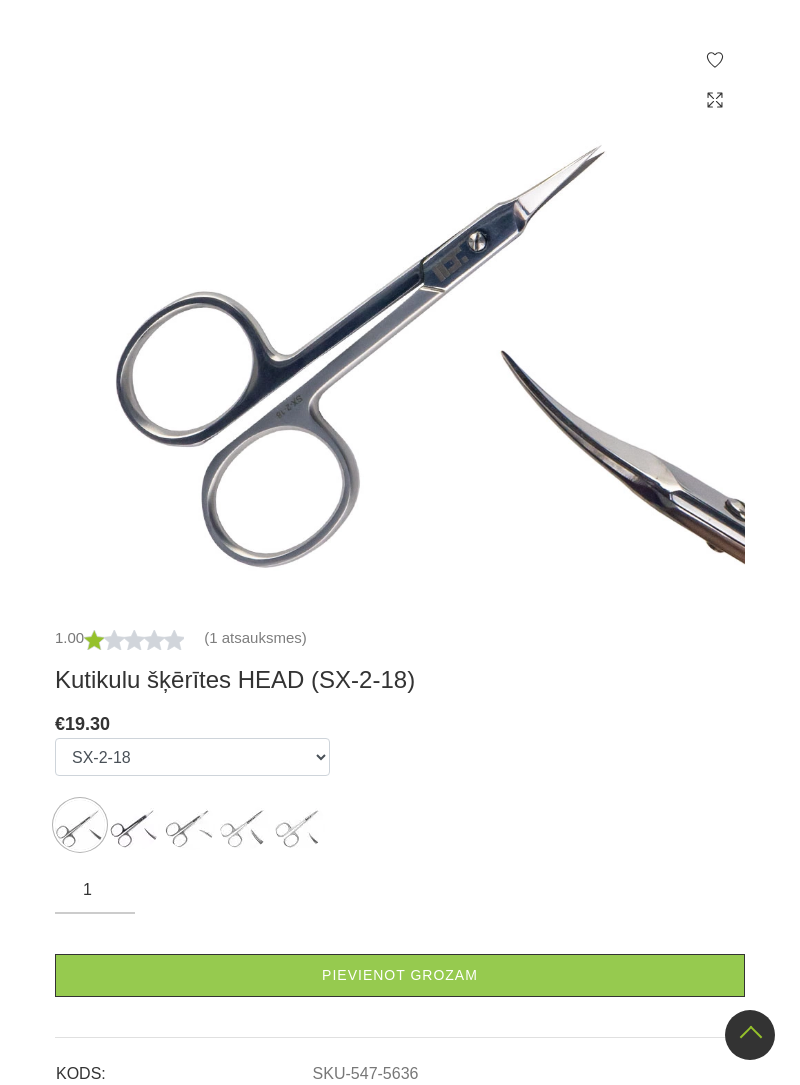 click at bounding box center [80, 825] 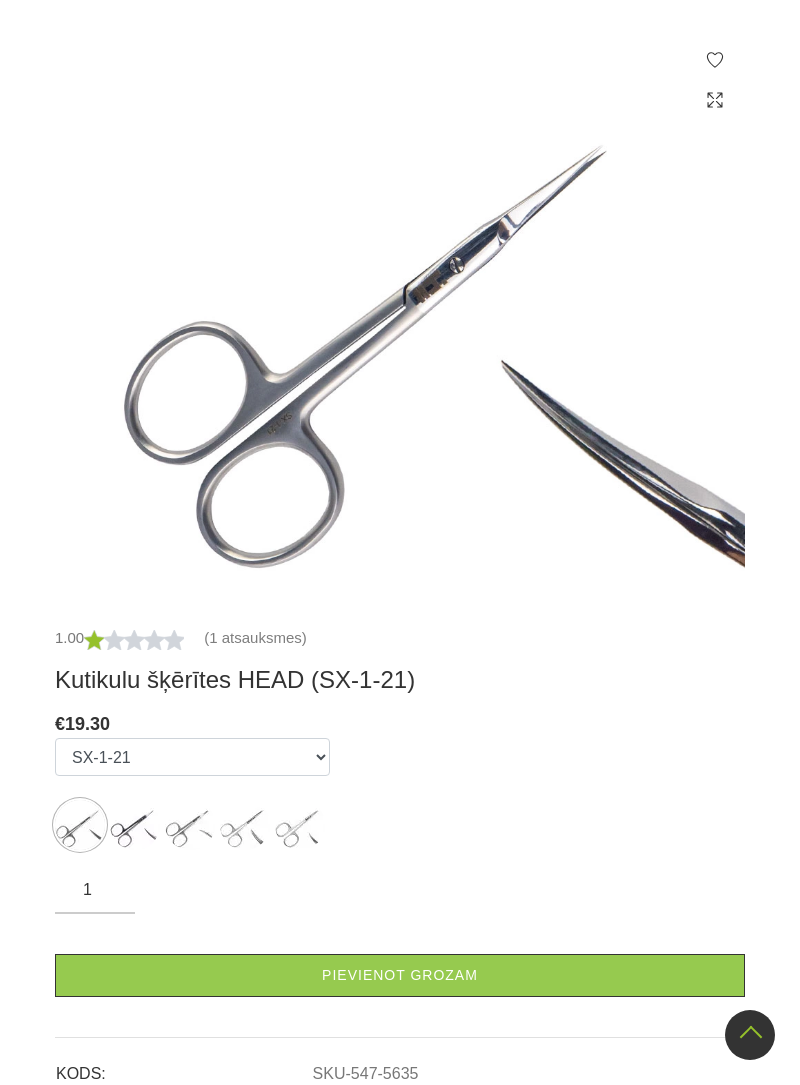 click at bounding box center [135, 825] 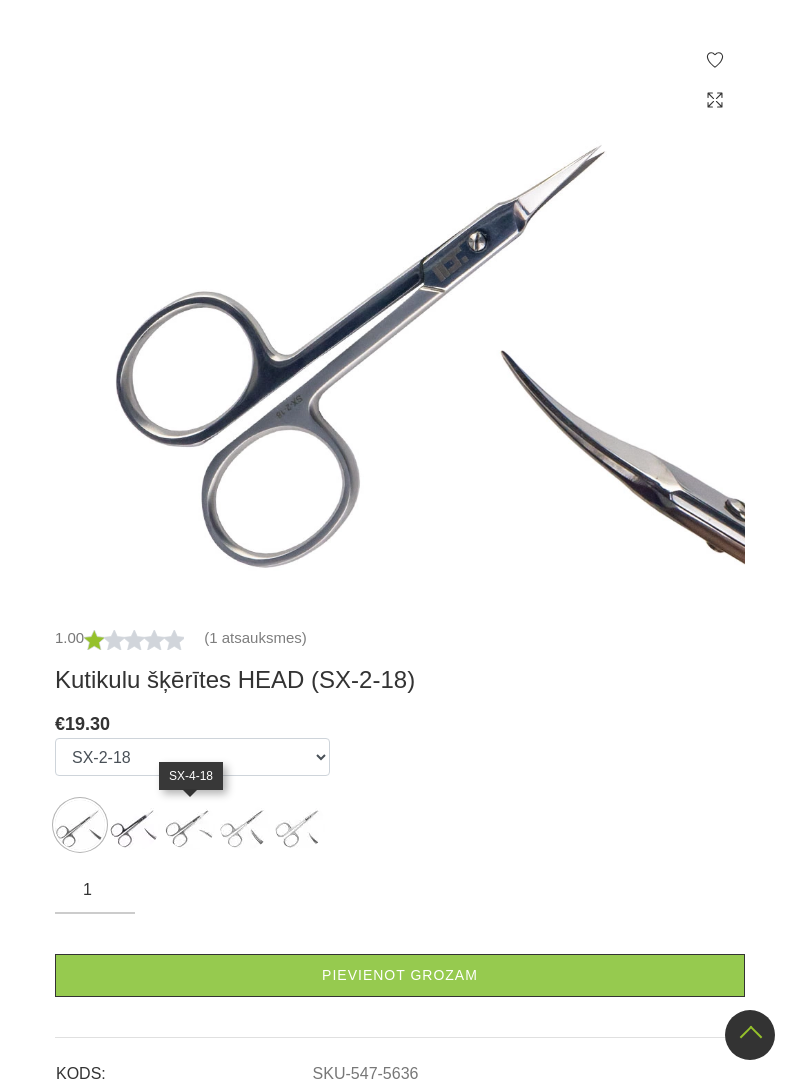 click at bounding box center [190, 825] 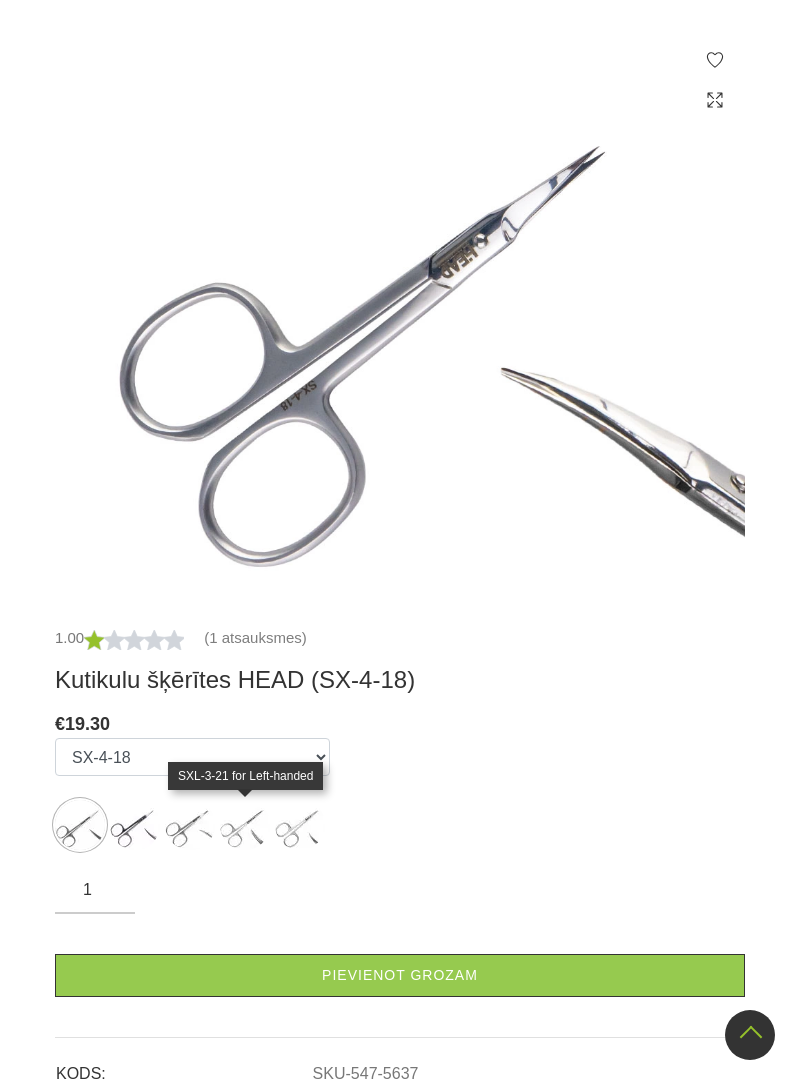 click on "SX-1-21 SX-2-18 SX-4-18 SXL-3-21 for Left-handed SX-5-18" at bounding box center [192, 798] 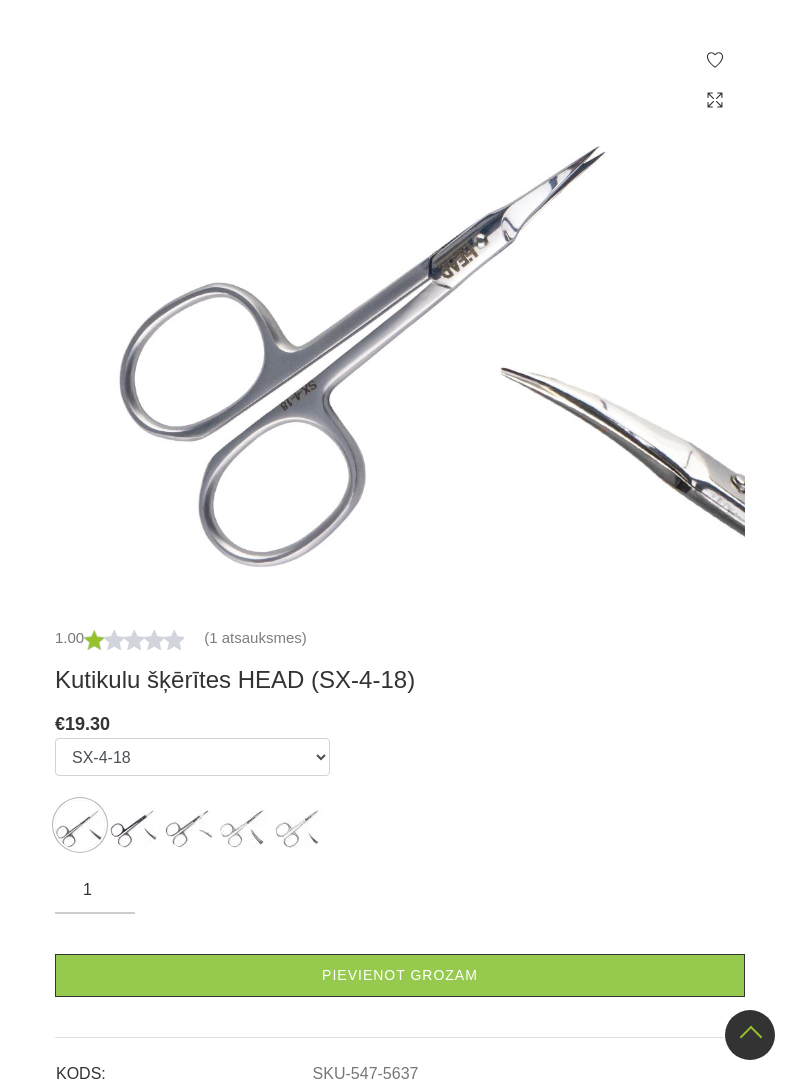 click at bounding box center (245, 825) 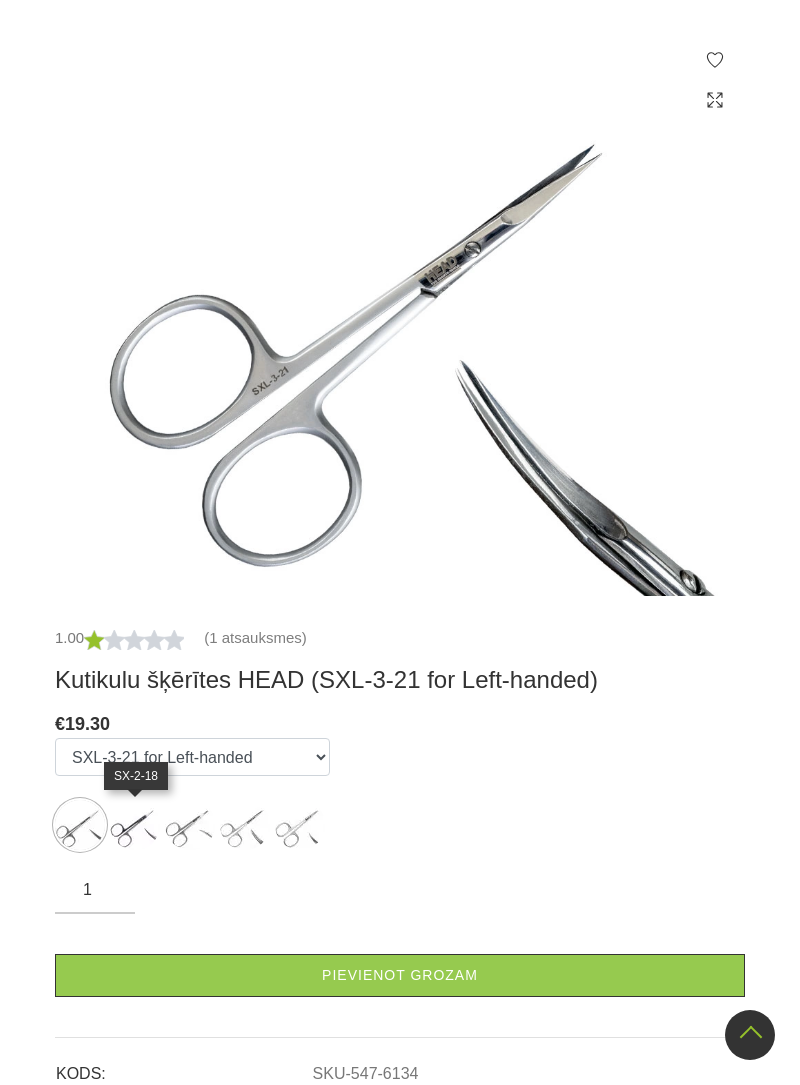 click at bounding box center [135, 825] 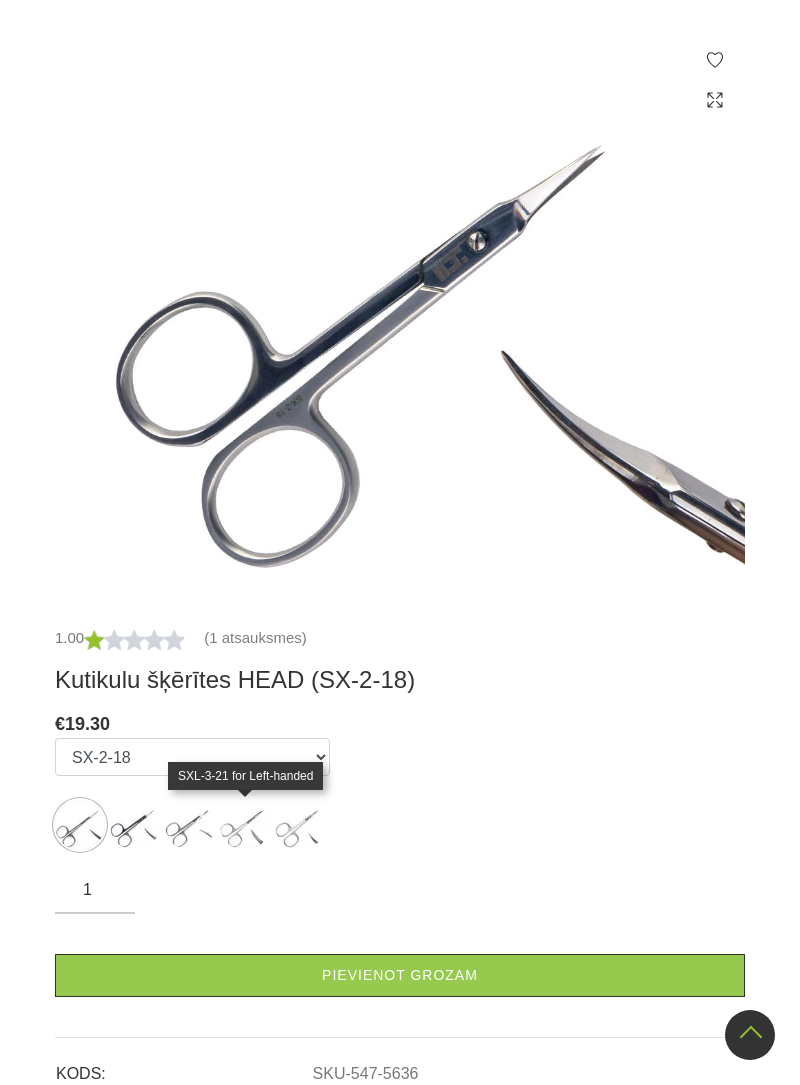 click at bounding box center (245, 825) 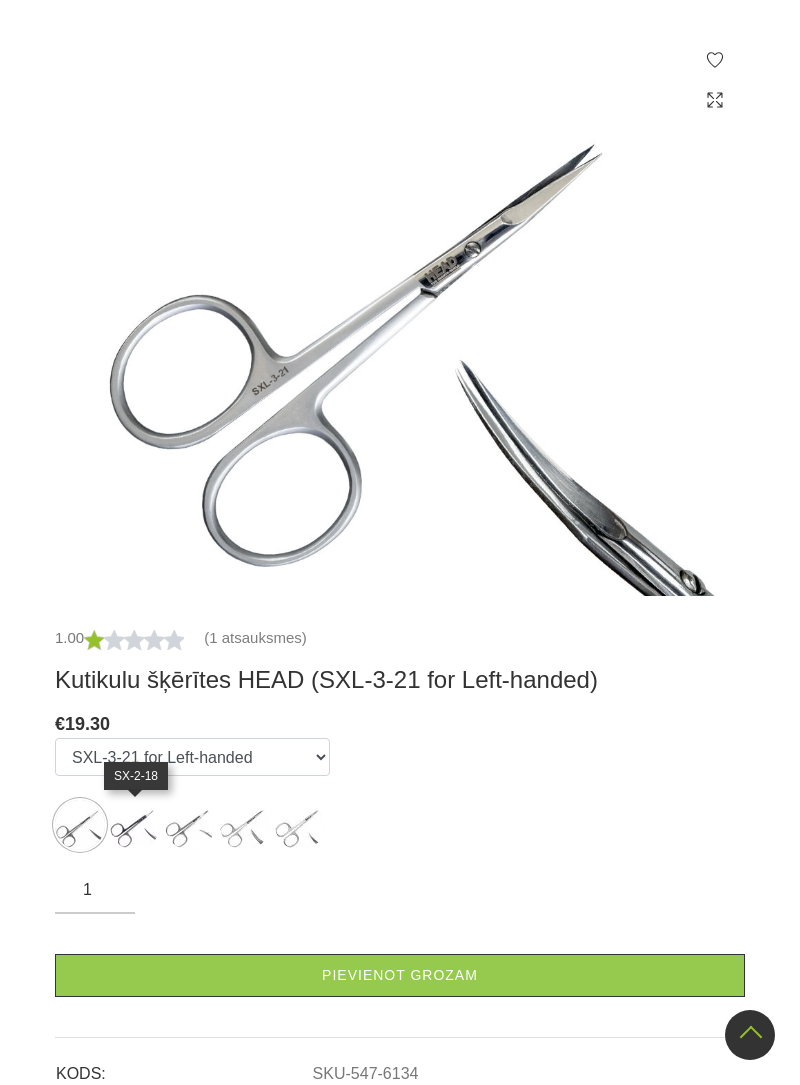 click at bounding box center [135, 825] 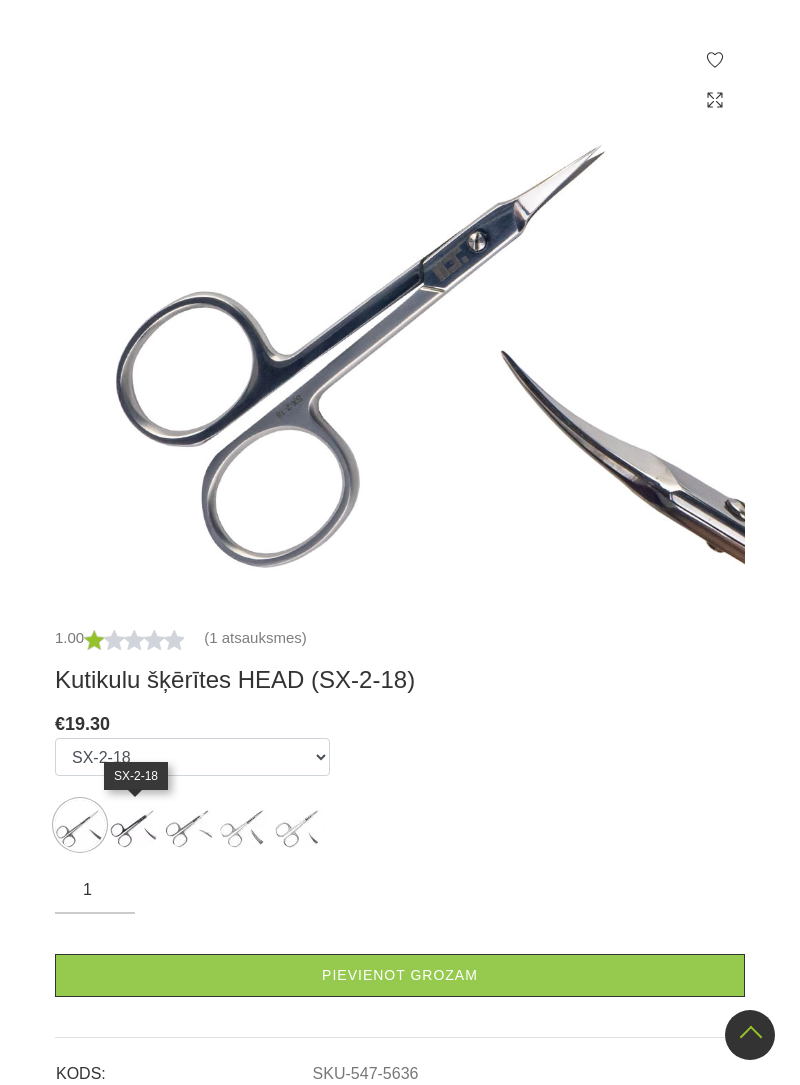 click at bounding box center (80, 825) 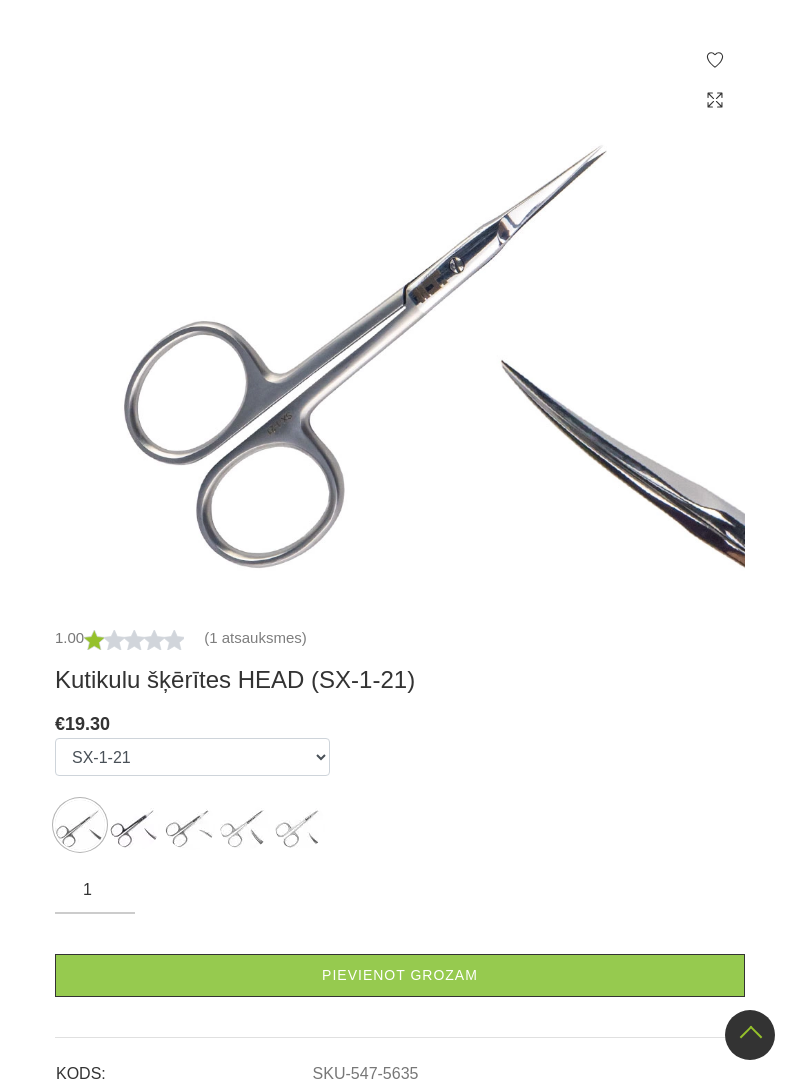 click at bounding box center (135, 825) 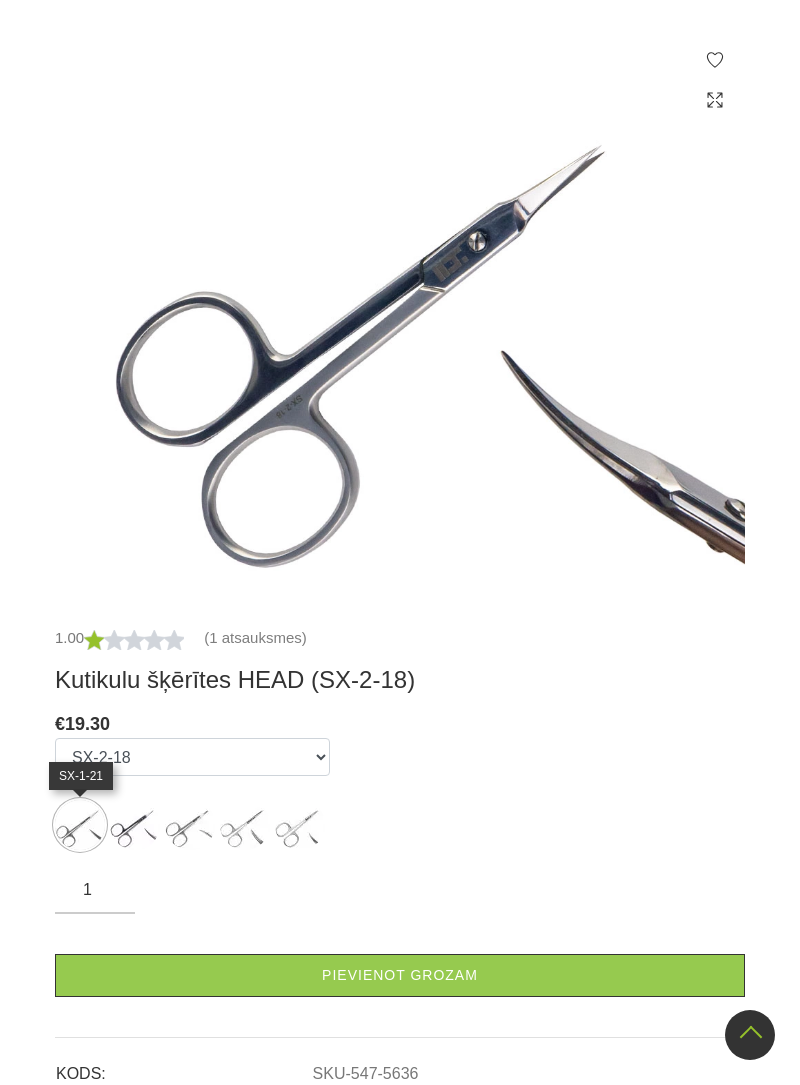 click at bounding box center [80, 825] 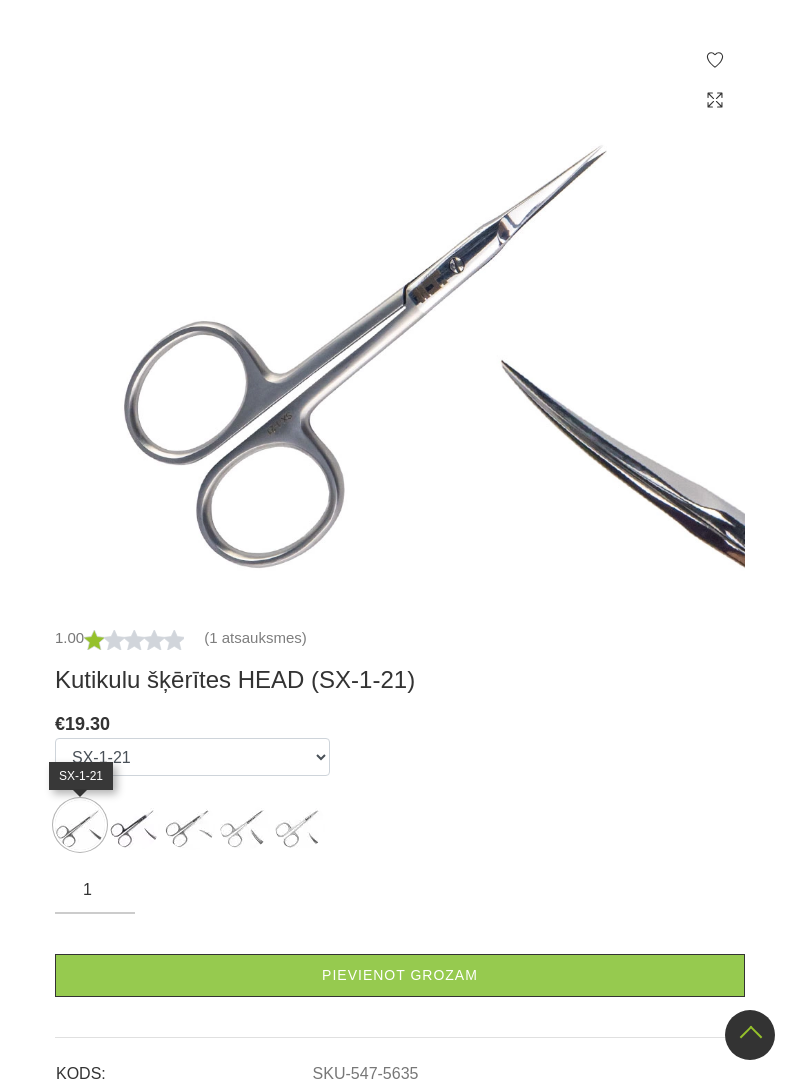 click at bounding box center [135, 825] 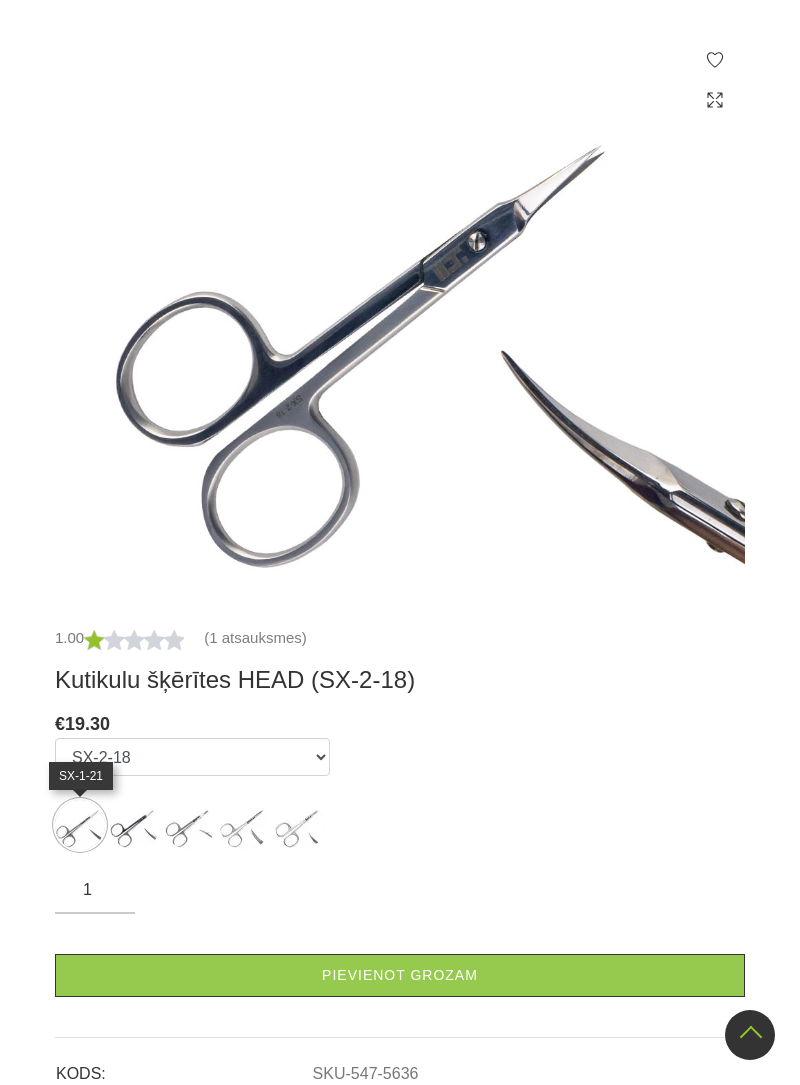 click at bounding box center [80, 825] 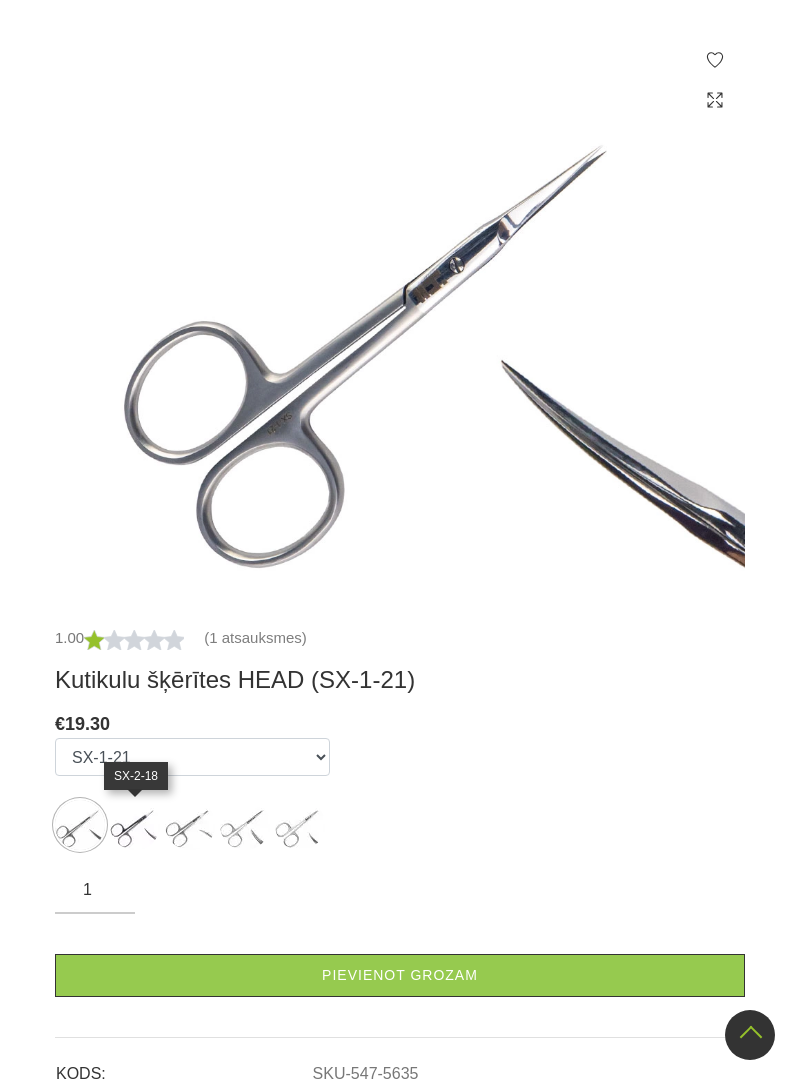 click at bounding box center (135, 825) 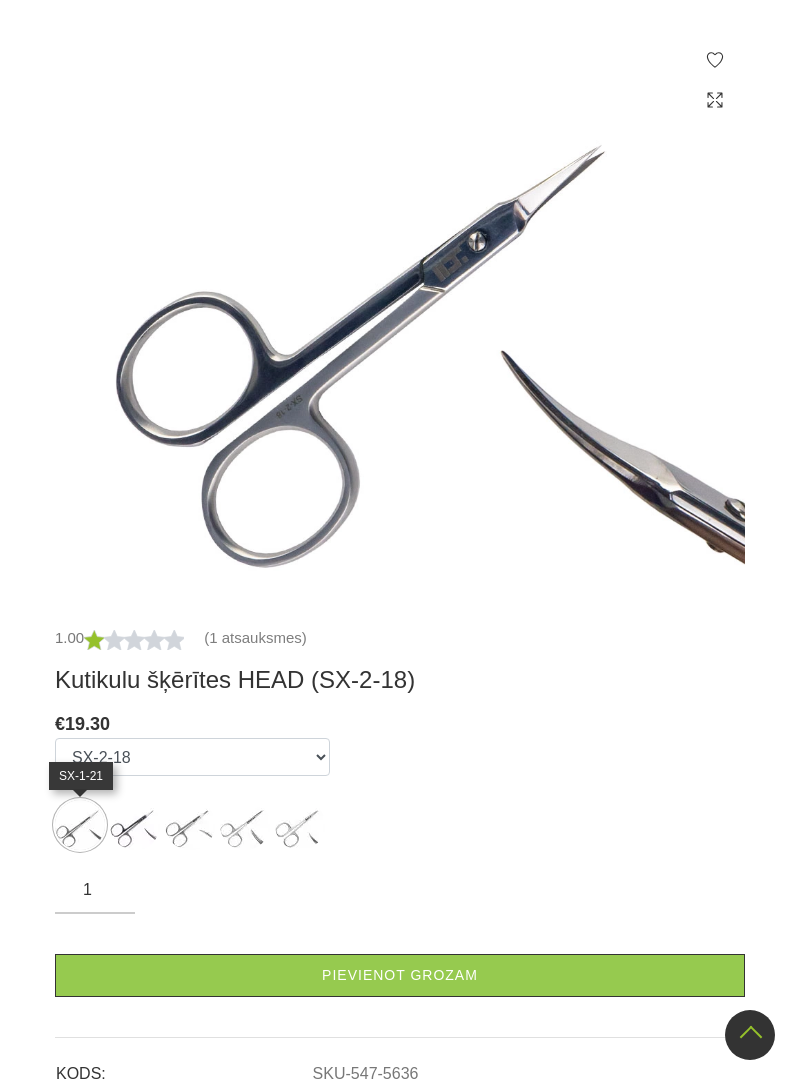 click at bounding box center [135, 825] 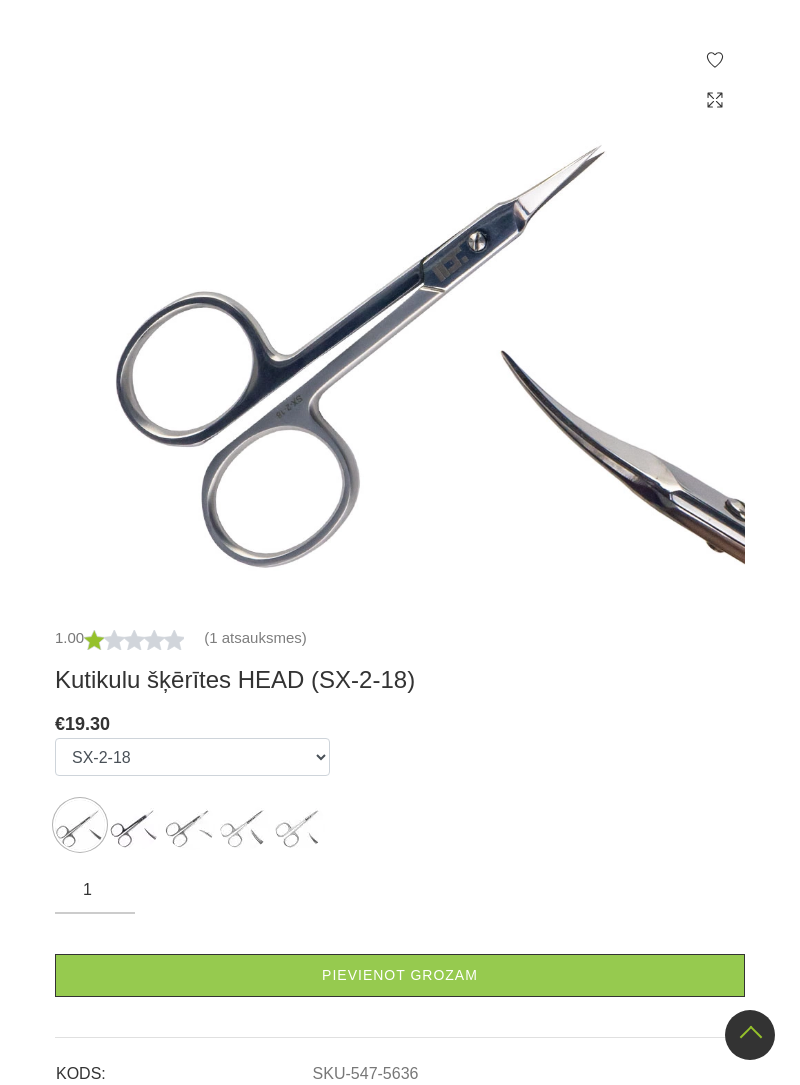 click at bounding box center [80, 825] 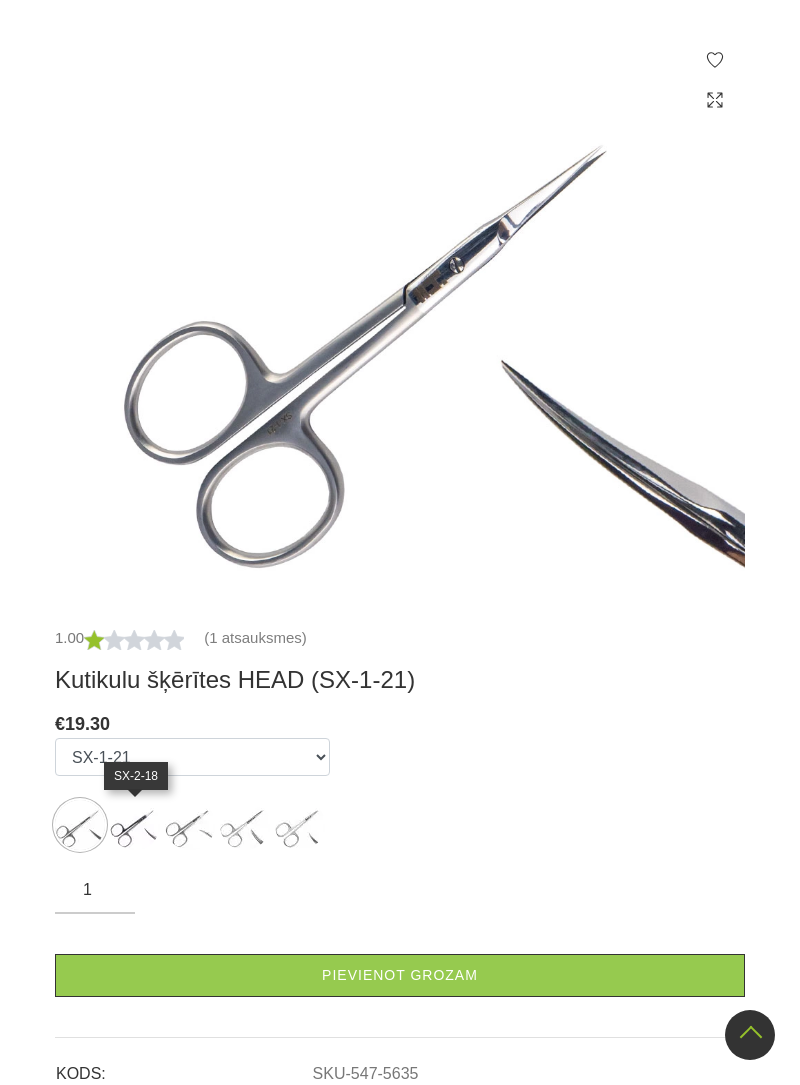 click at bounding box center [135, 825] 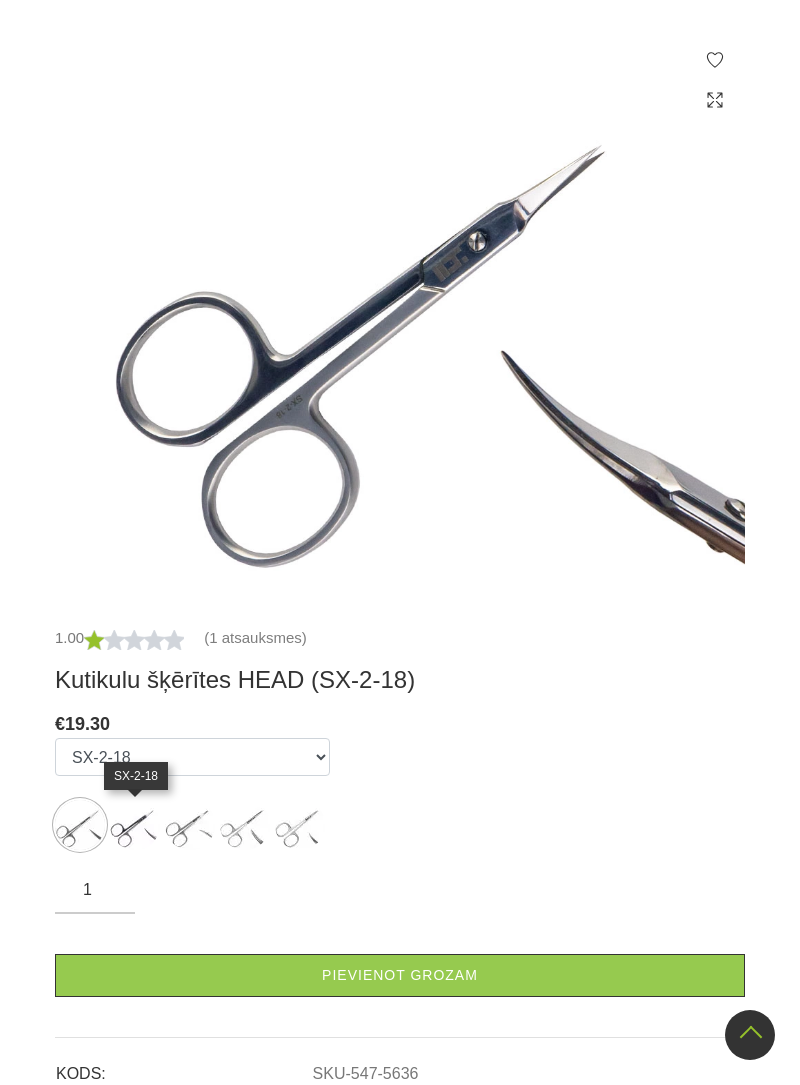 click at bounding box center [80, 825] 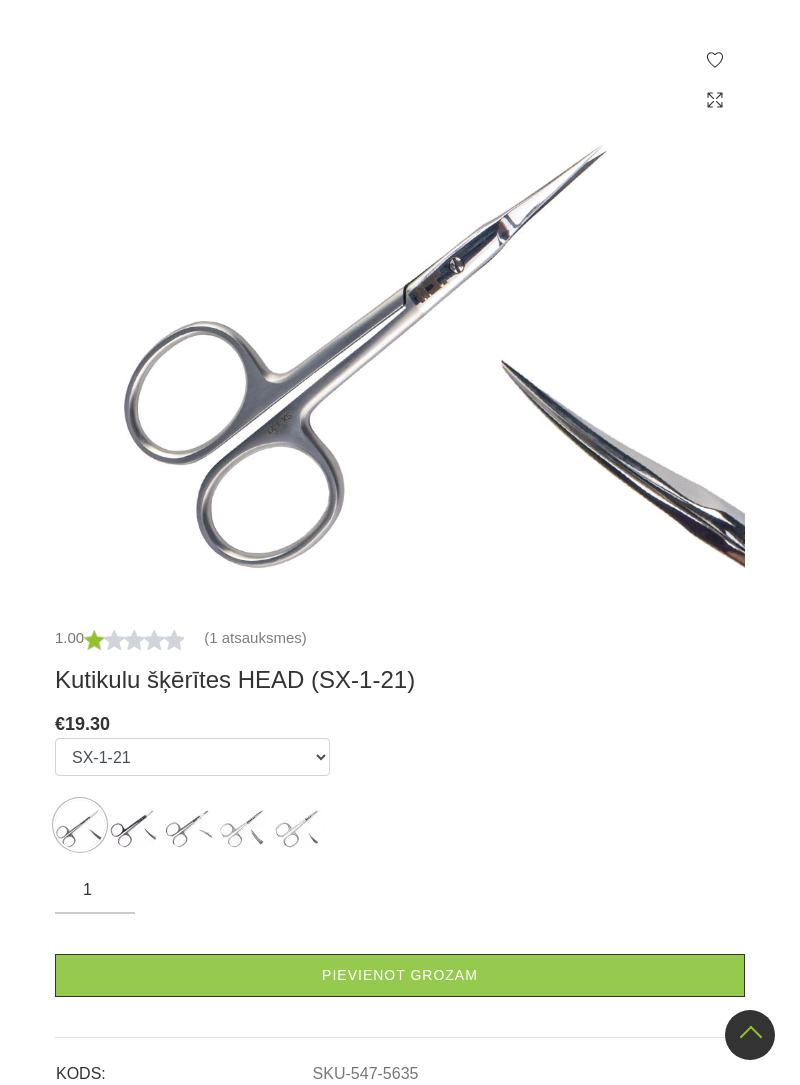 click at bounding box center [135, 825] 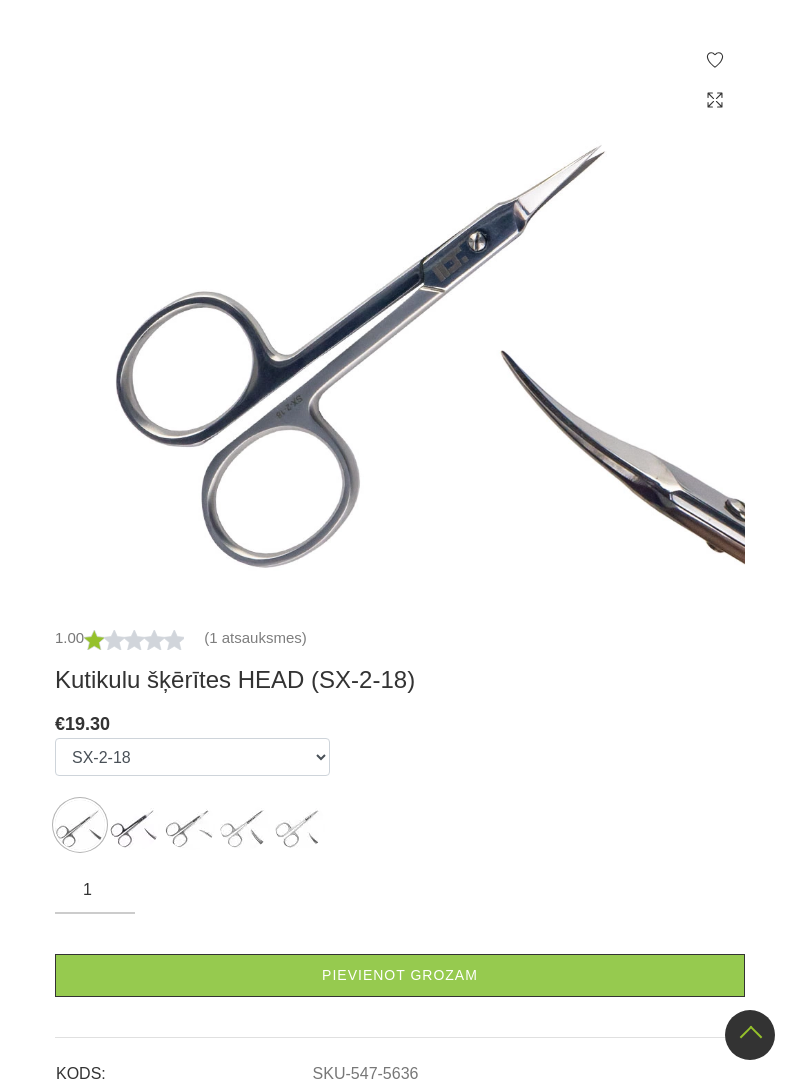 click on "Pievienot grozam" at bounding box center (400, 975) 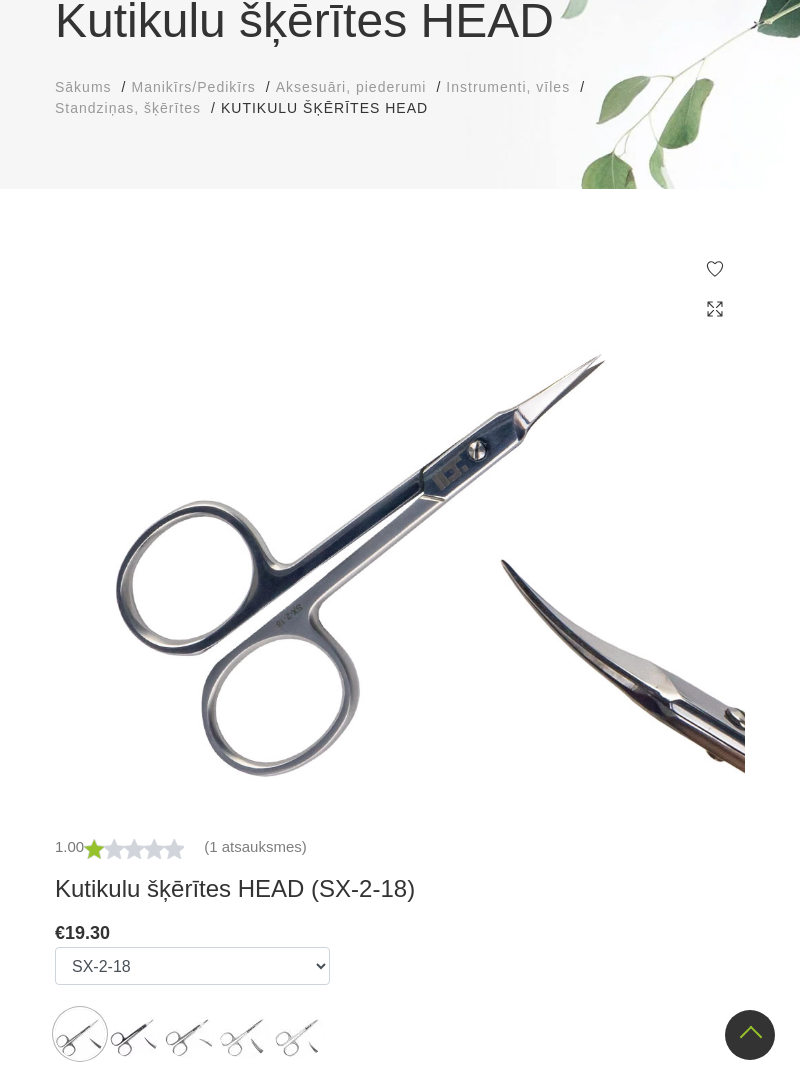 scroll, scrollTop: 0, scrollLeft: 0, axis: both 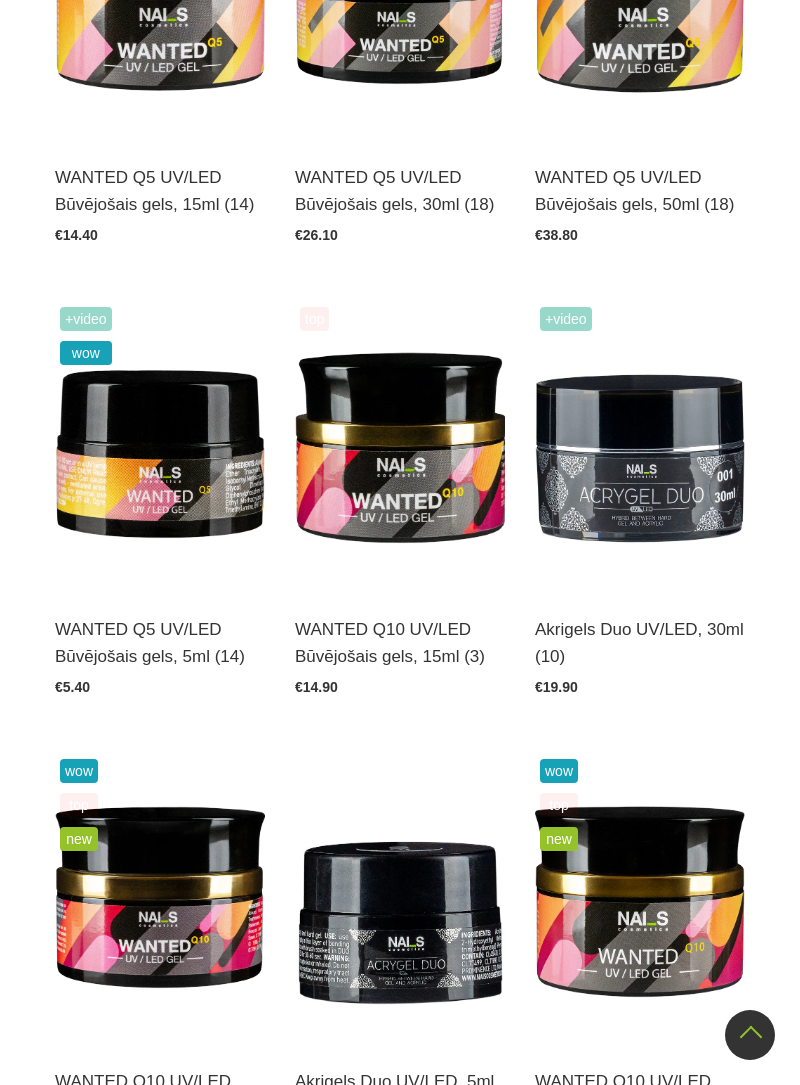 click at bounding box center [400, 446] 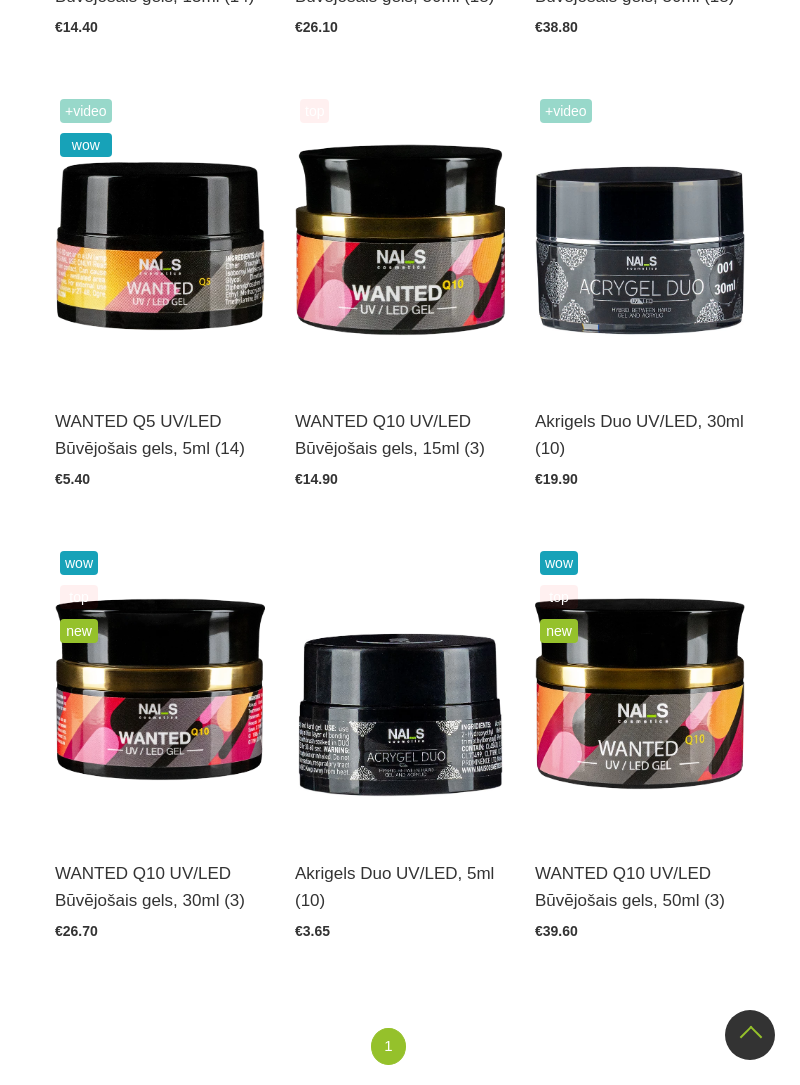scroll, scrollTop: 985, scrollLeft: 0, axis: vertical 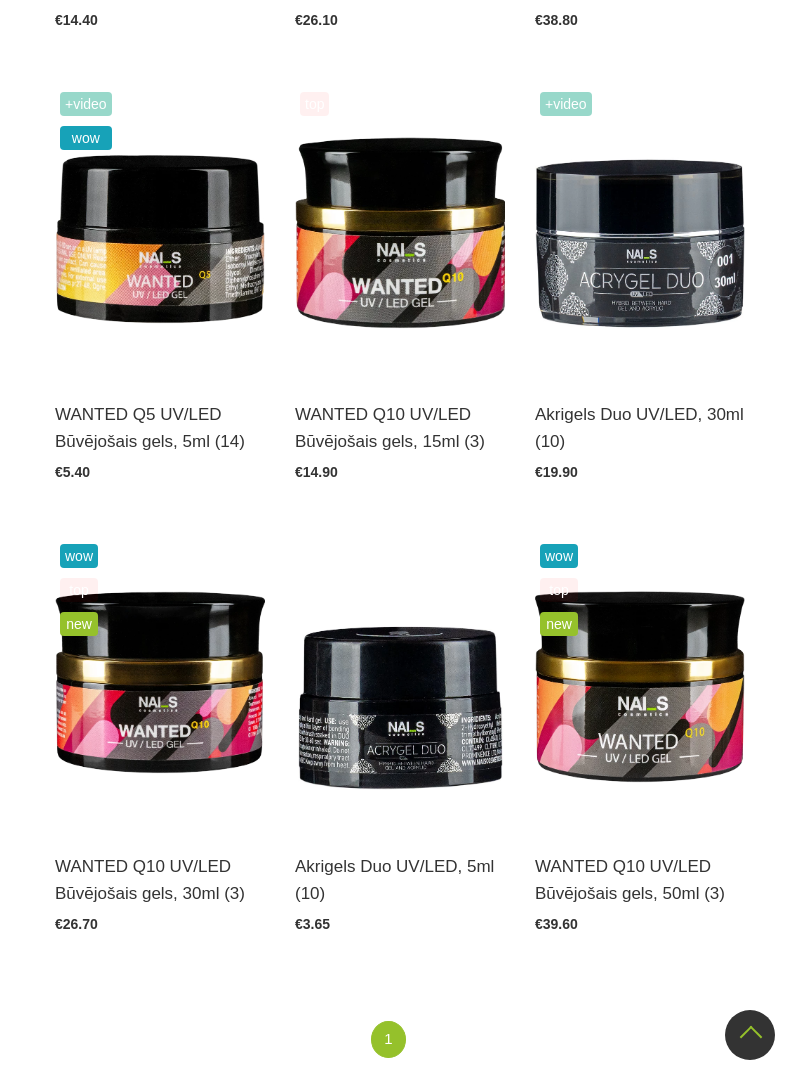 click at bounding box center [640, 683] 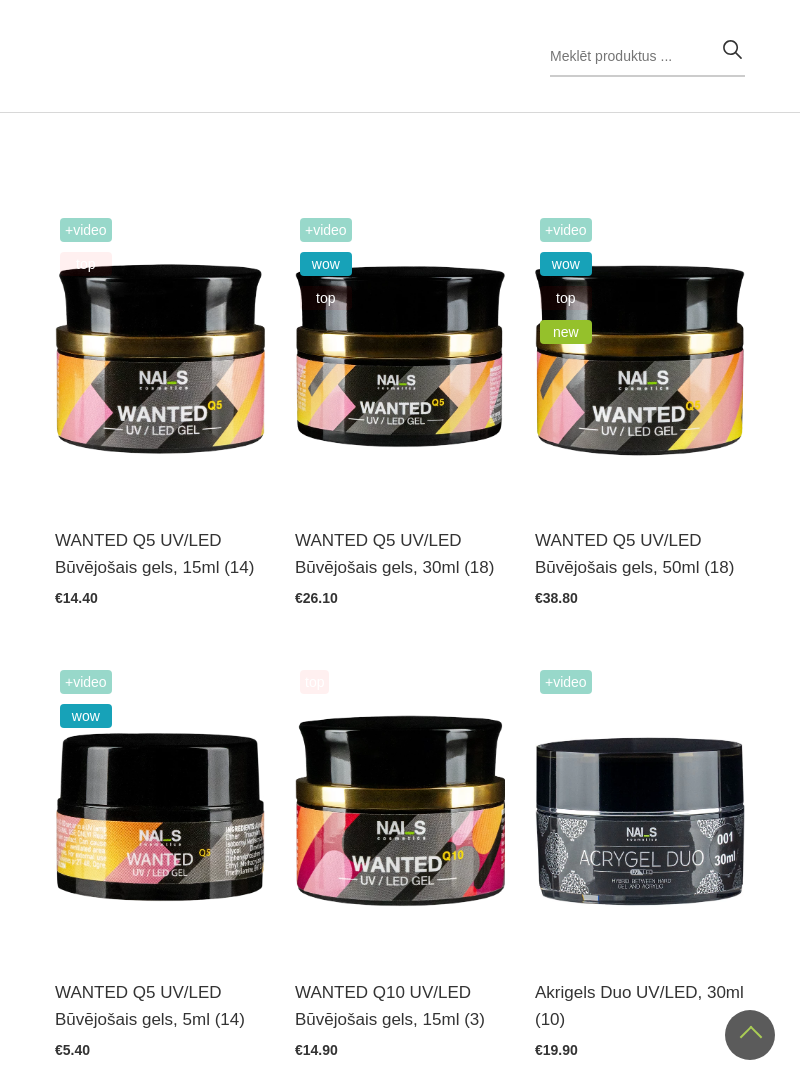 scroll, scrollTop: 392, scrollLeft: 0, axis: vertical 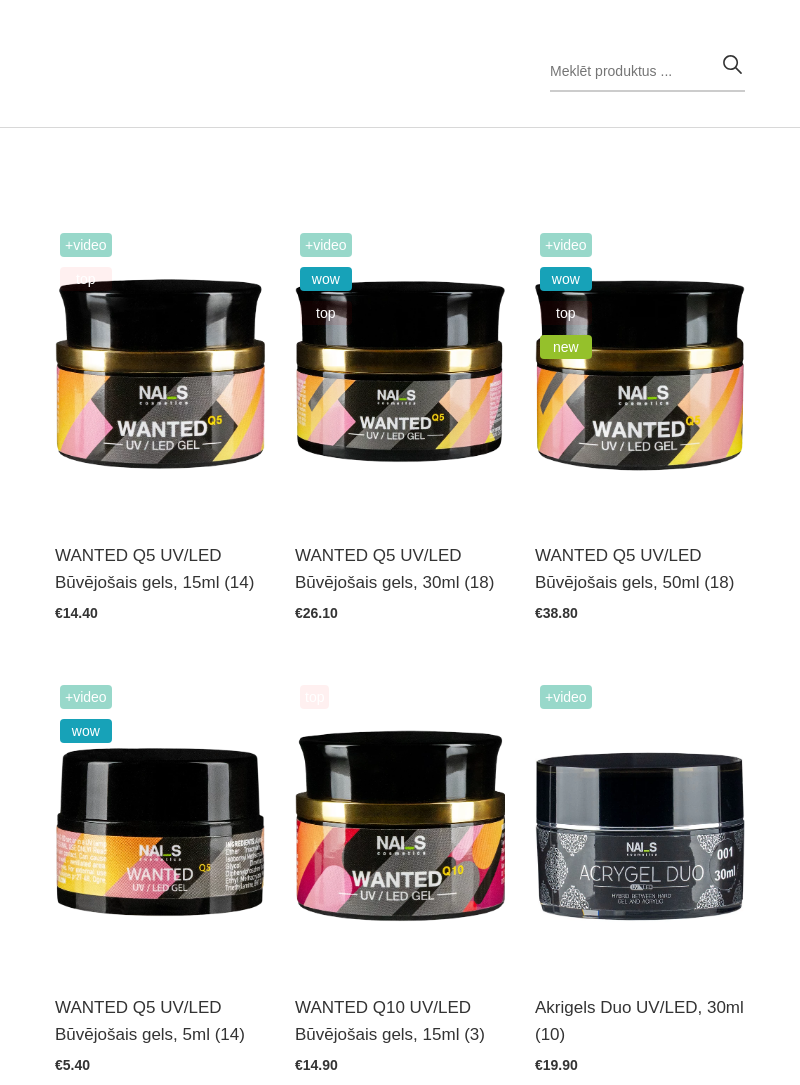 click at bounding box center [640, 372] 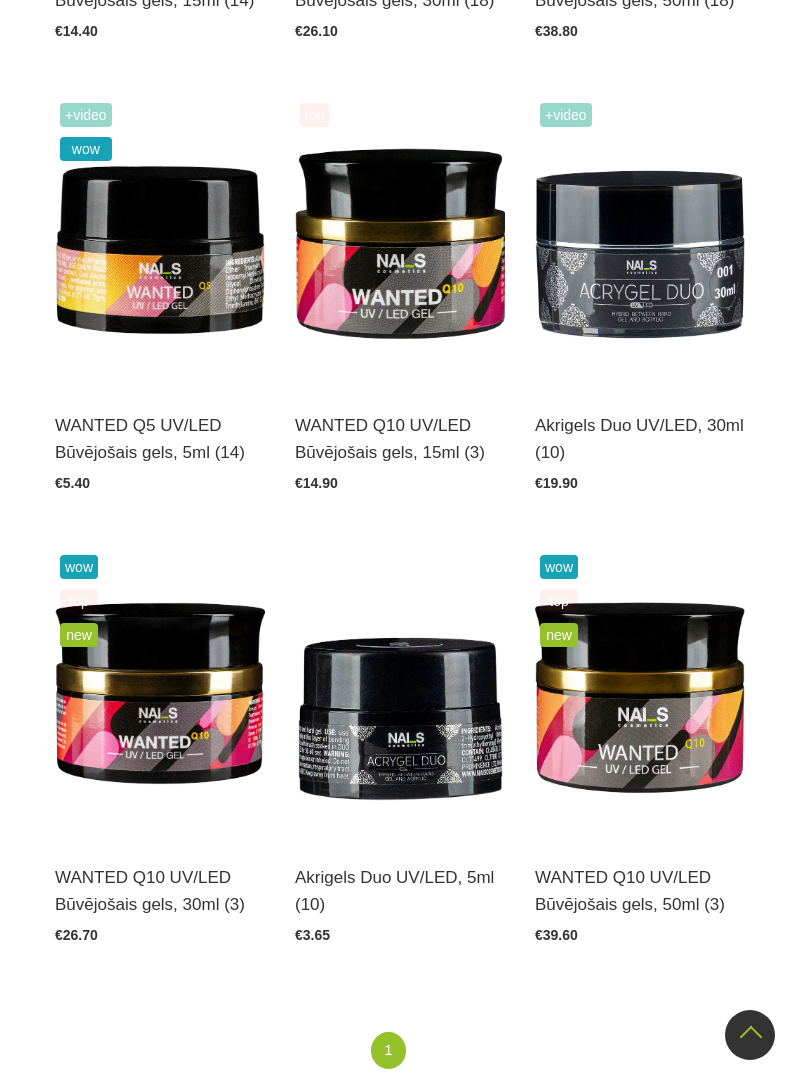 scroll, scrollTop: 1016, scrollLeft: 0, axis: vertical 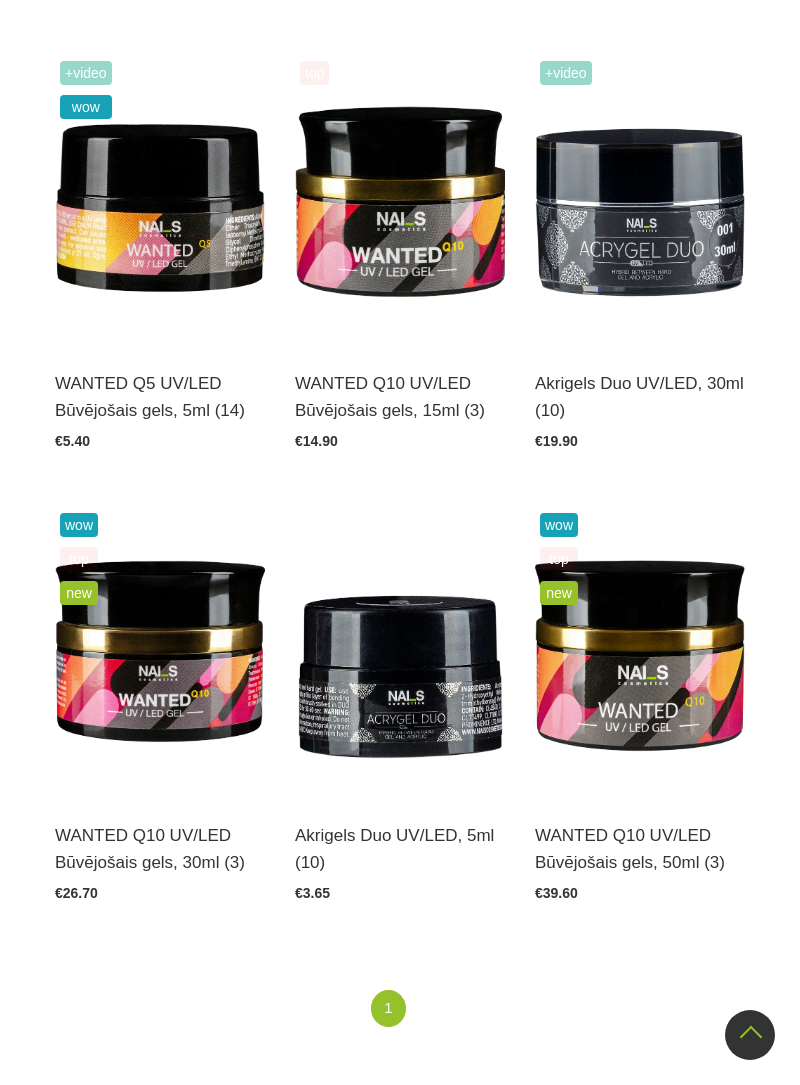 click at bounding box center [400, 200] 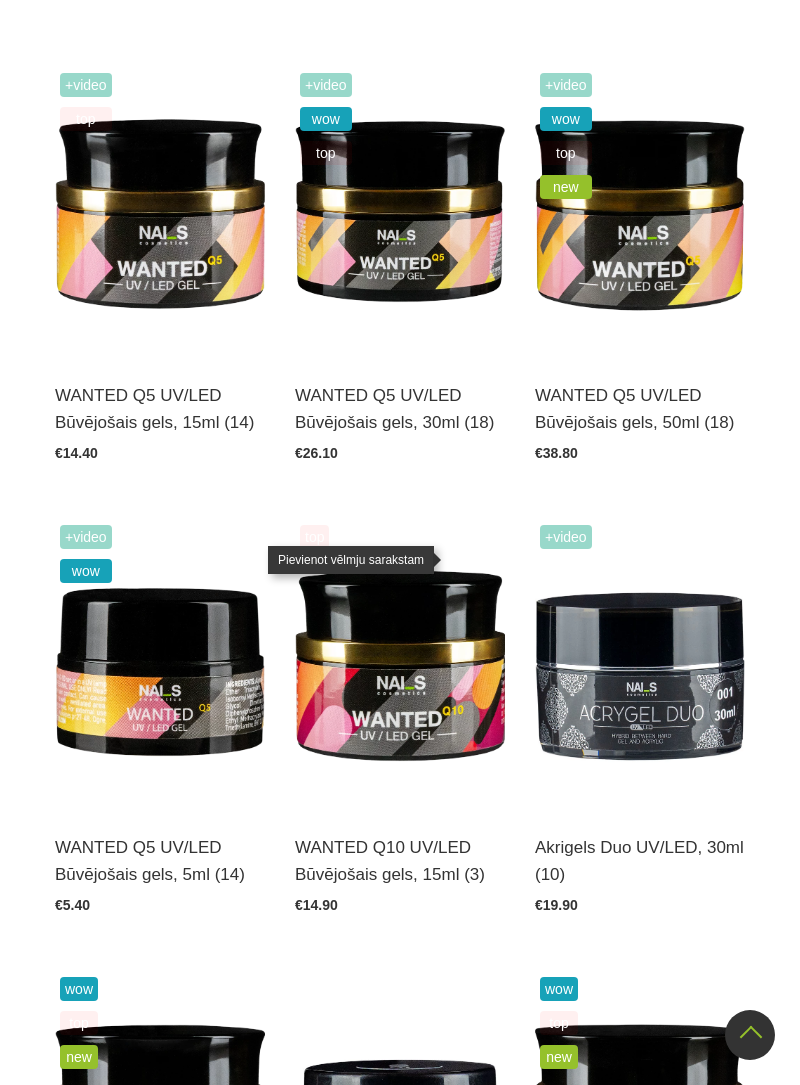 scroll, scrollTop: 552, scrollLeft: 0, axis: vertical 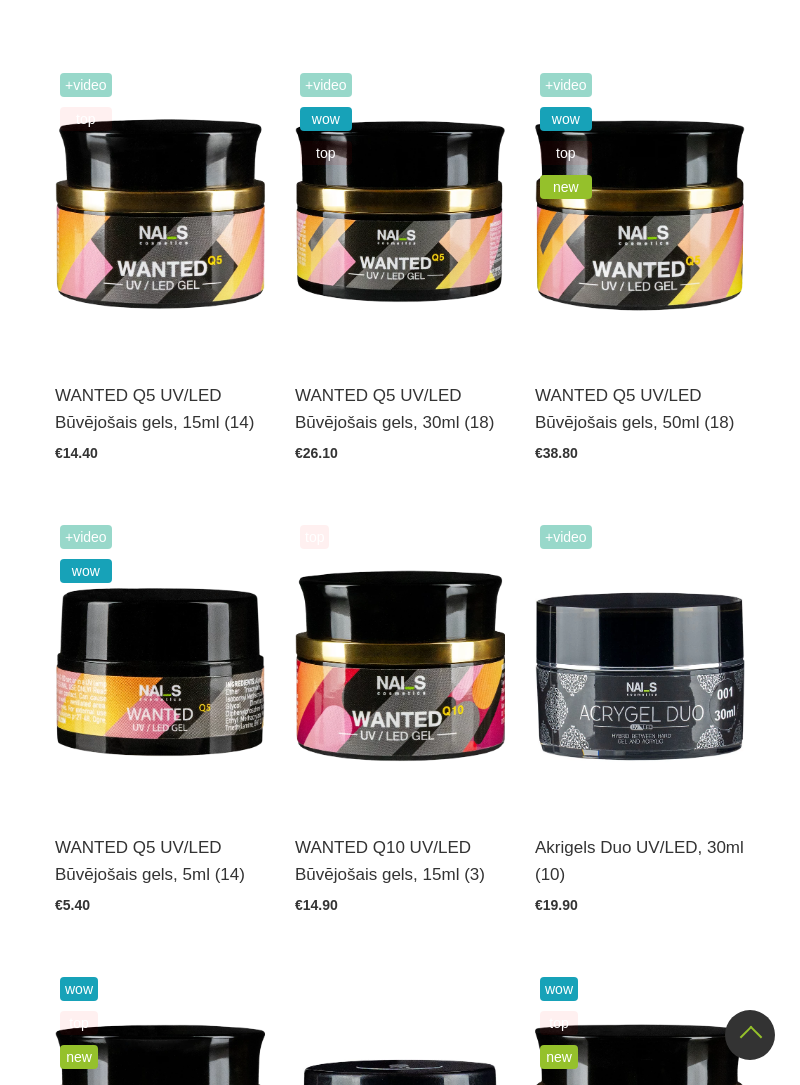 click at bounding box center [640, 664] 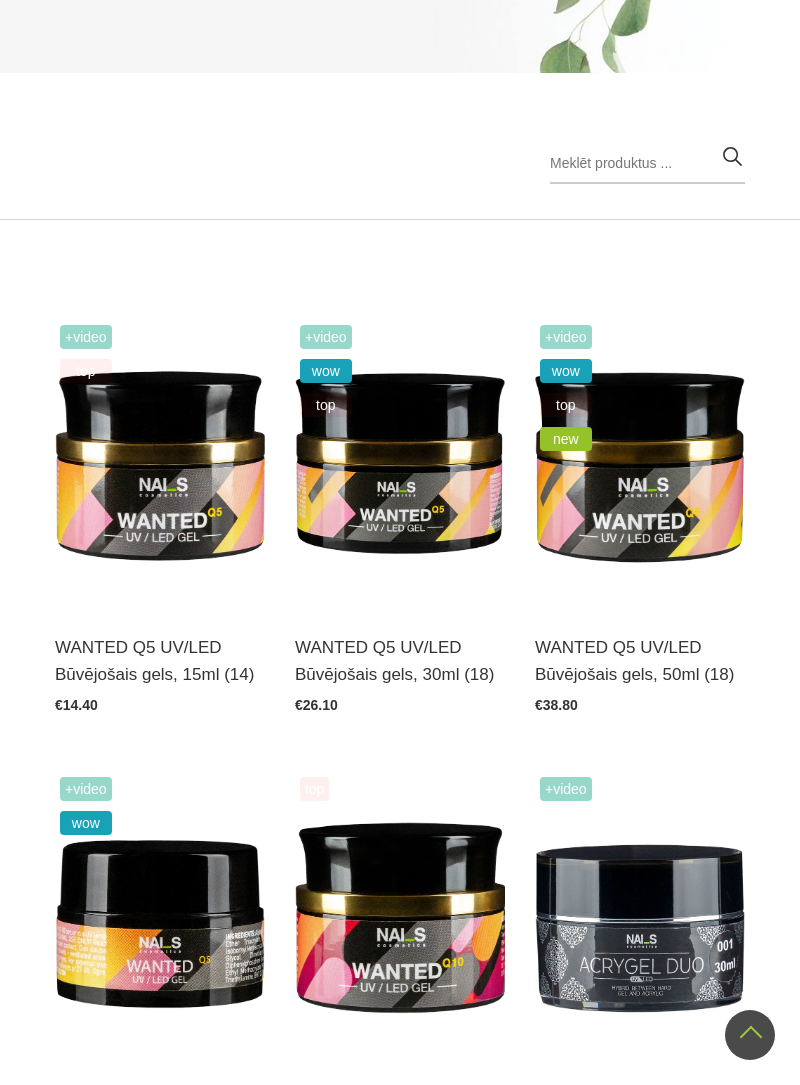 scroll, scrollTop: 270, scrollLeft: 0, axis: vertical 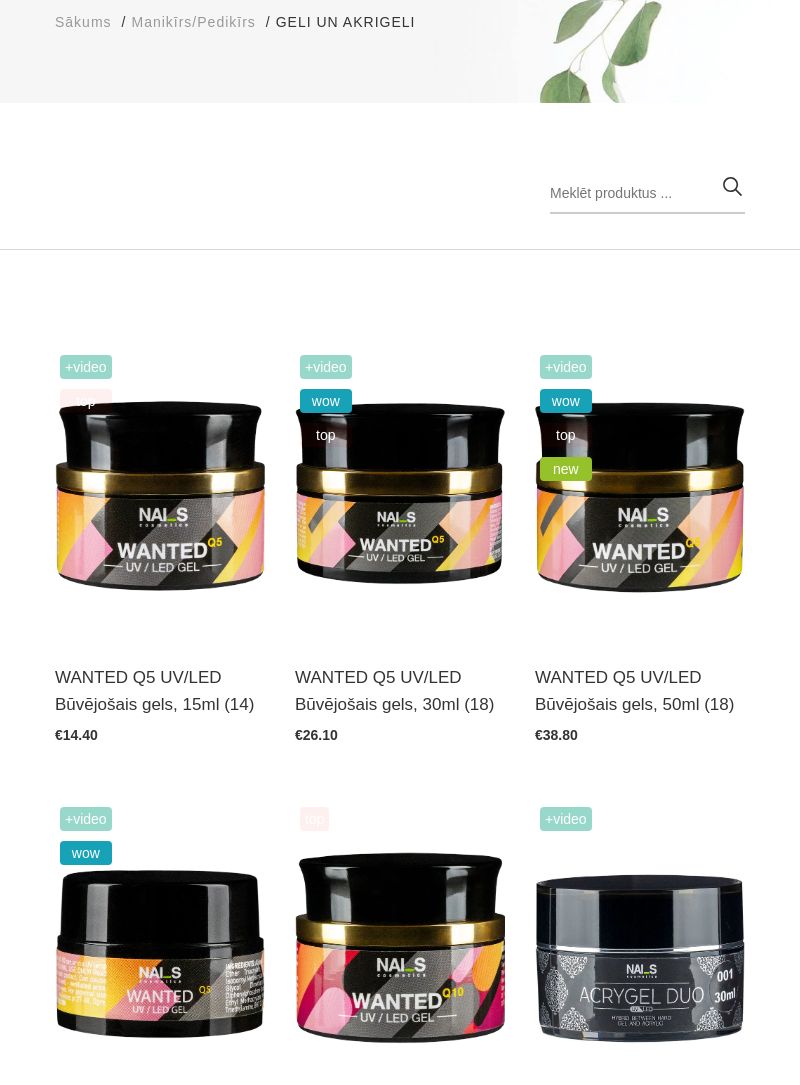 click at bounding box center (400, 494) 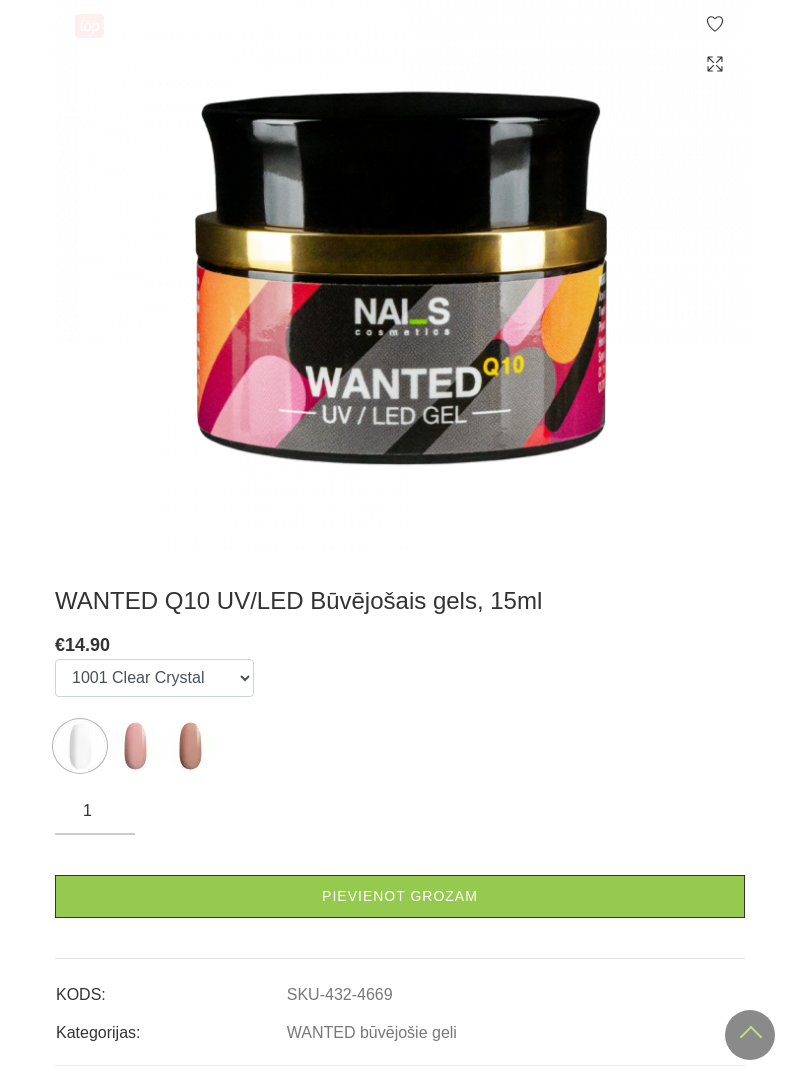 scroll, scrollTop: 532, scrollLeft: 0, axis: vertical 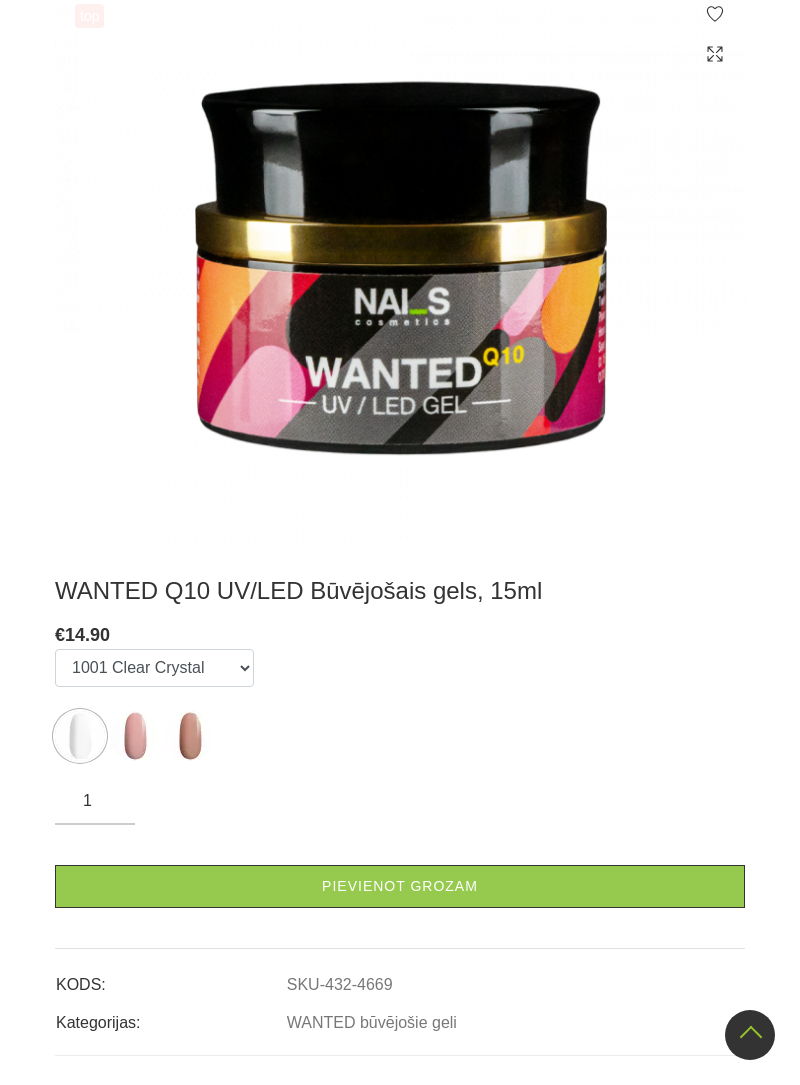 click at bounding box center (135, 736) 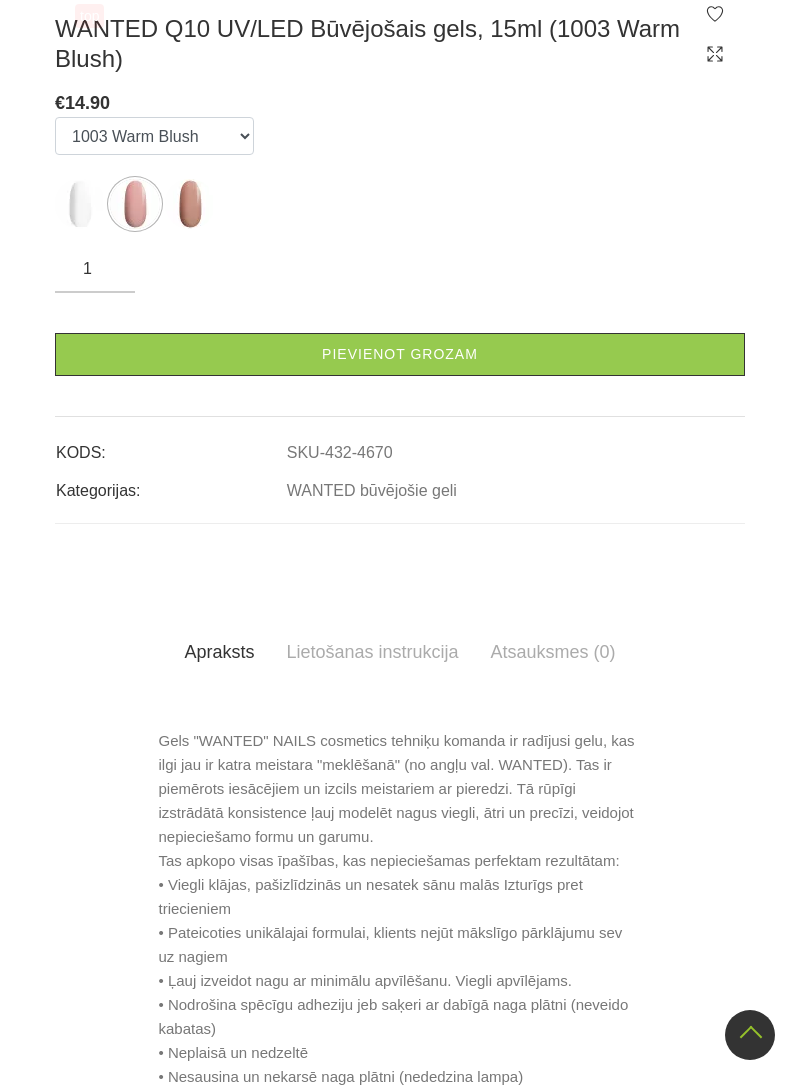 click at bounding box center (190, 204) 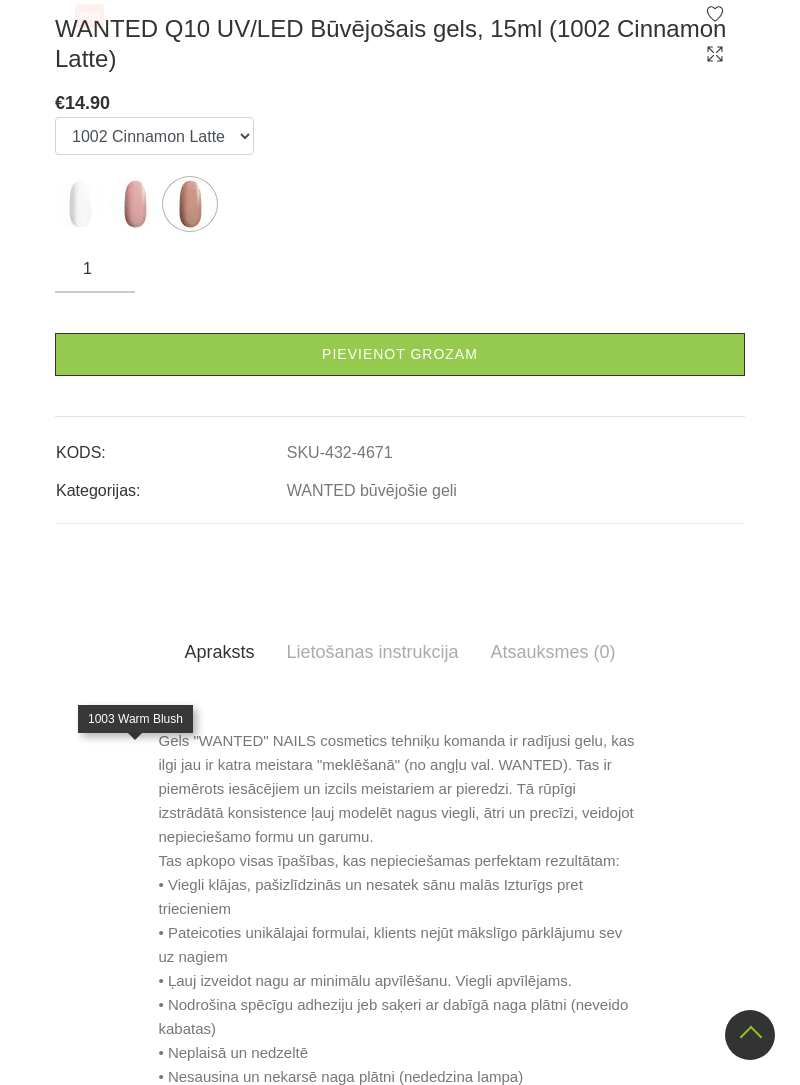 click at bounding box center (135, 204) 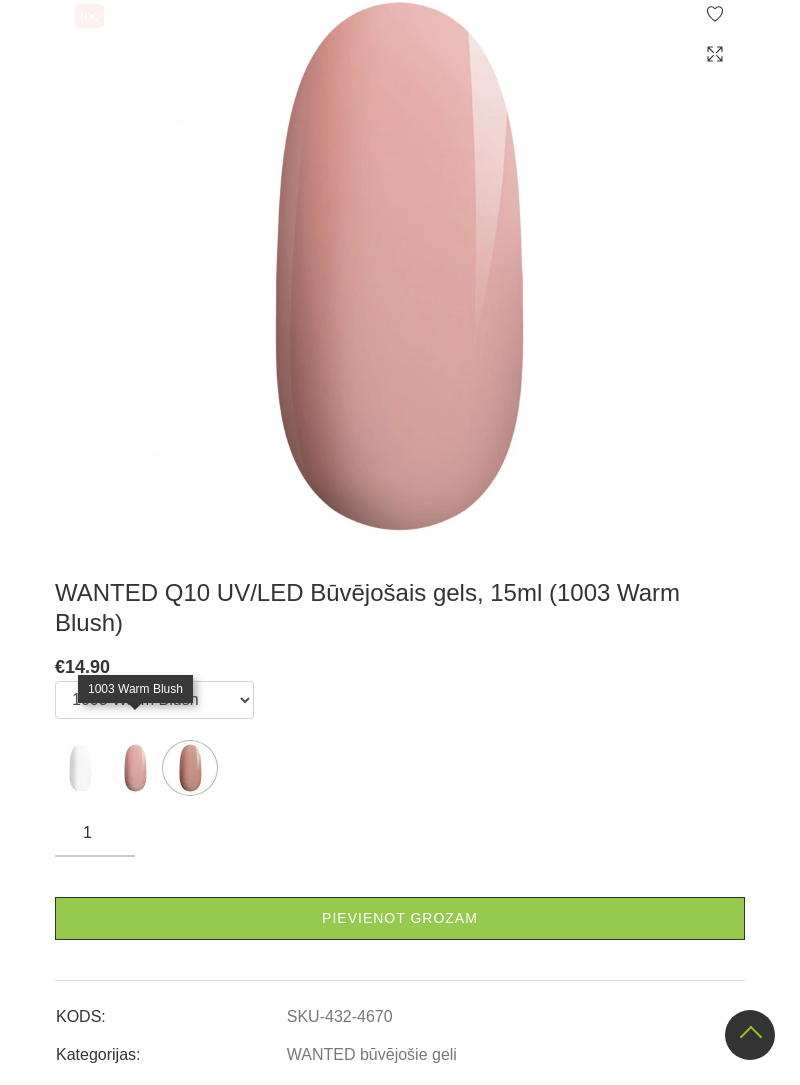 click at bounding box center (135, 768) 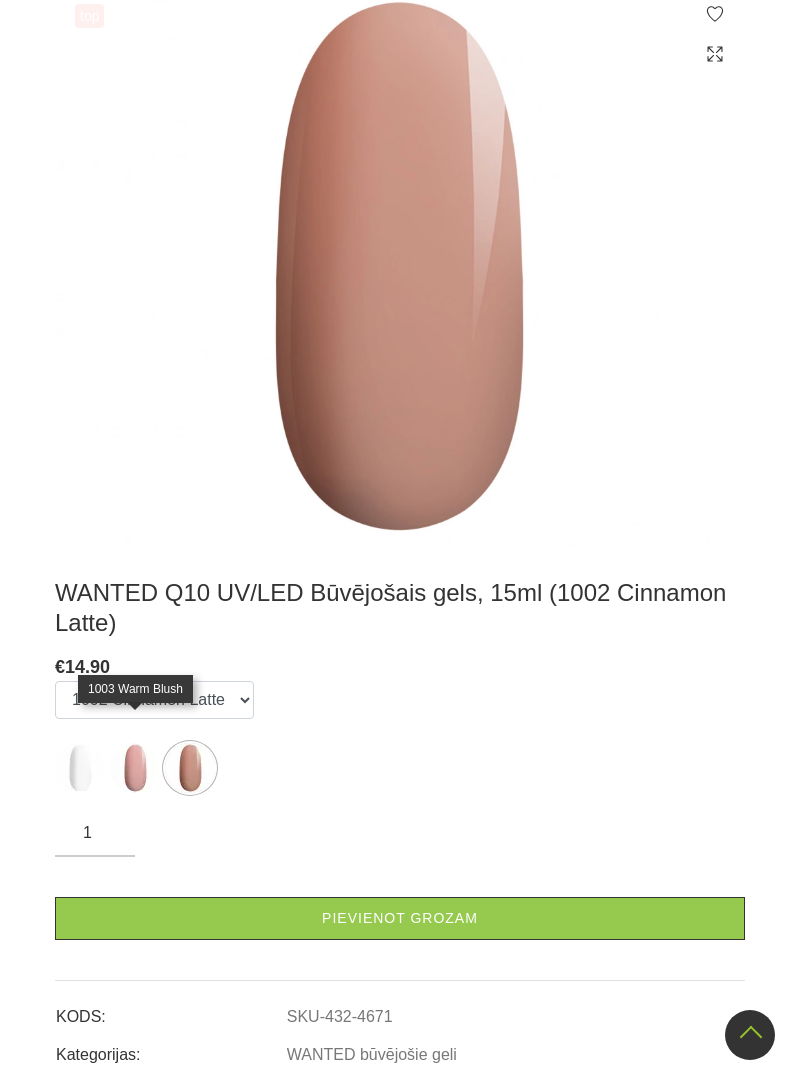 click at bounding box center (135, 768) 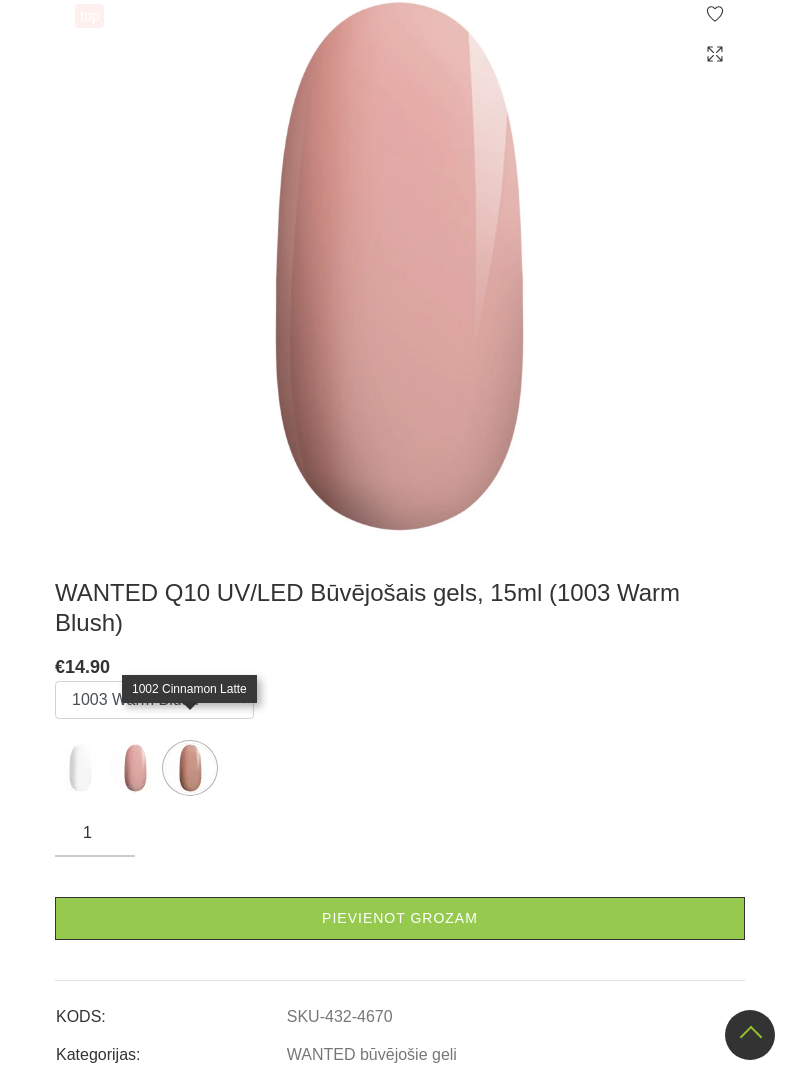 click at bounding box center [190, 768] 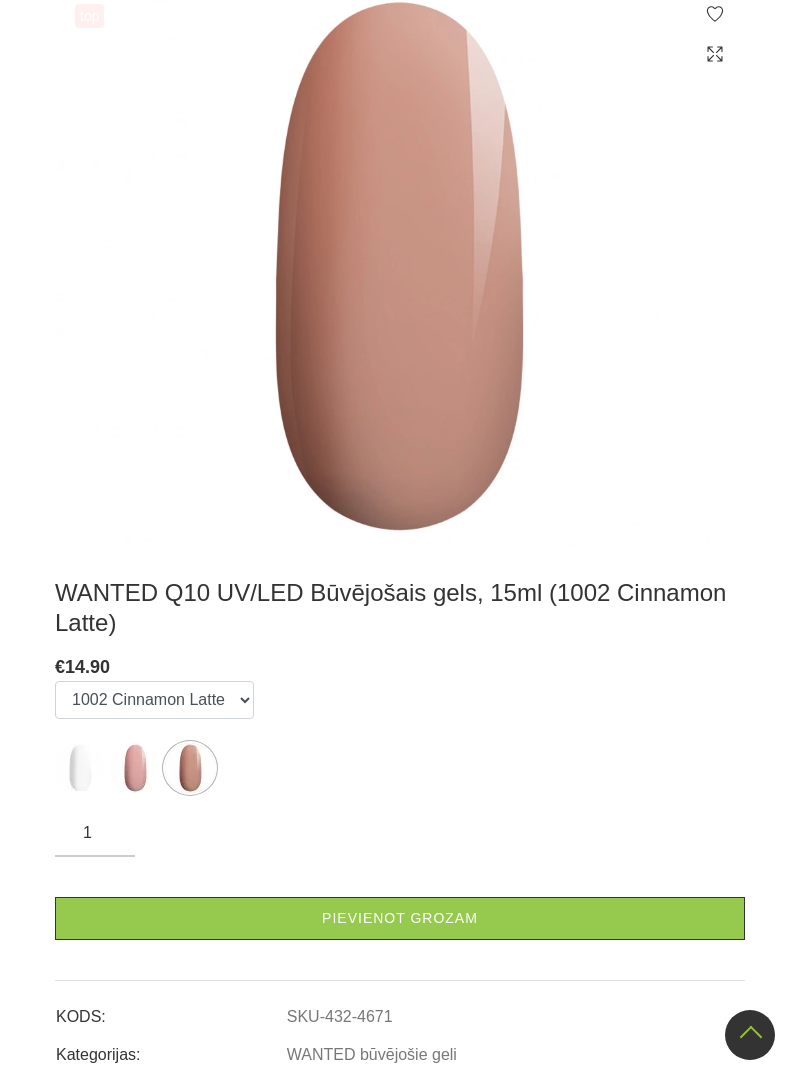 click on "Pievienot grozam" at bounding box center (400, 918) 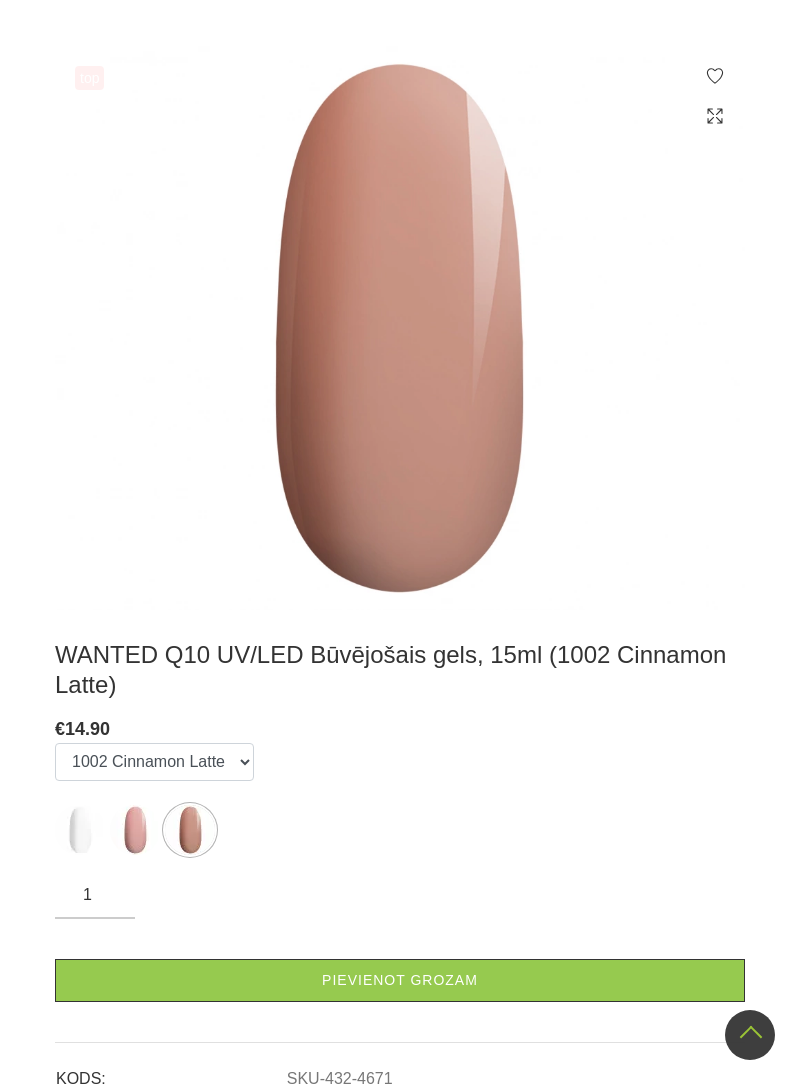 scroll, scrollTop: 0, scrollLeft: 0, axis: both 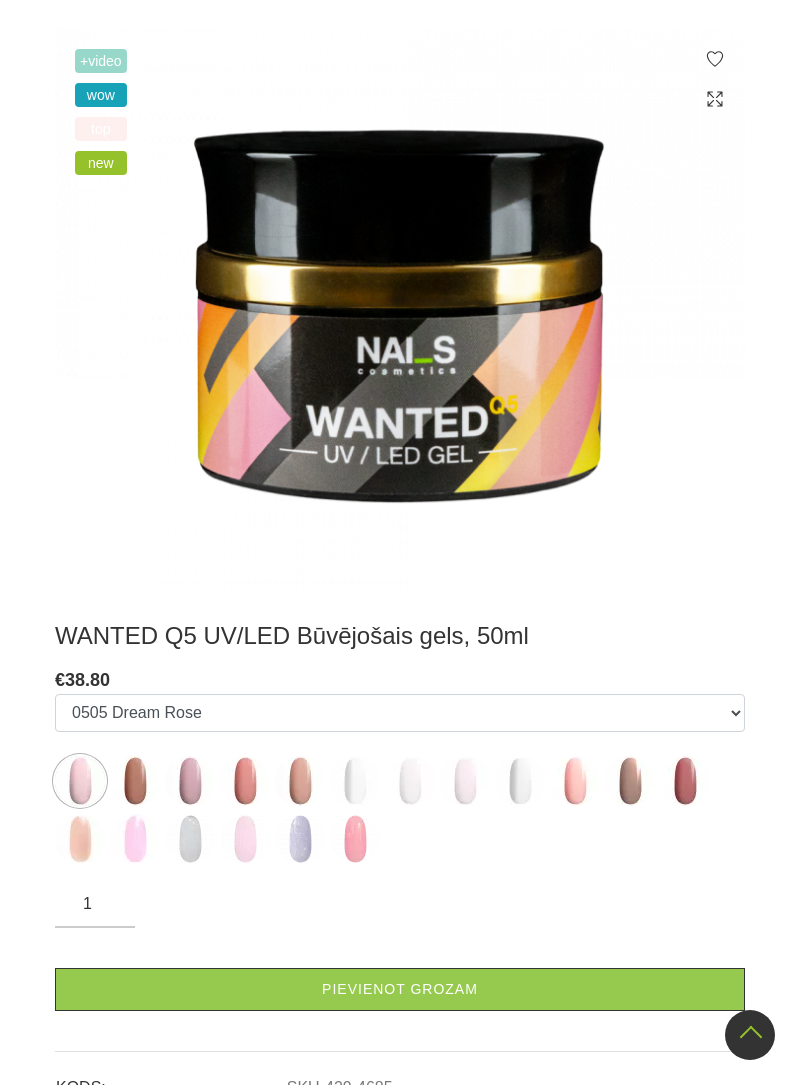 click at bounding box center (80, 781) 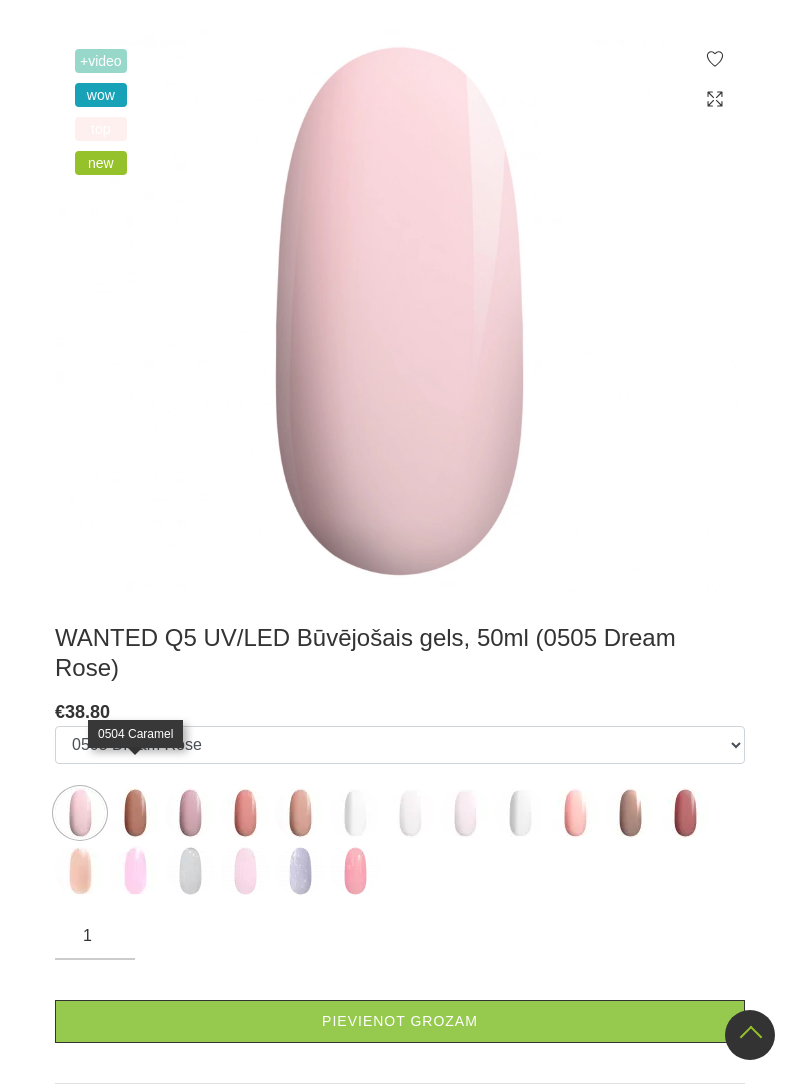 click at bounding box center [135, 813] 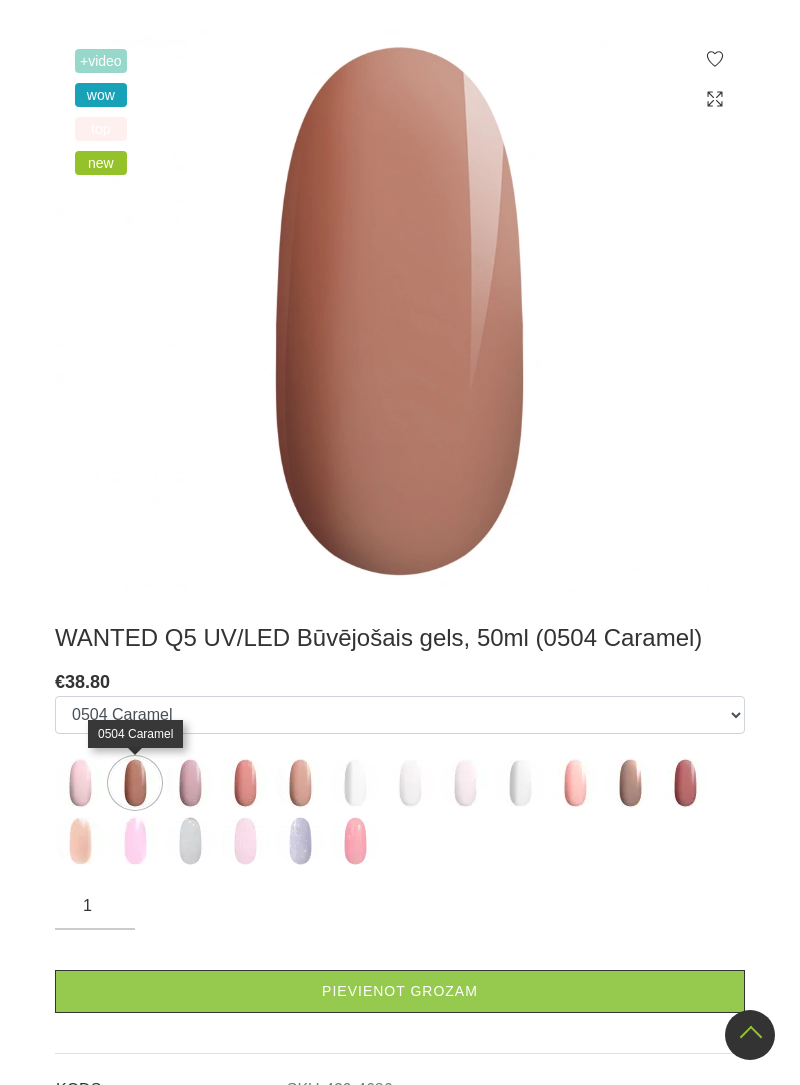 click at bounding box center [190, 783] 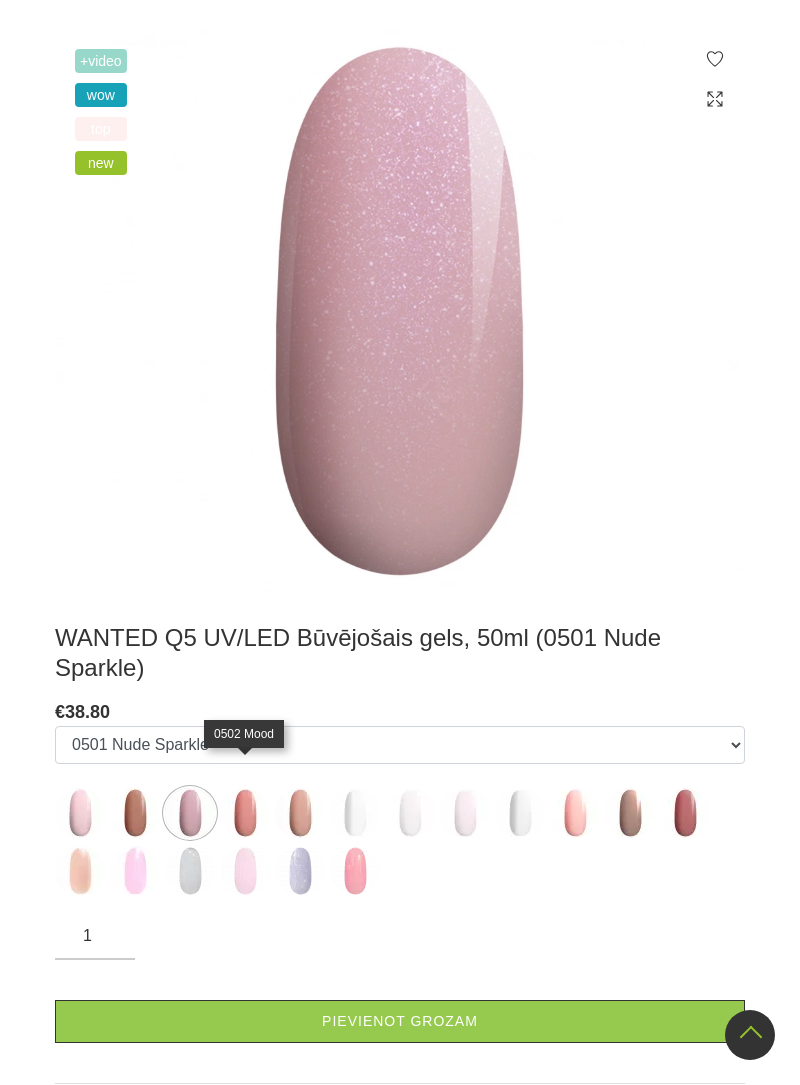 click at bounding box center (245, 813) 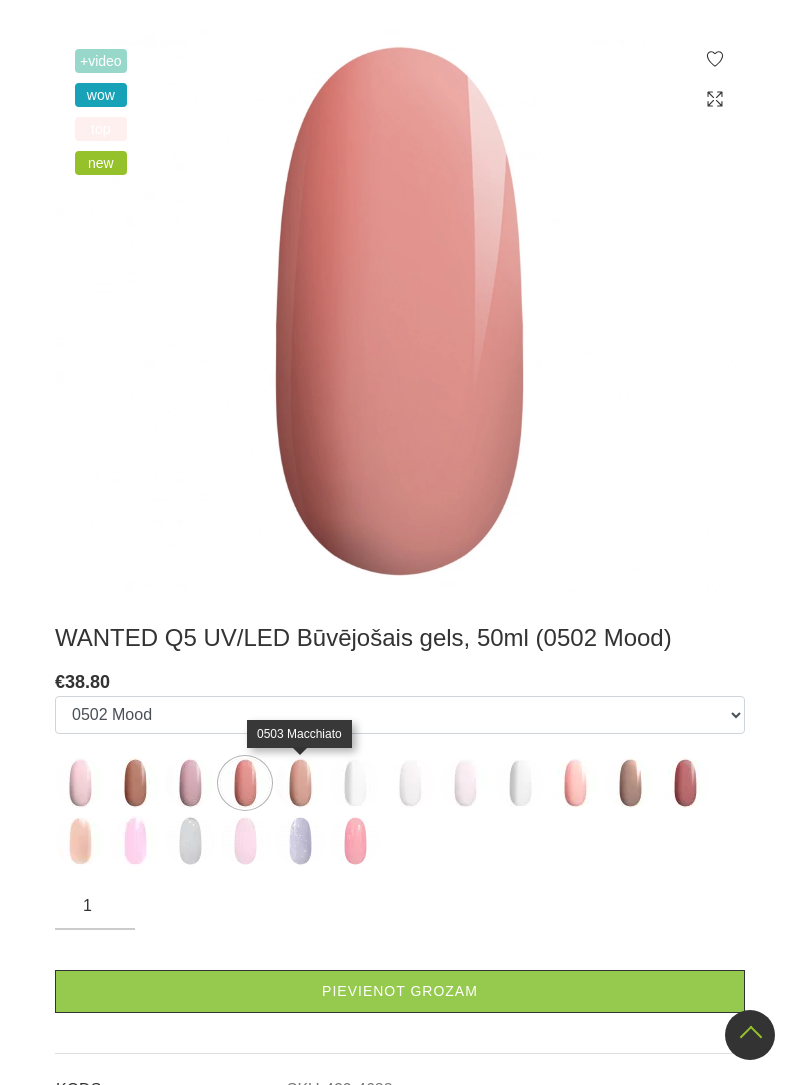 click at bounding box center [300, 783] 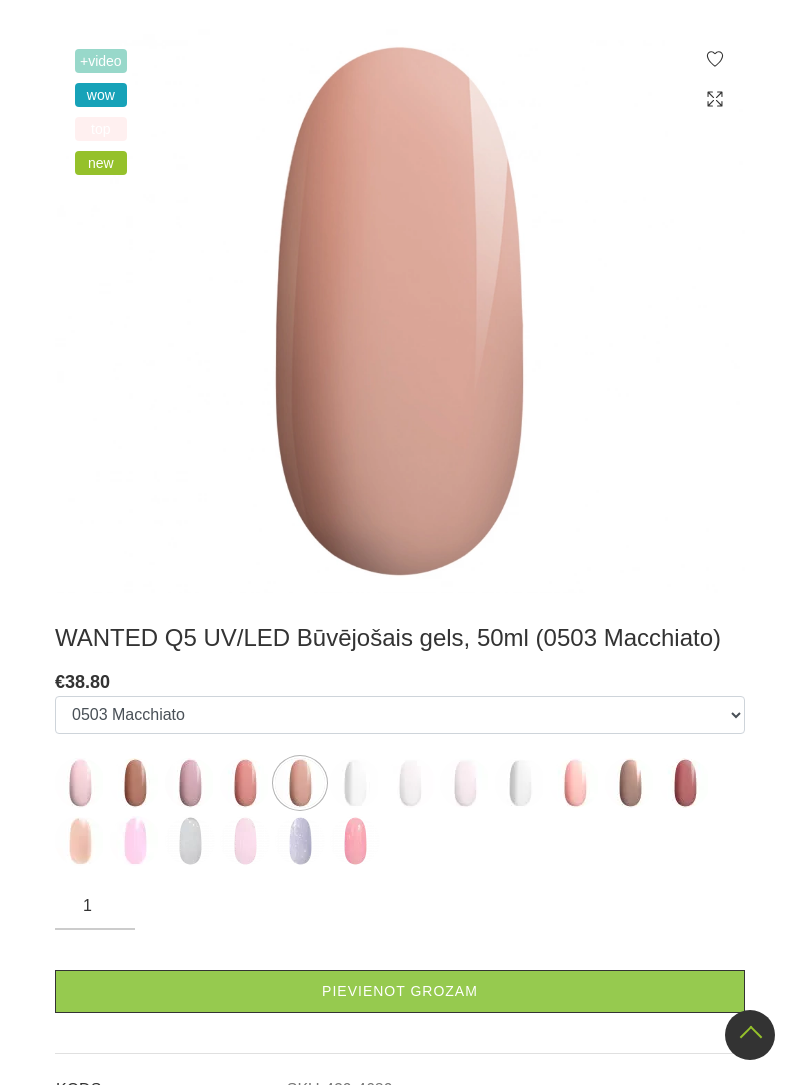 click at bounding box center [80, 783] 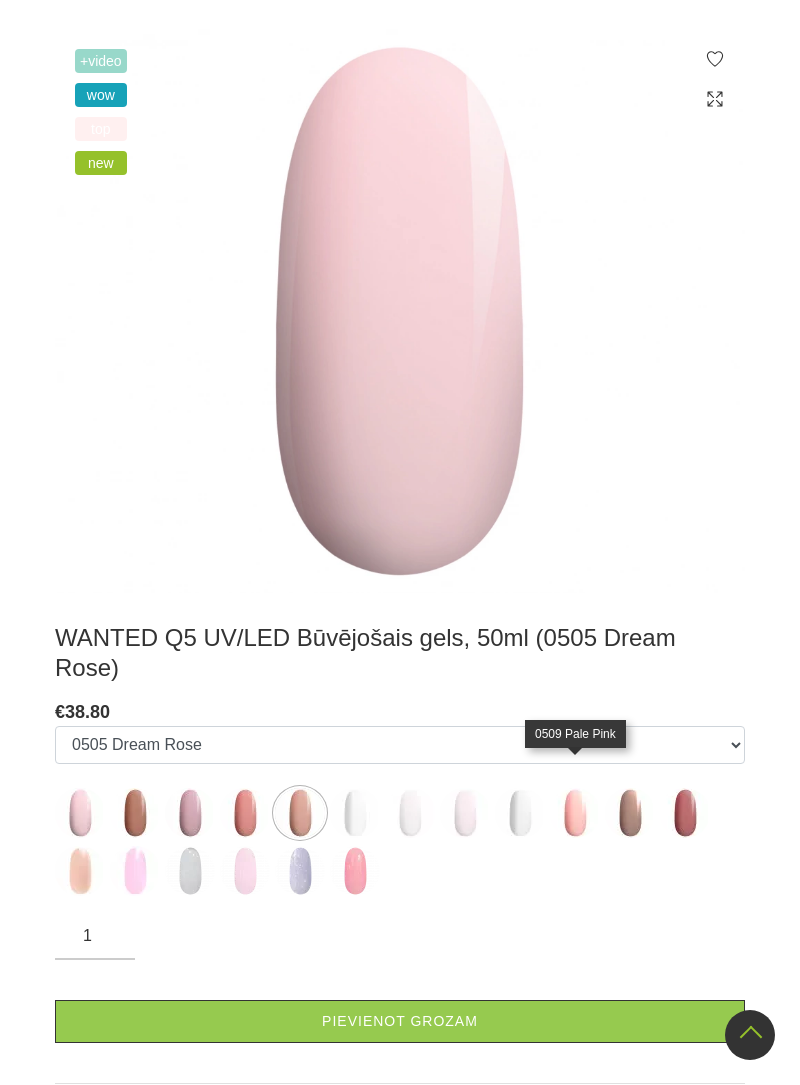 click at bounding box center [575, 813] 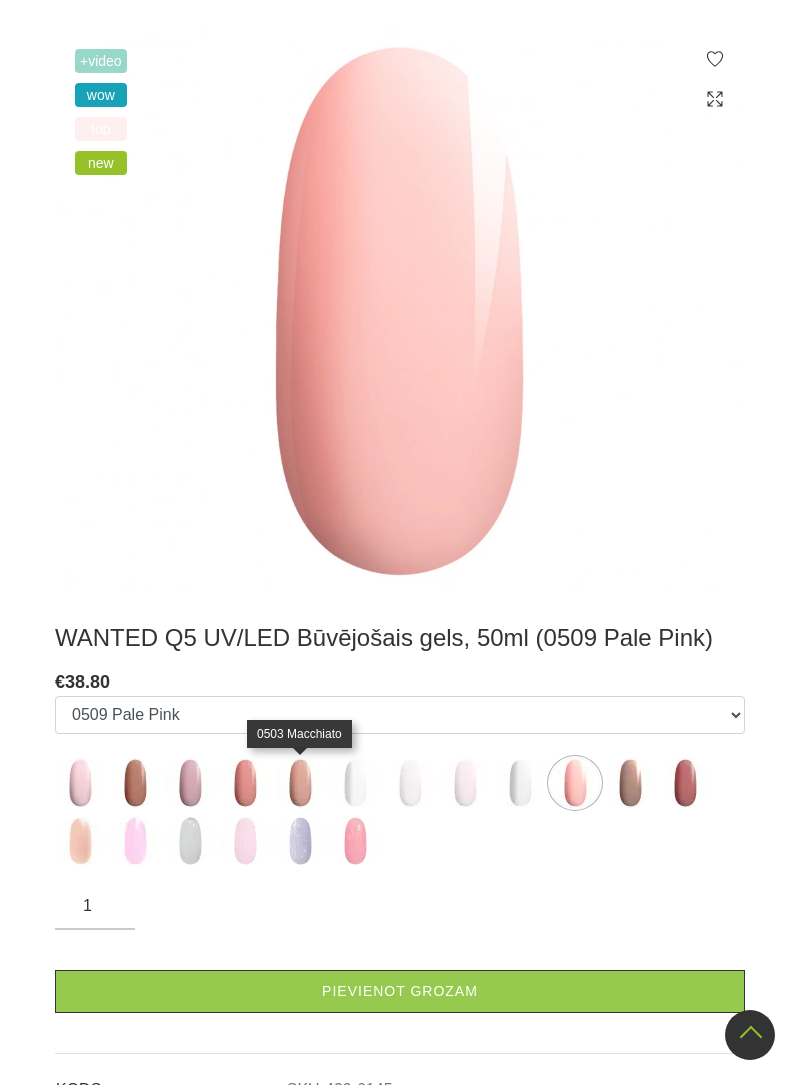 click at bounding box center (300, 783) 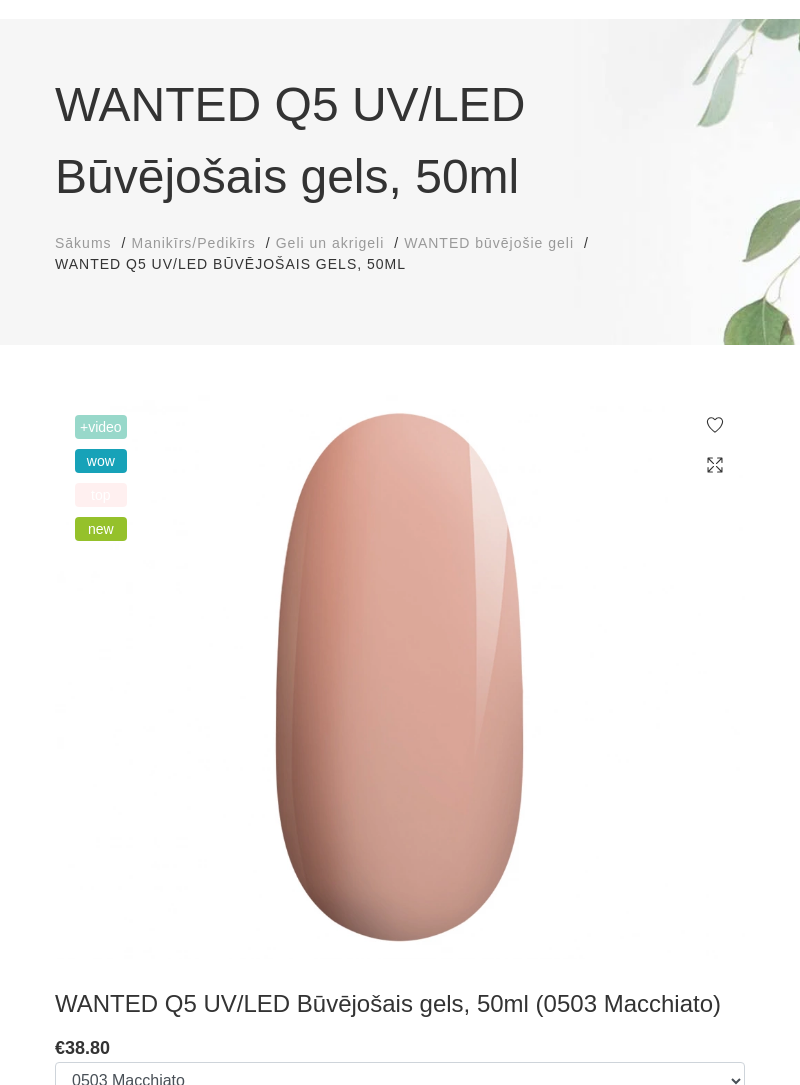 scroll, scrollTop: 124, scrollLeft: 0, axis: vertical 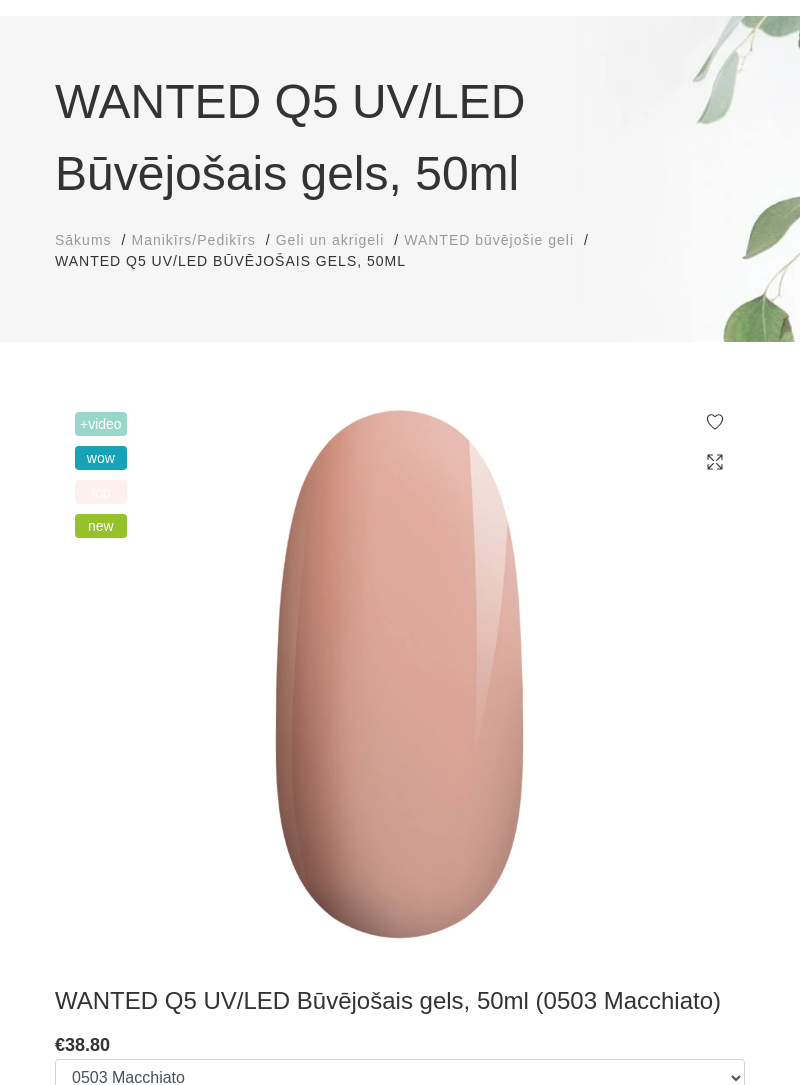 click on "+Video" at bounding box center [101, 424] 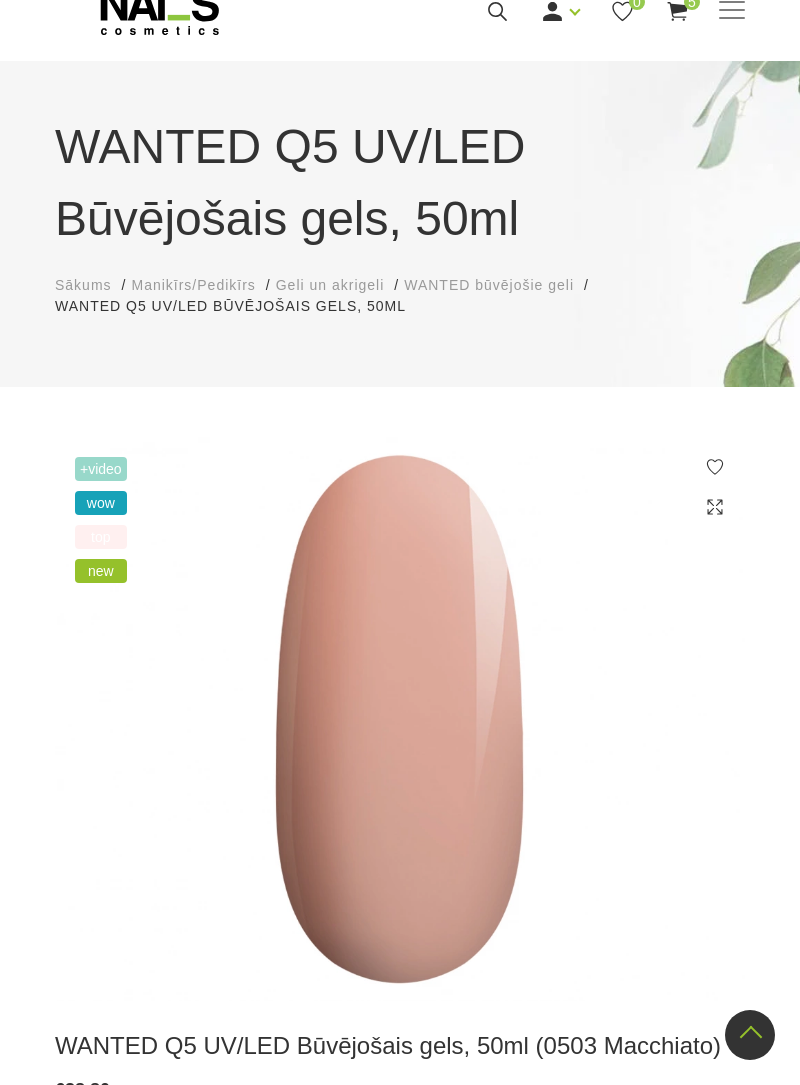 scroll, scrollTop: 0, scrollLeft: 0, axis: both 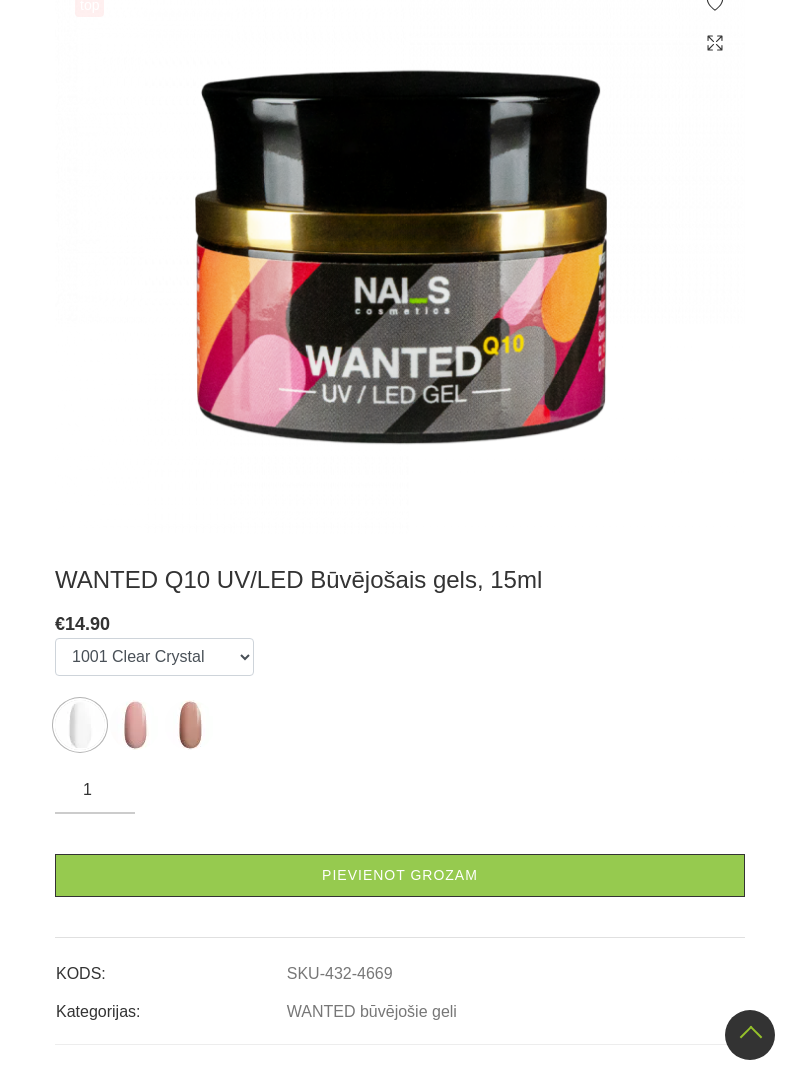 click at bounding box center [80, 725] 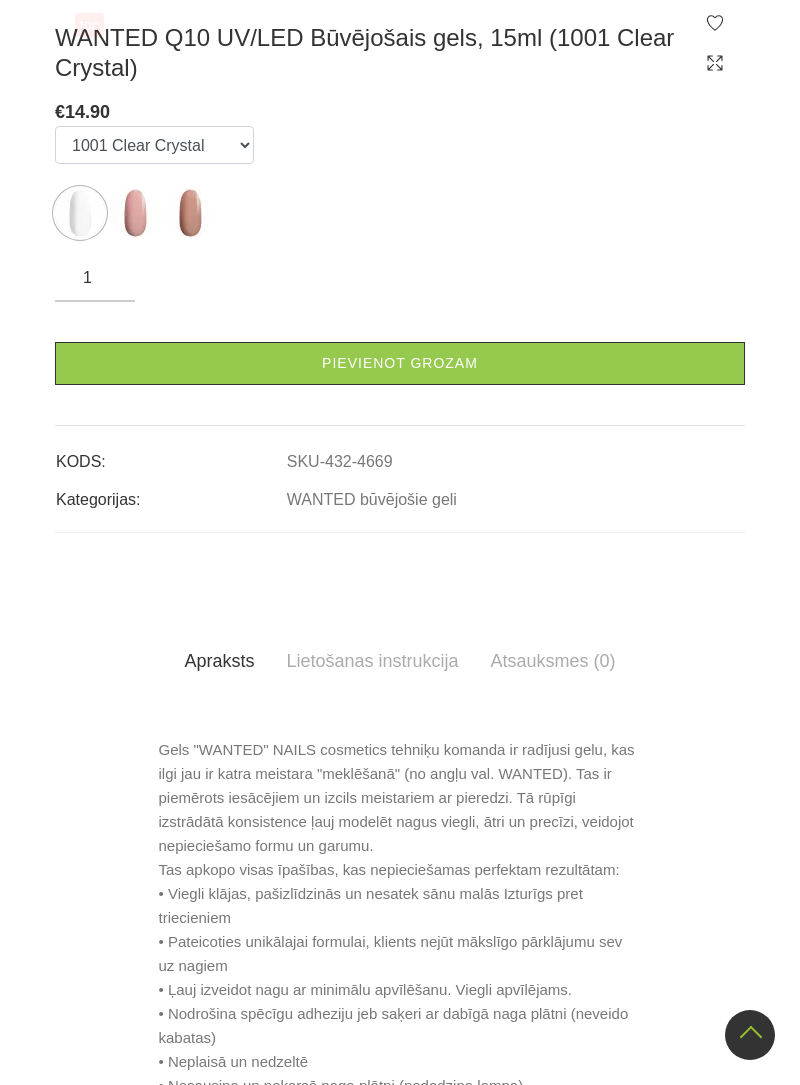 scroll, scrollTop: 401, scrollLeft: 0, axis: vertical 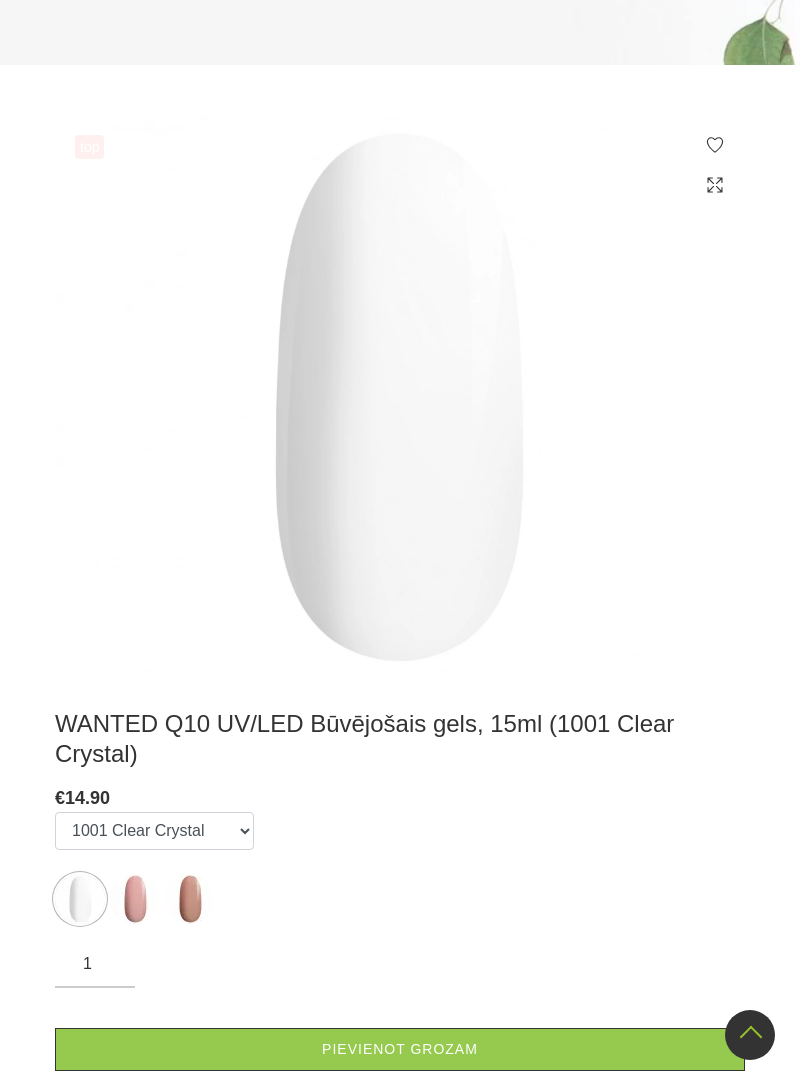 click at bounding box center [135, 899] 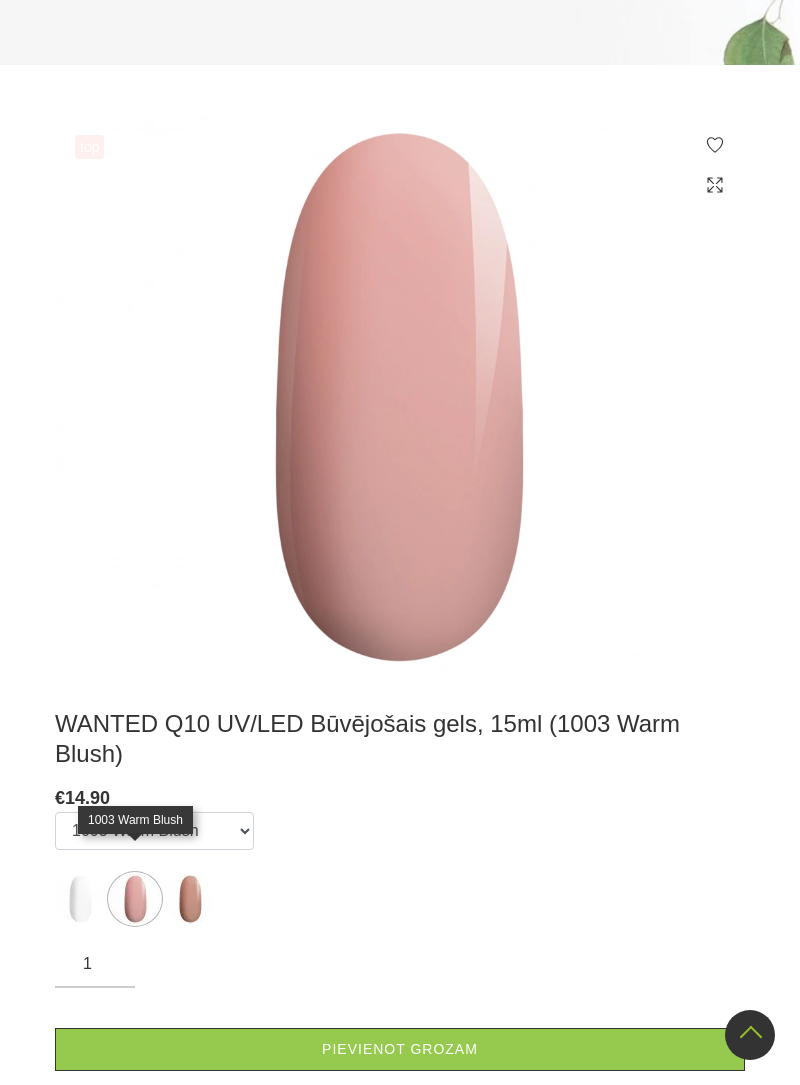 click at bounding box center [80, 899] 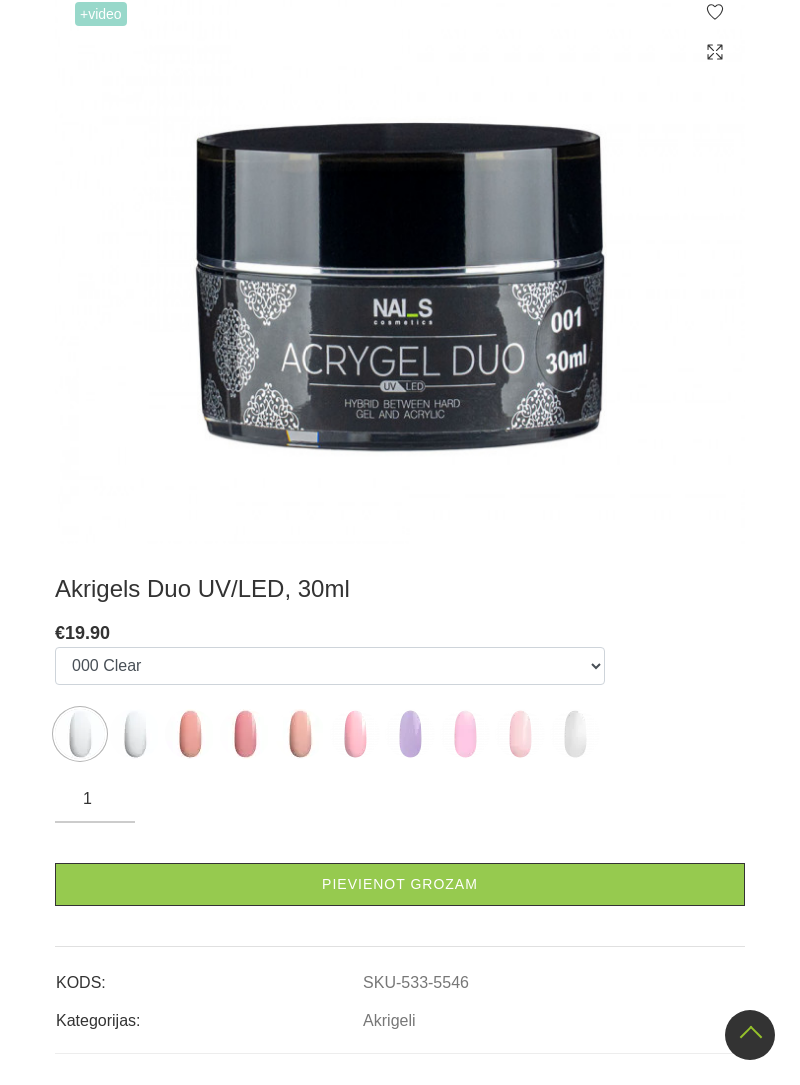 scroll, scrollTop: 440, scrollLeft: 0, axis: vertical 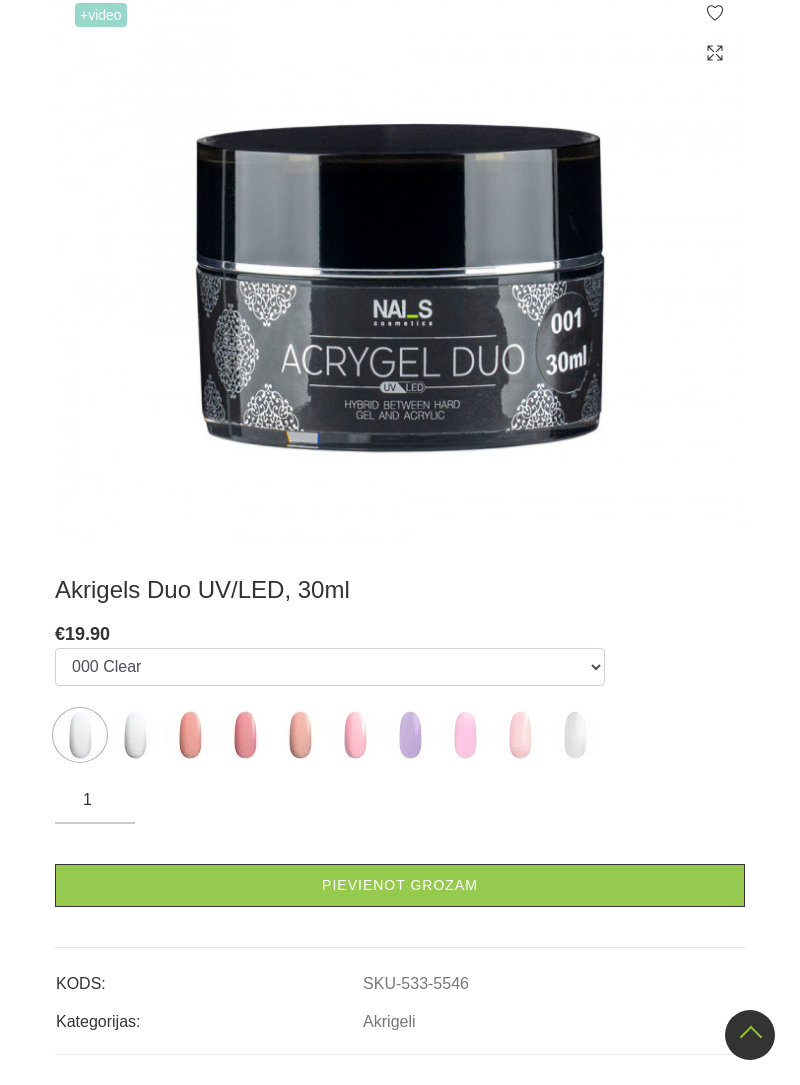 click at bounding box center (135, 735) 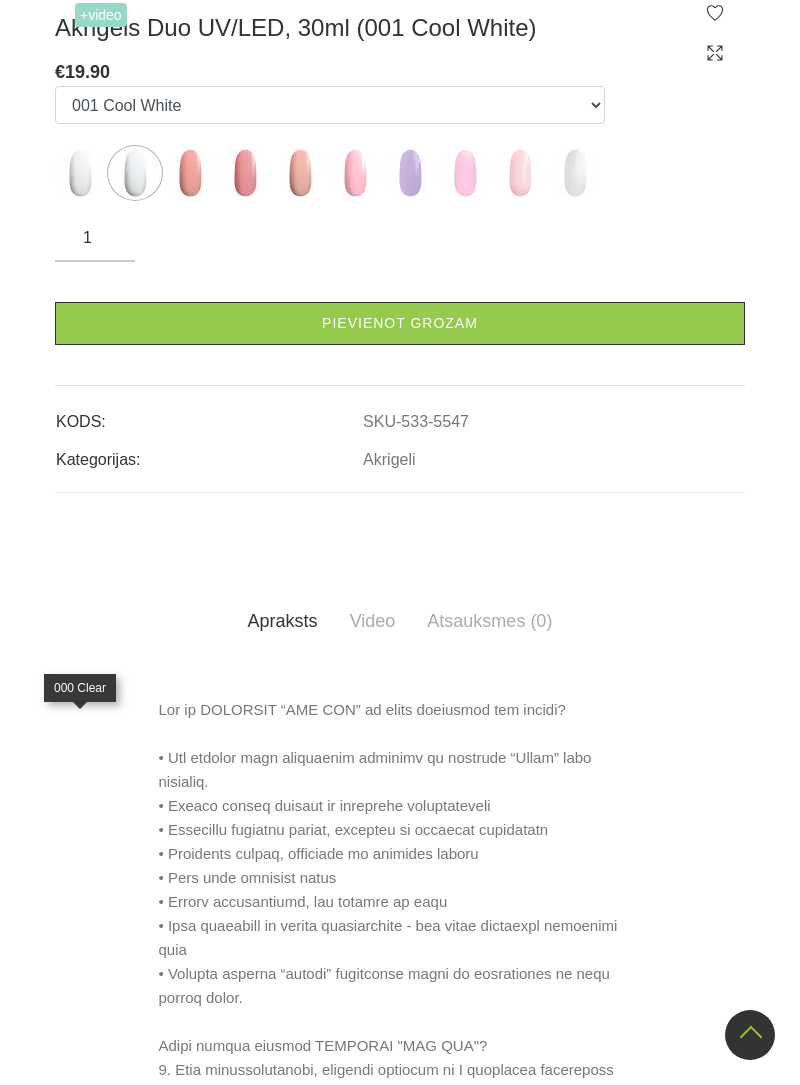 click at bounding box center [80, 173] 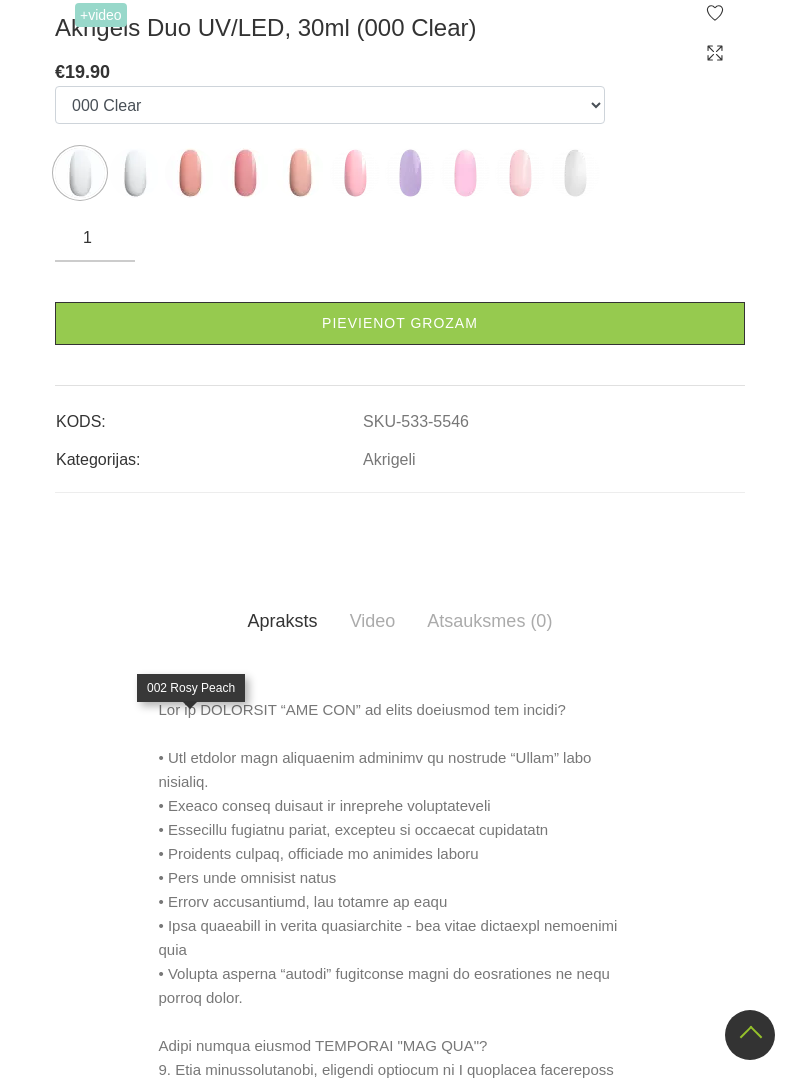 click at bounding box center (190, 173) 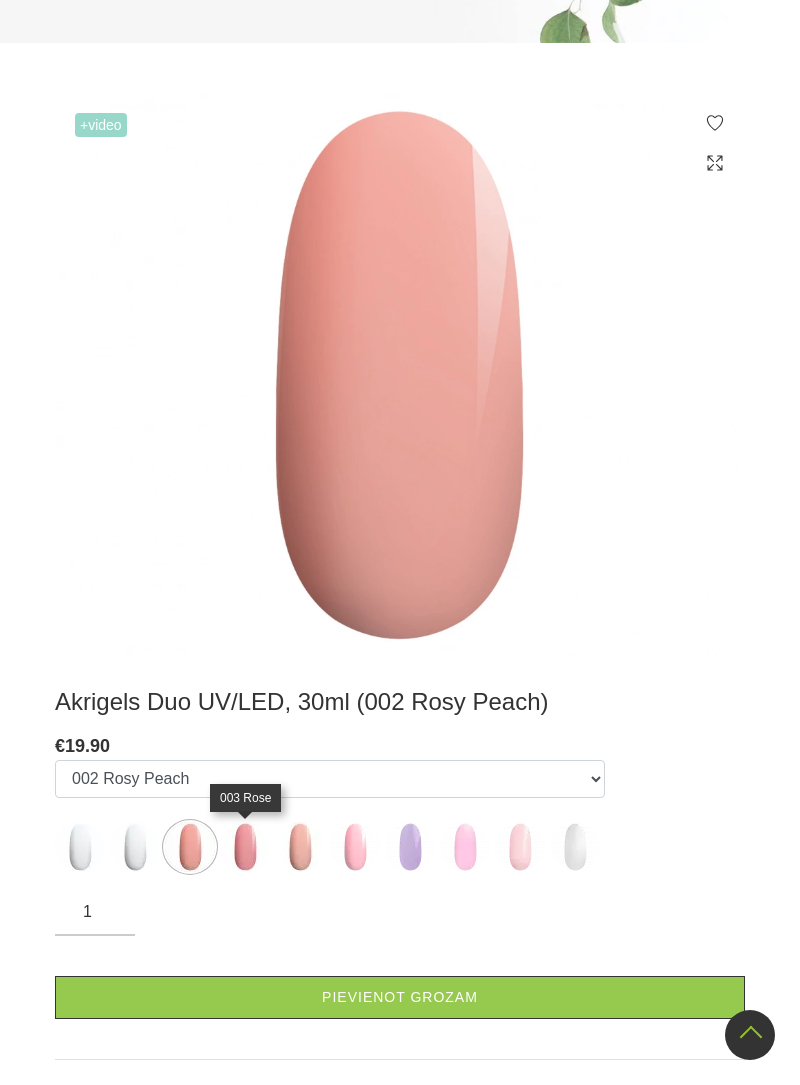 scroll, scrollTop: 302, scrollLeft: 0, axis: vertical 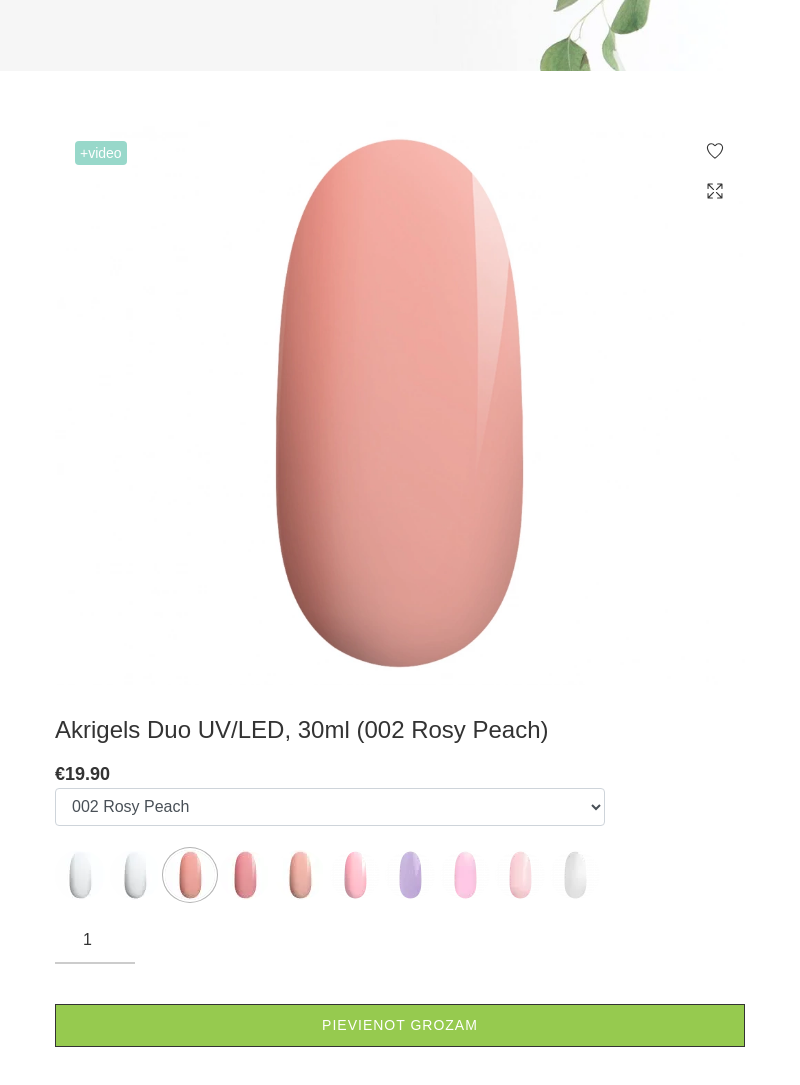 click at bounding box center (245, 875) 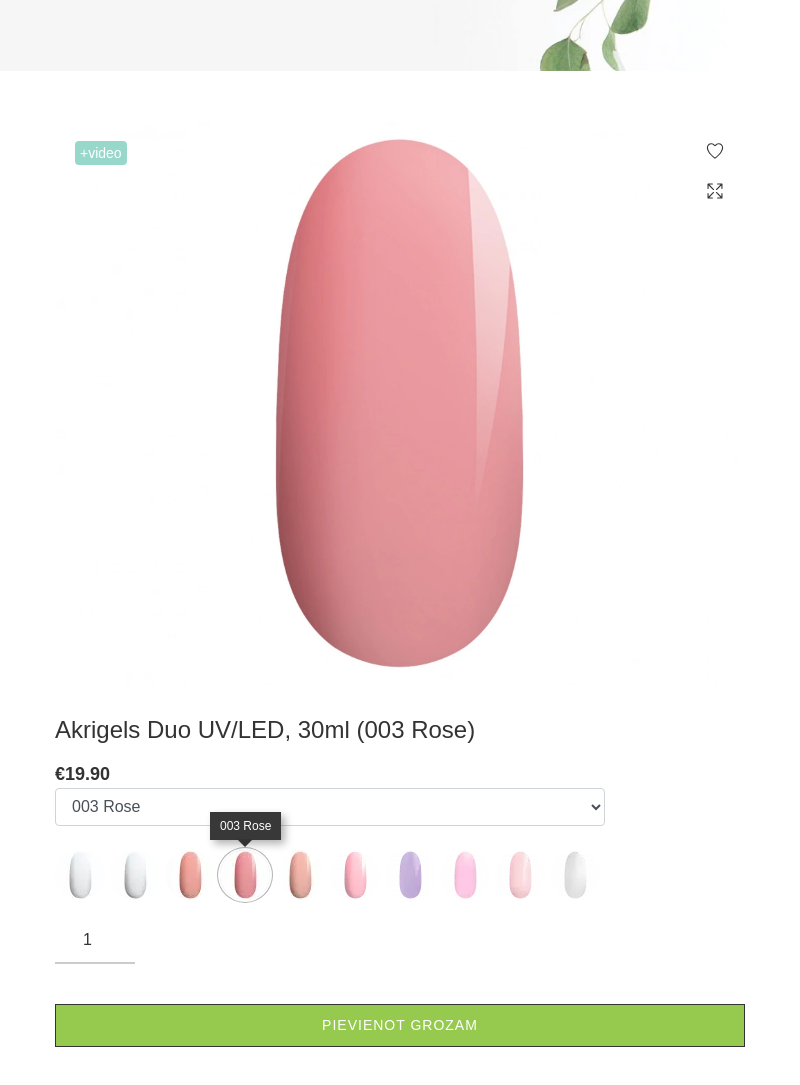 click at bounding box center (300, 875) 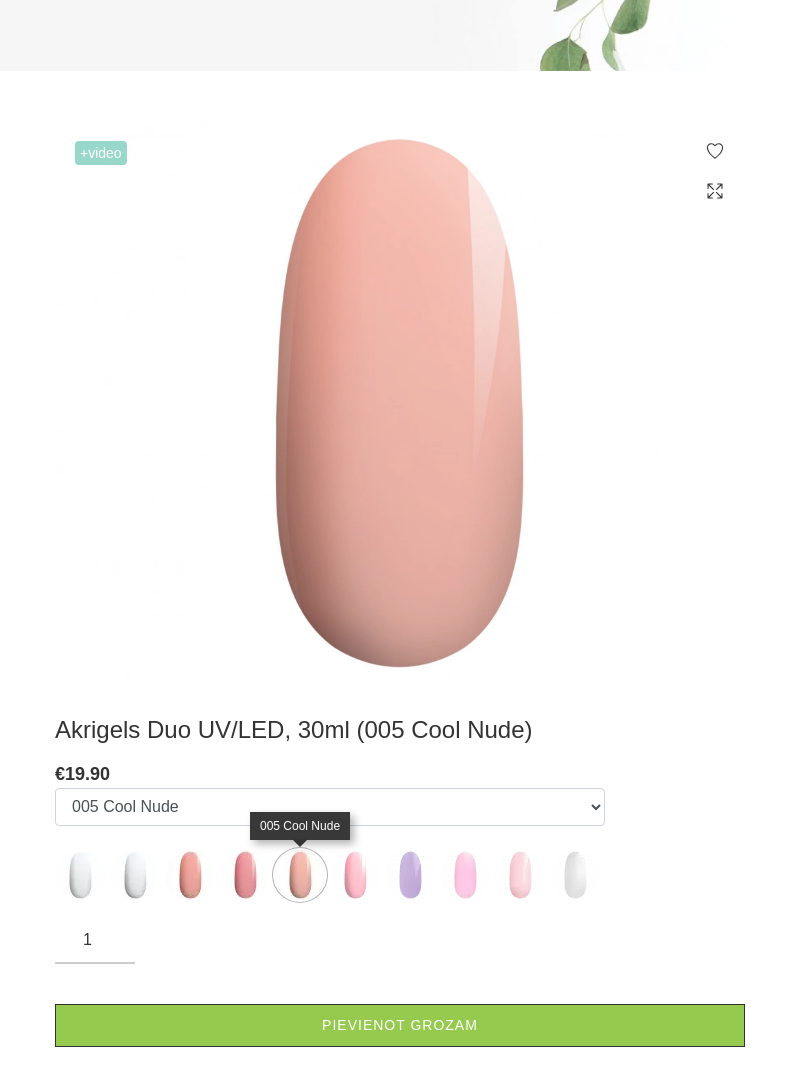 click at bounding box center (355, 875) 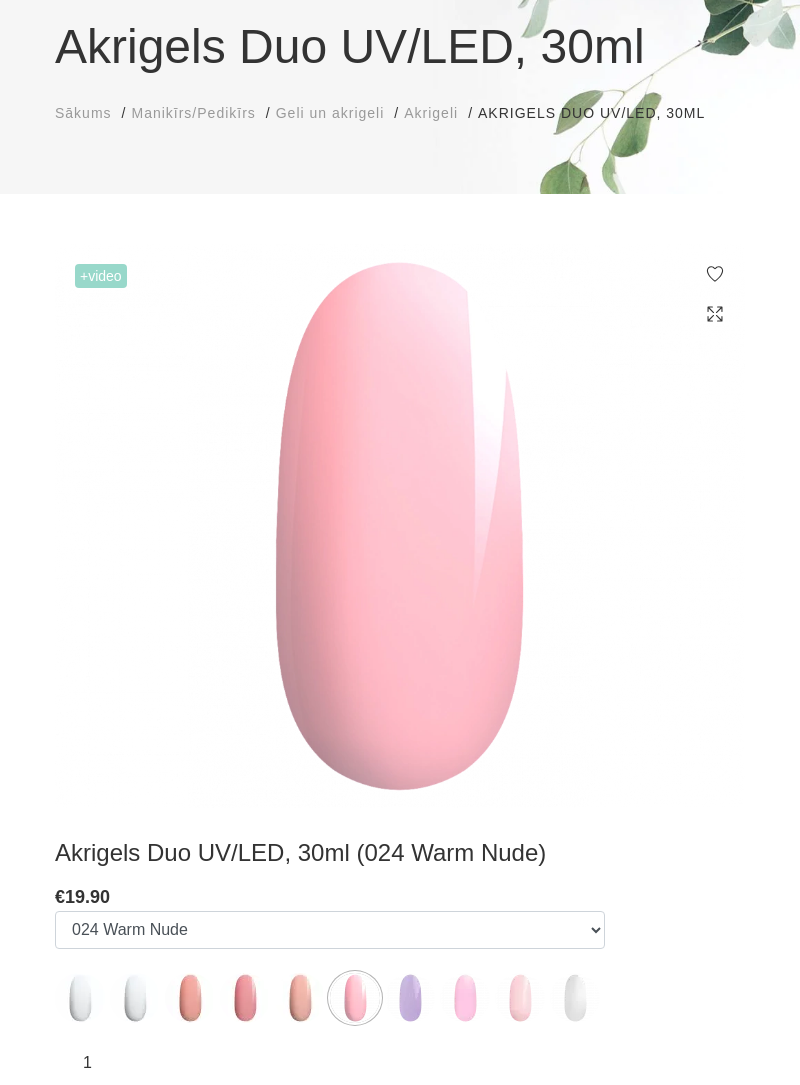 scroll, scrollTop: 0, scrollLeft: 0, axis: both 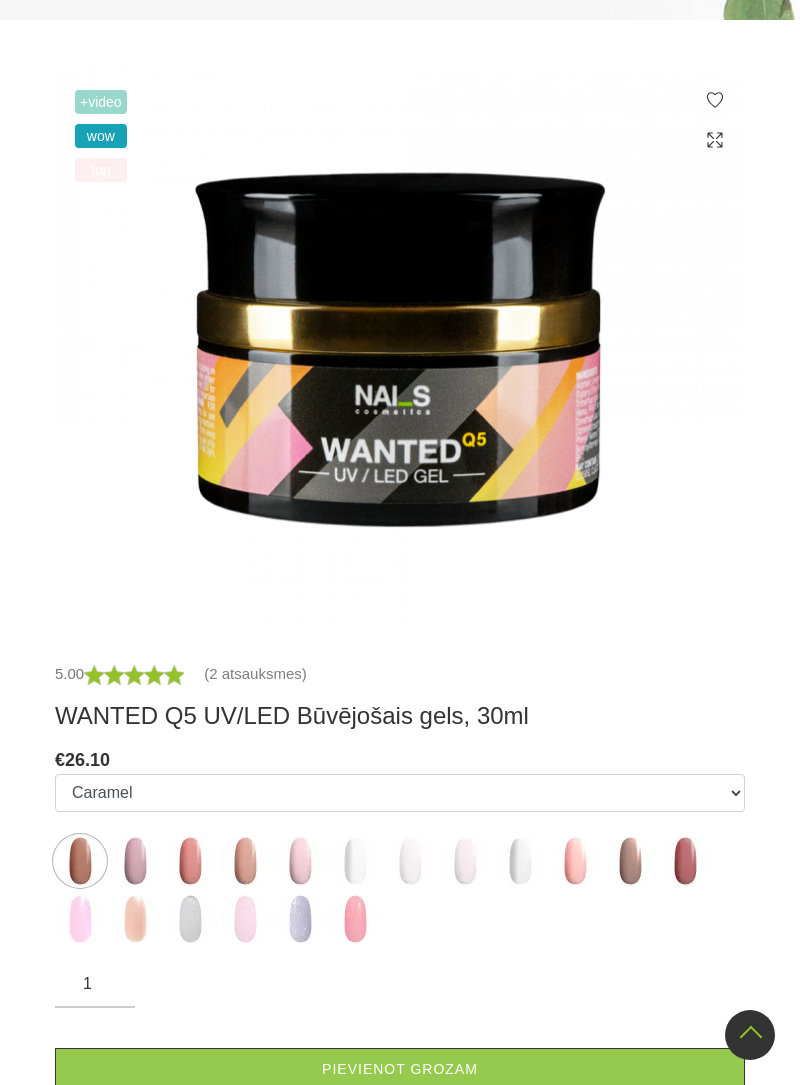 click at bounding box center [355, 861] 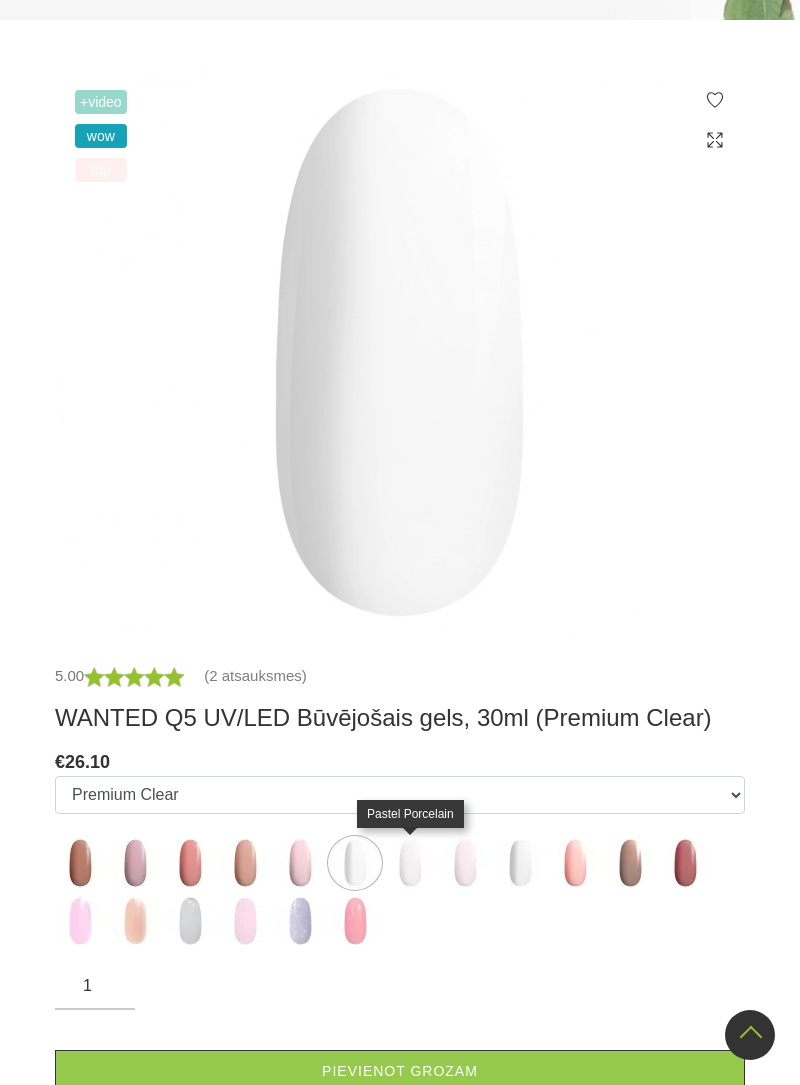 click at bounding box center (410, 863) 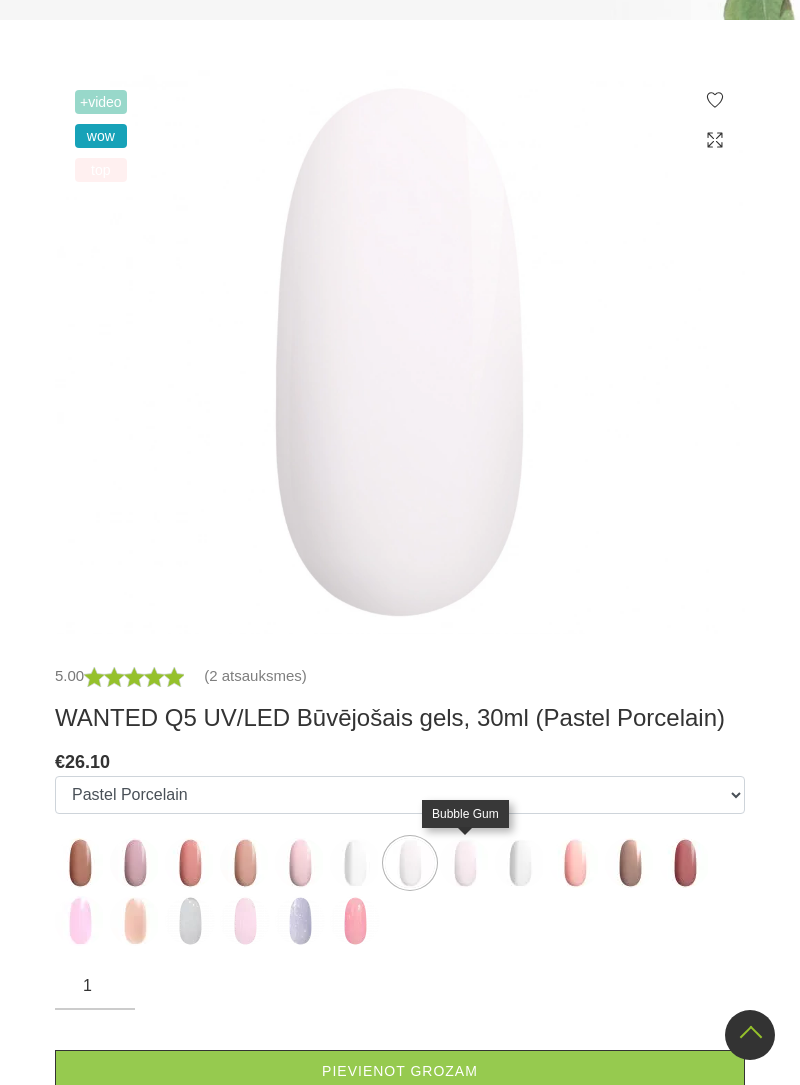 click at bounding box center [465, 863] 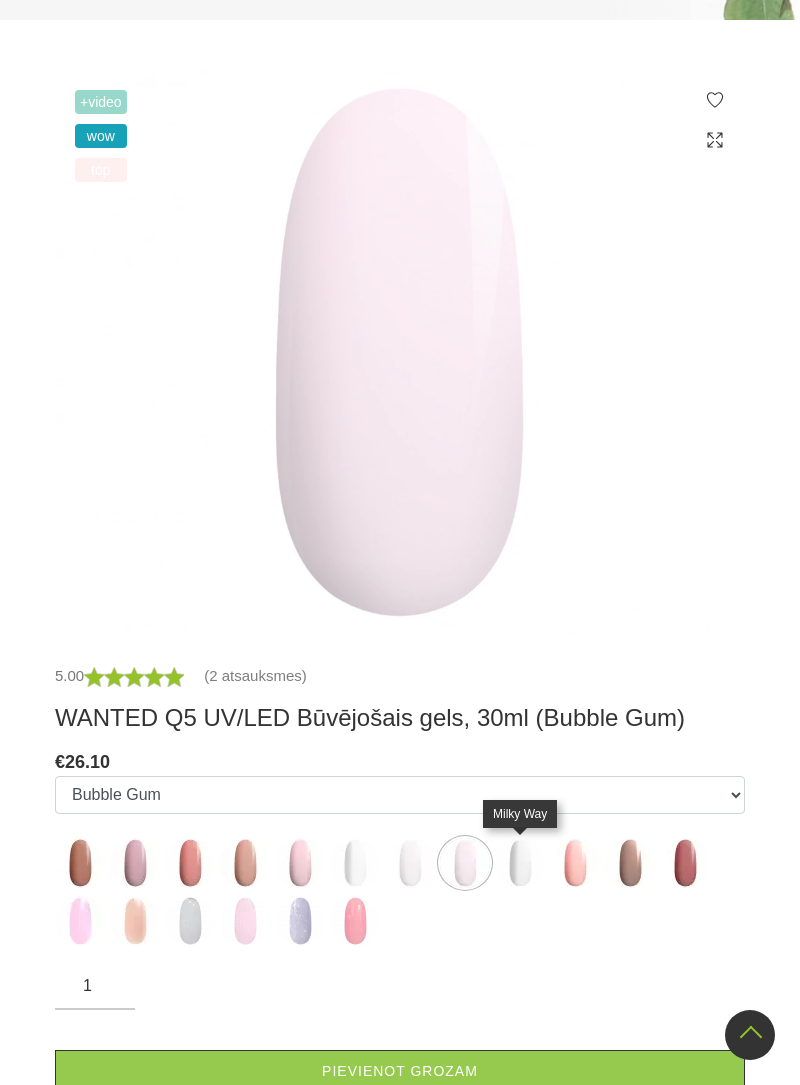 click at bounding box center [520, 863] 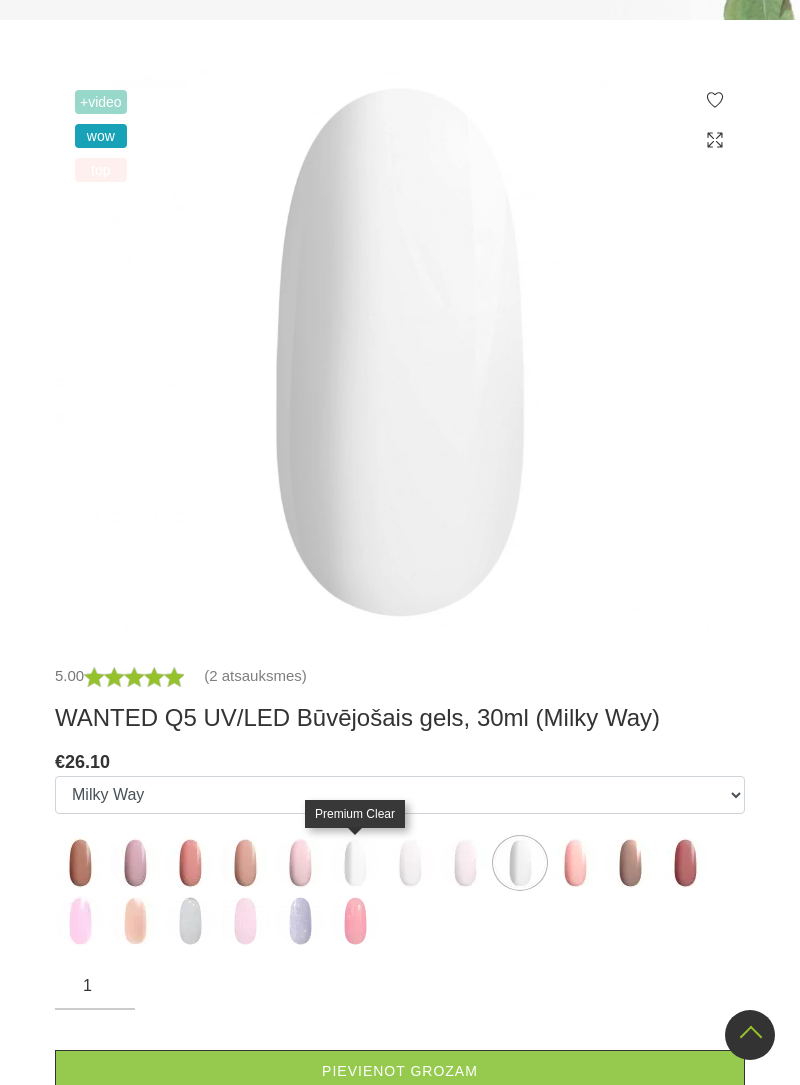 click at bounding box center (355, 863) 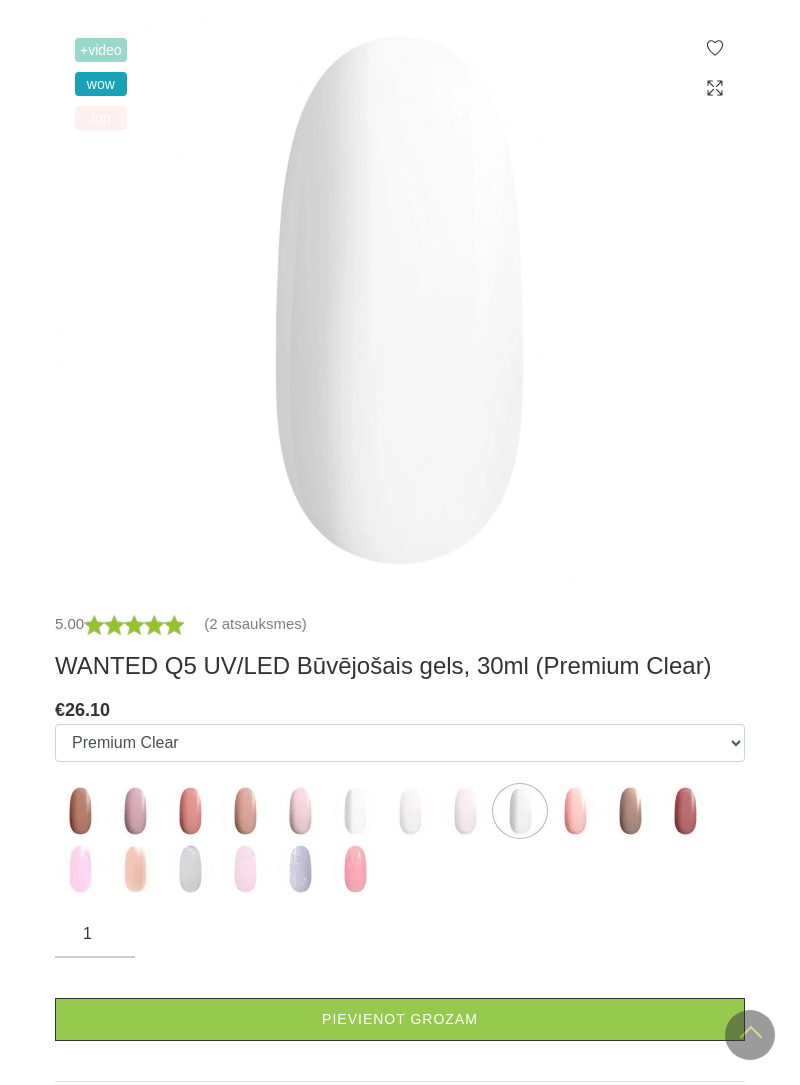 scroll, scrollTop: 499, scrollLeft: 0, axis: vertical 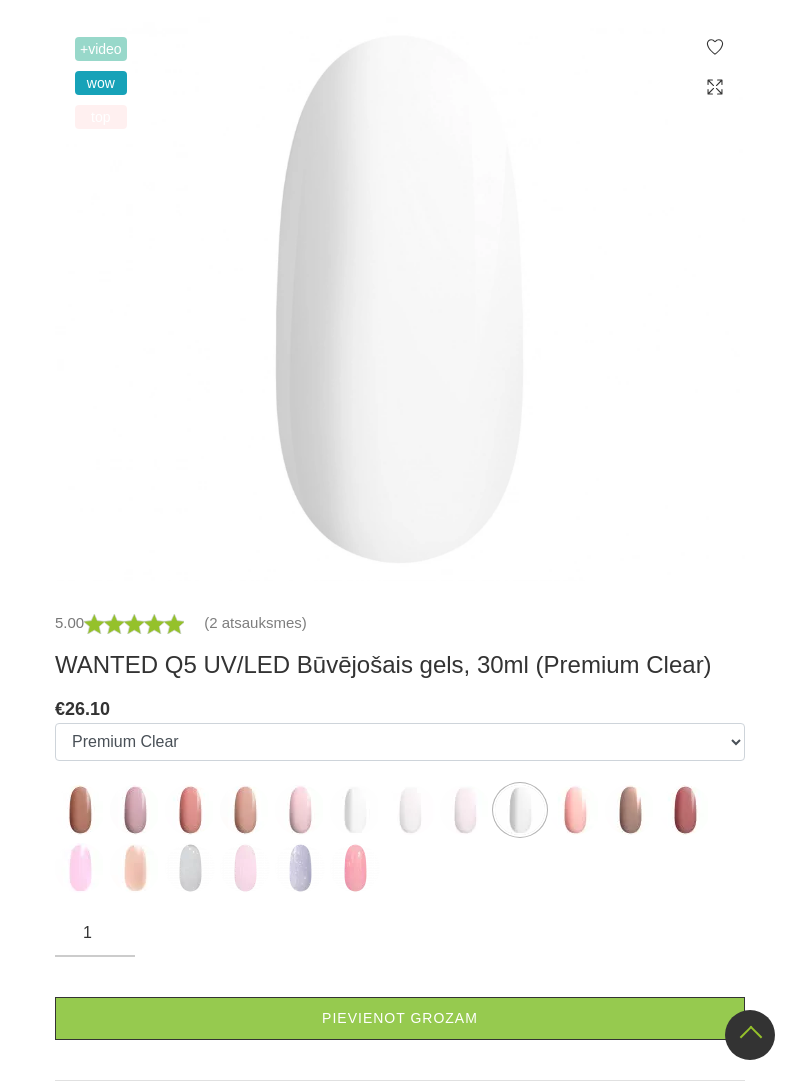 click on "Pievienot grozam" at bounding box center [400, 1018] 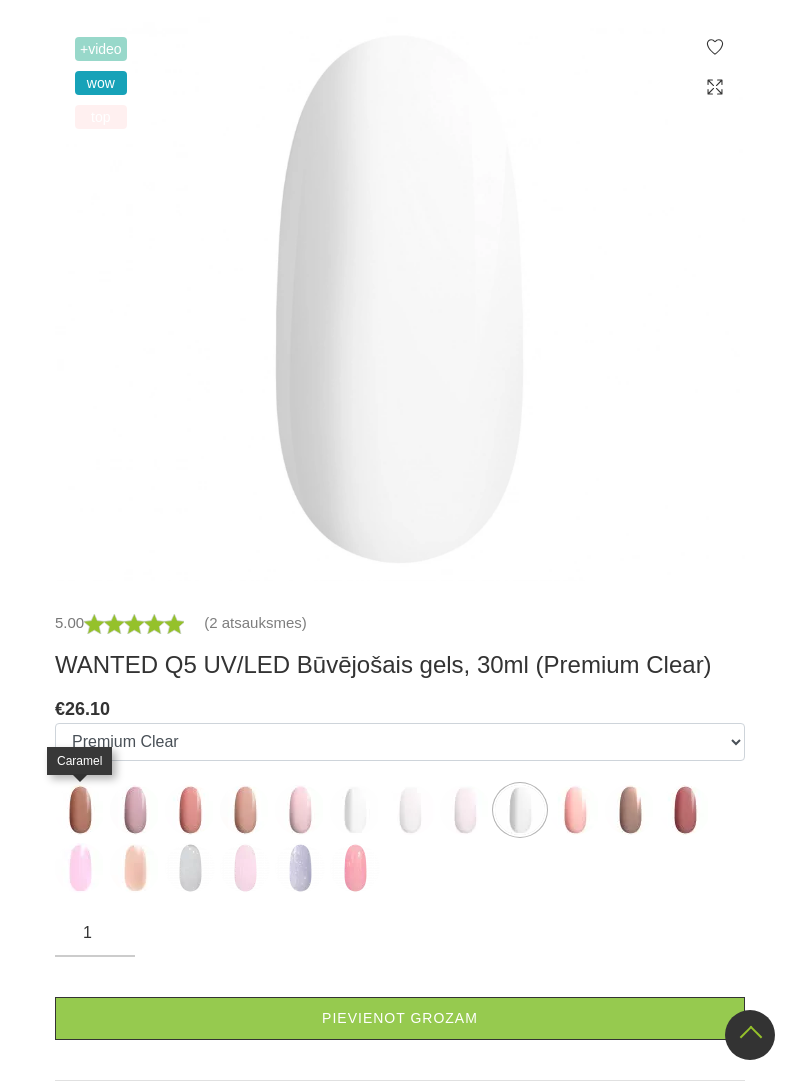click at bounding box center (80, 810) 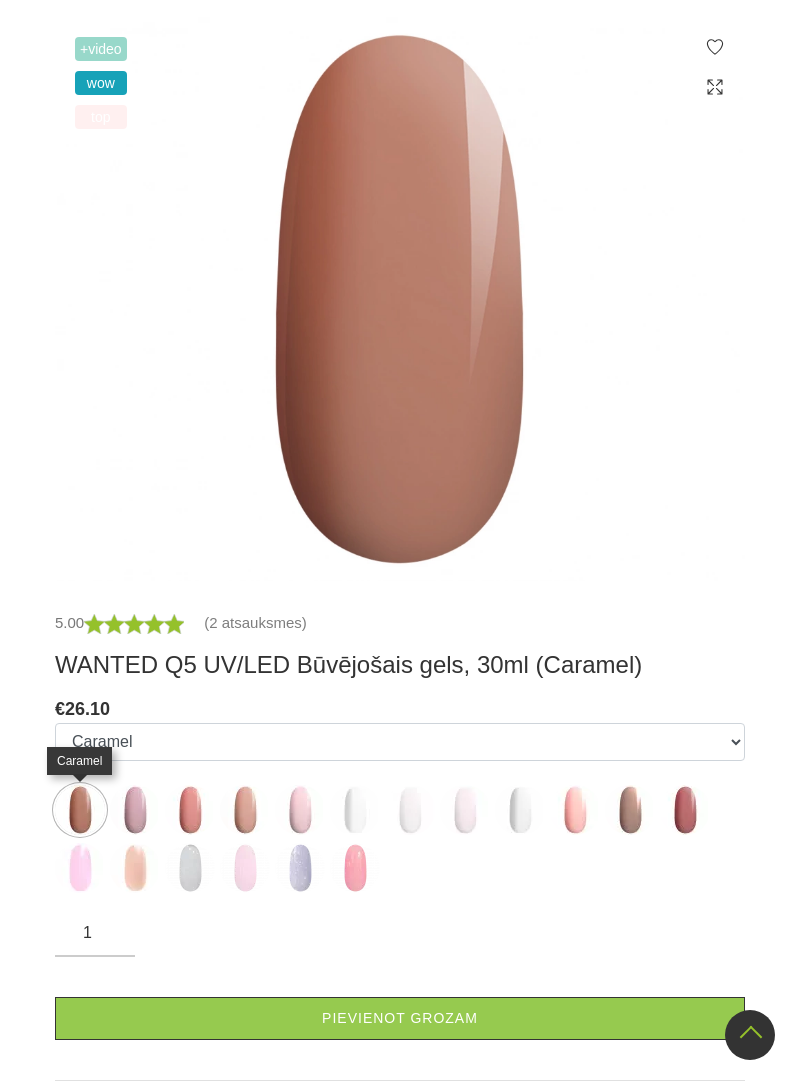 click at bounding box center [135, 810] 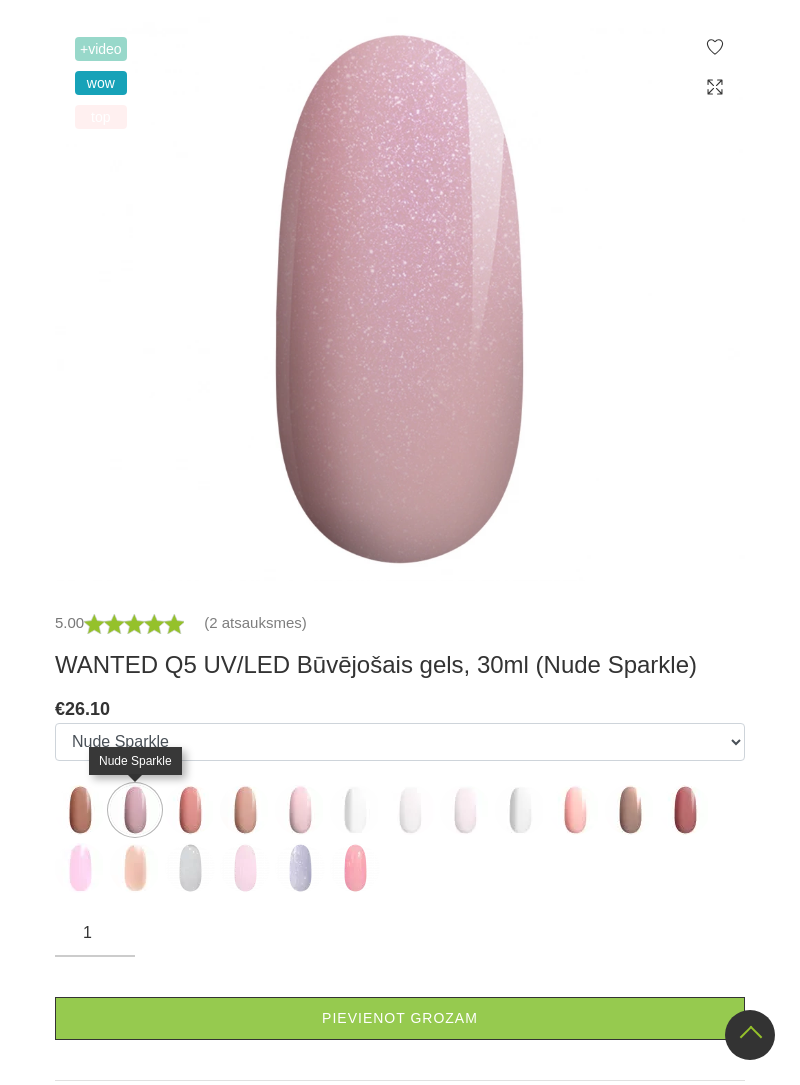 click at bounding box center [190, 810] 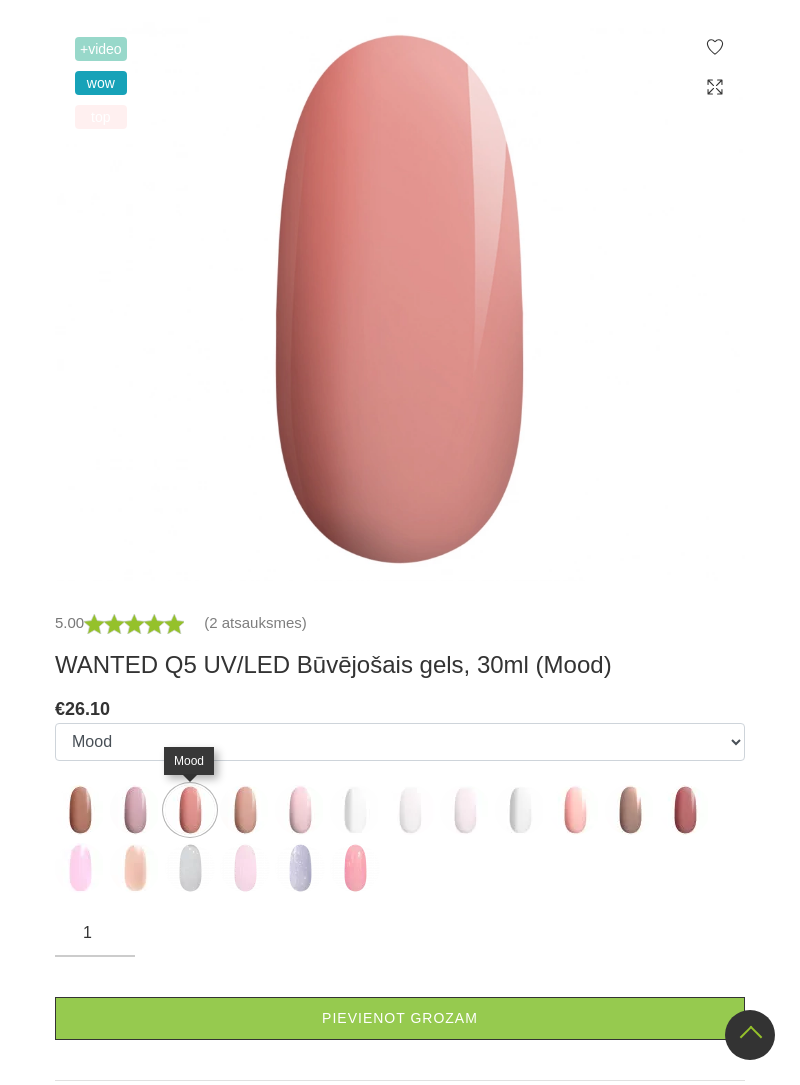 click at bounding box center (245, 810) 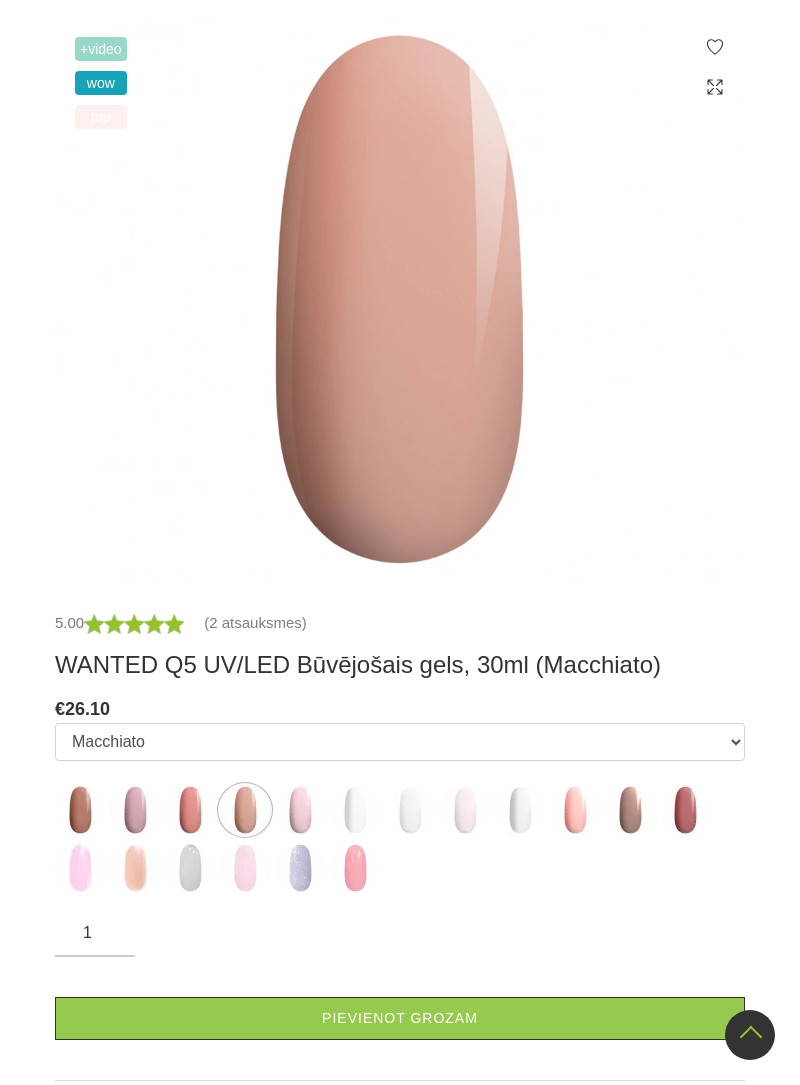 click on "Pievienot grozam" at bounding box center [400, 1018] 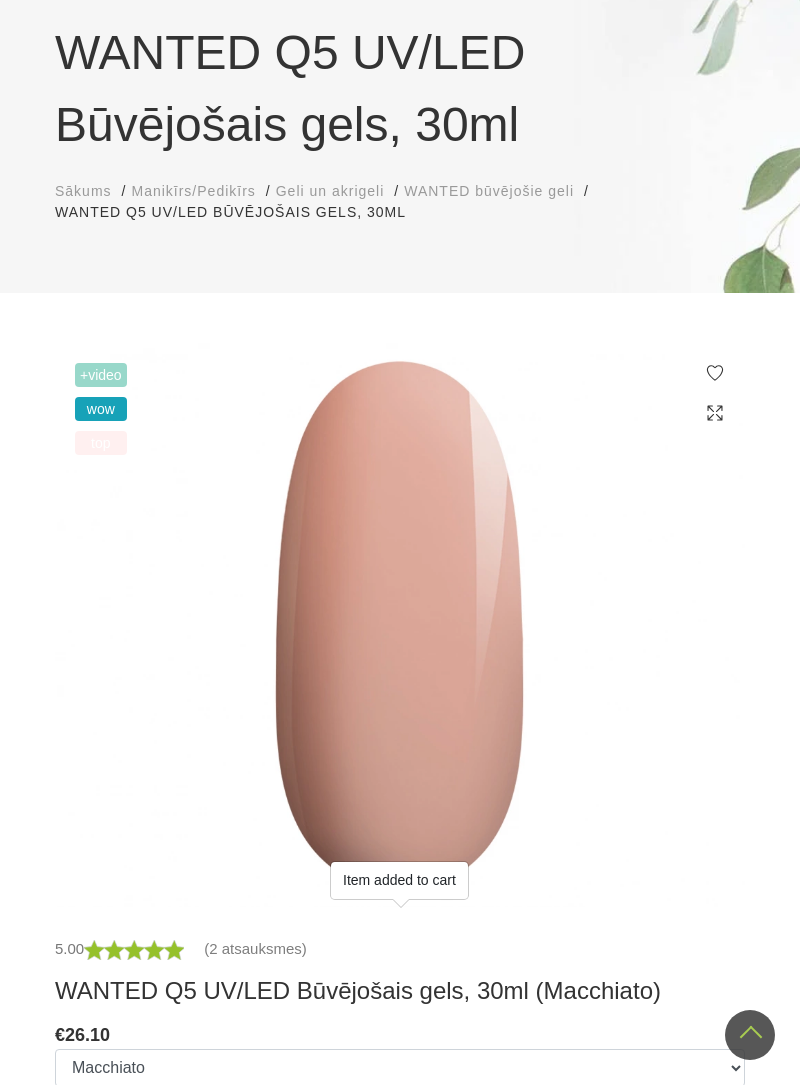 scroll, scrollTop: 0, scrollLeft: 0, axis: both 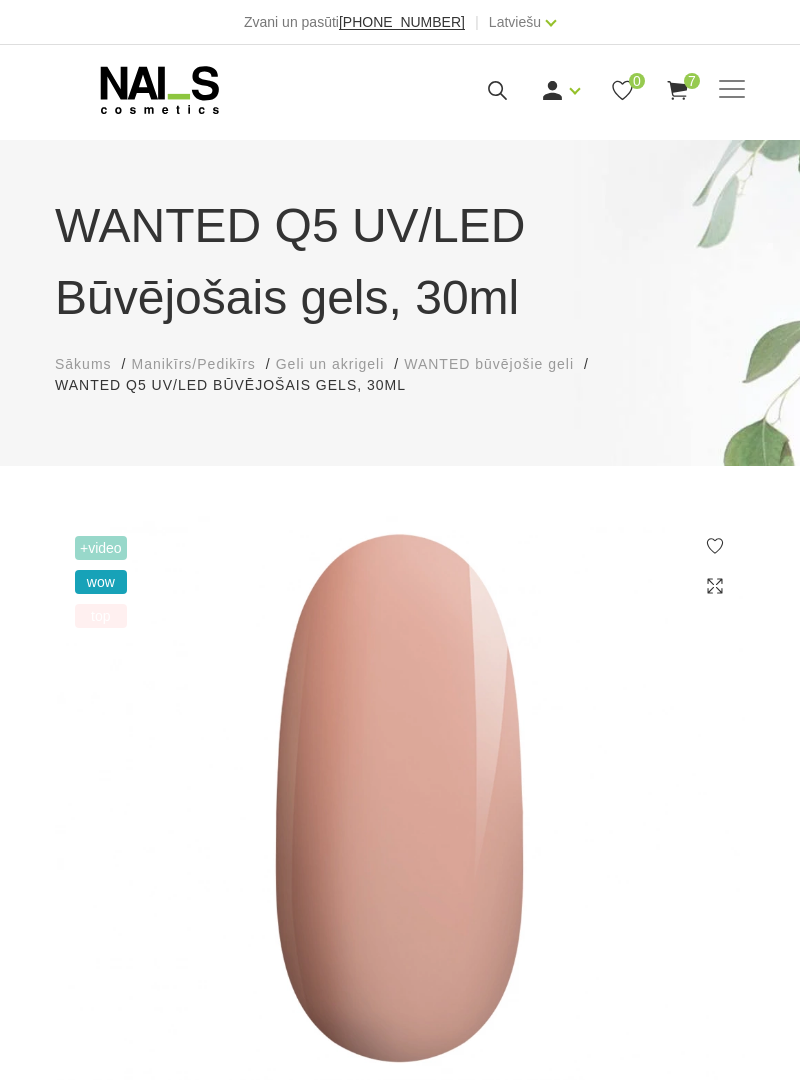 click 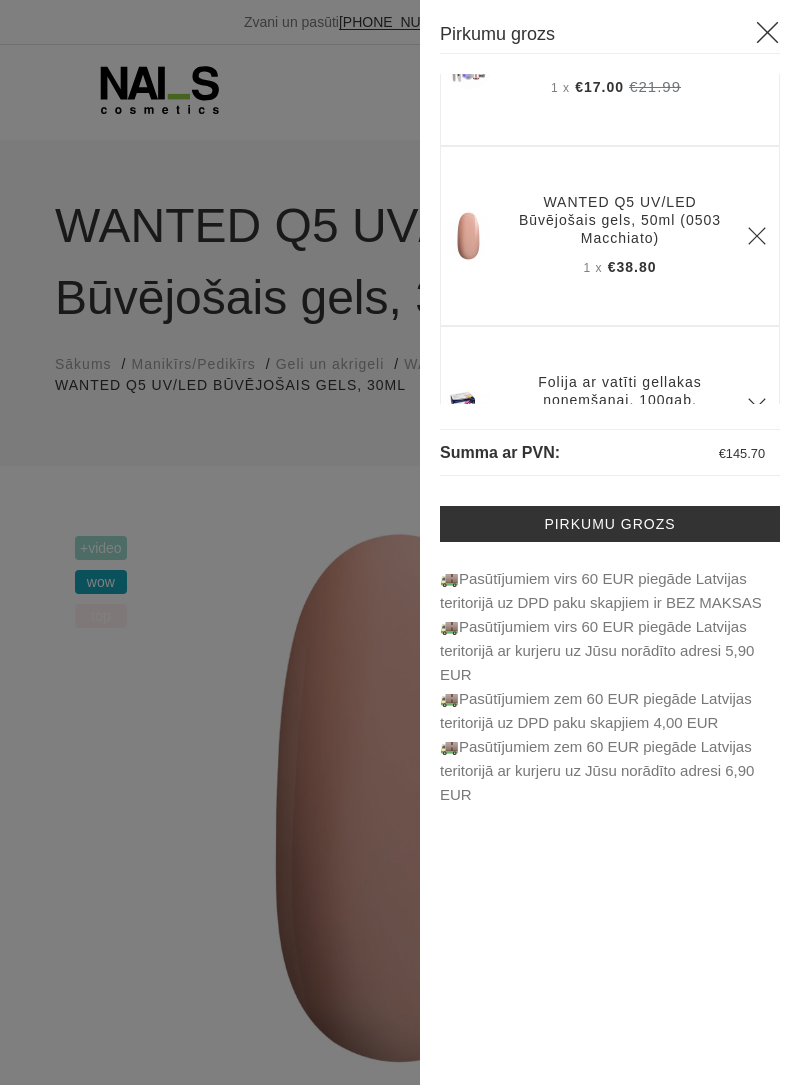 scroll, scrollTop: 99, scrollLeft: 0, axis: vertical 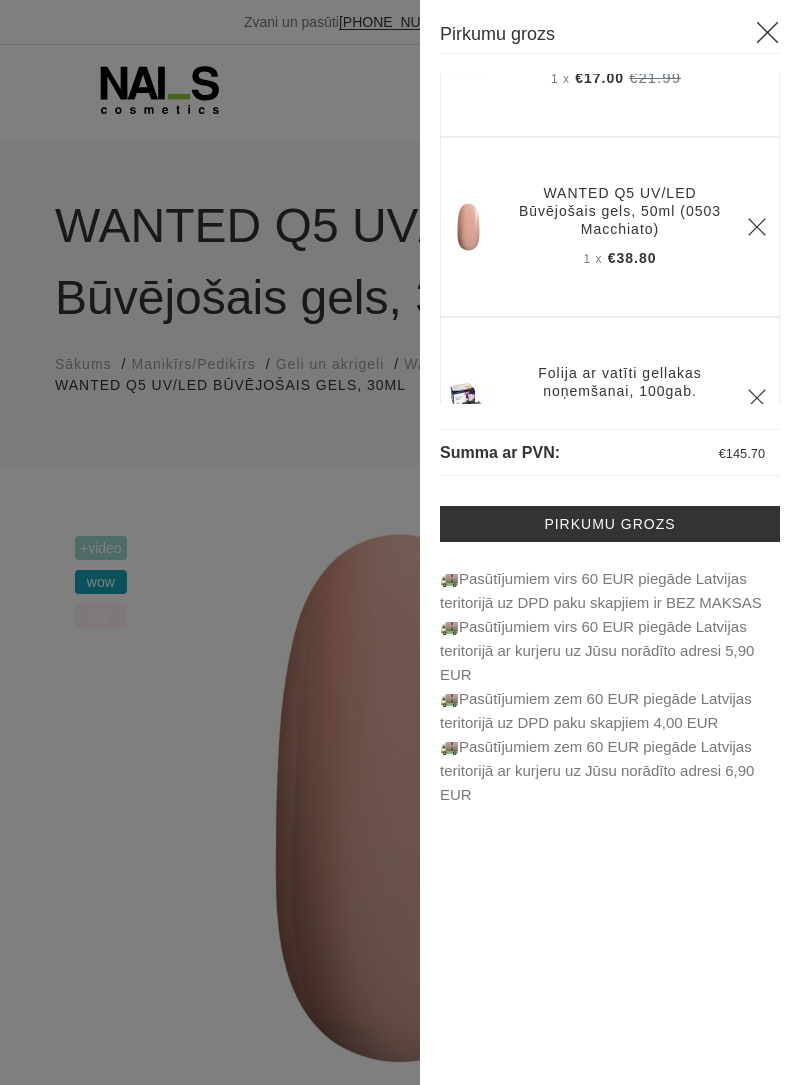 click on "Pirkumu grozs" at bounding box center (610, 524) 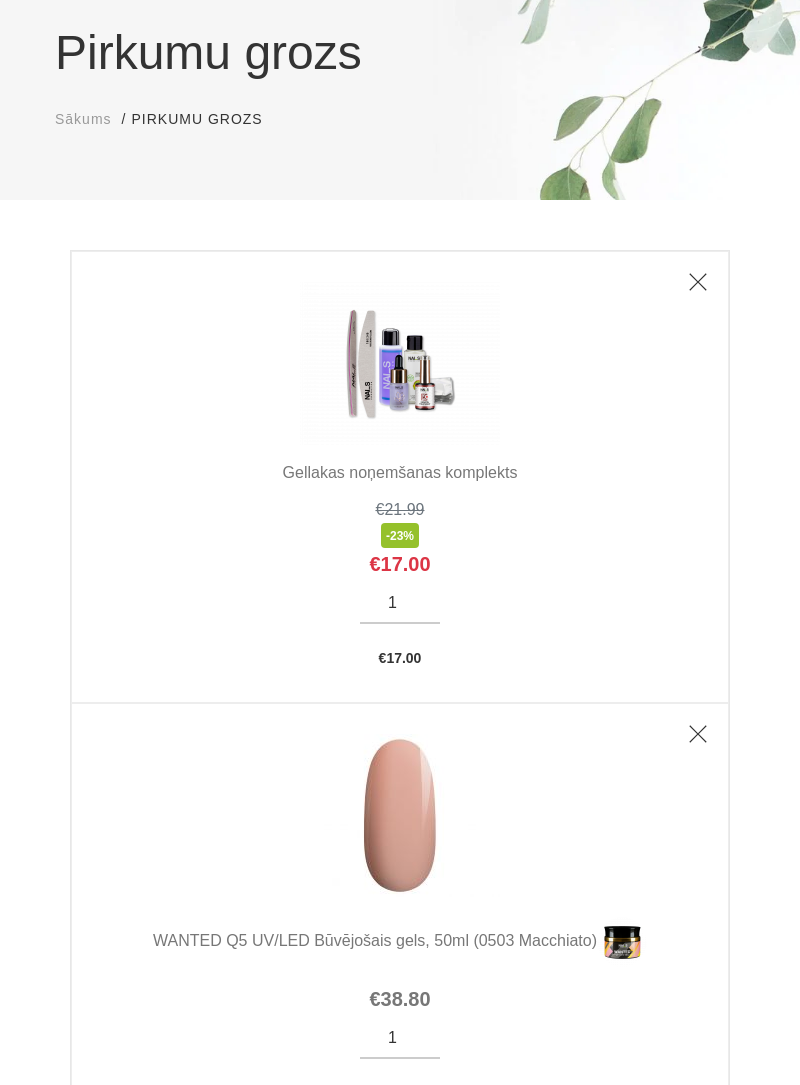 scroll, scrollTop: 174, scrollLeft: 0, axis: vertical 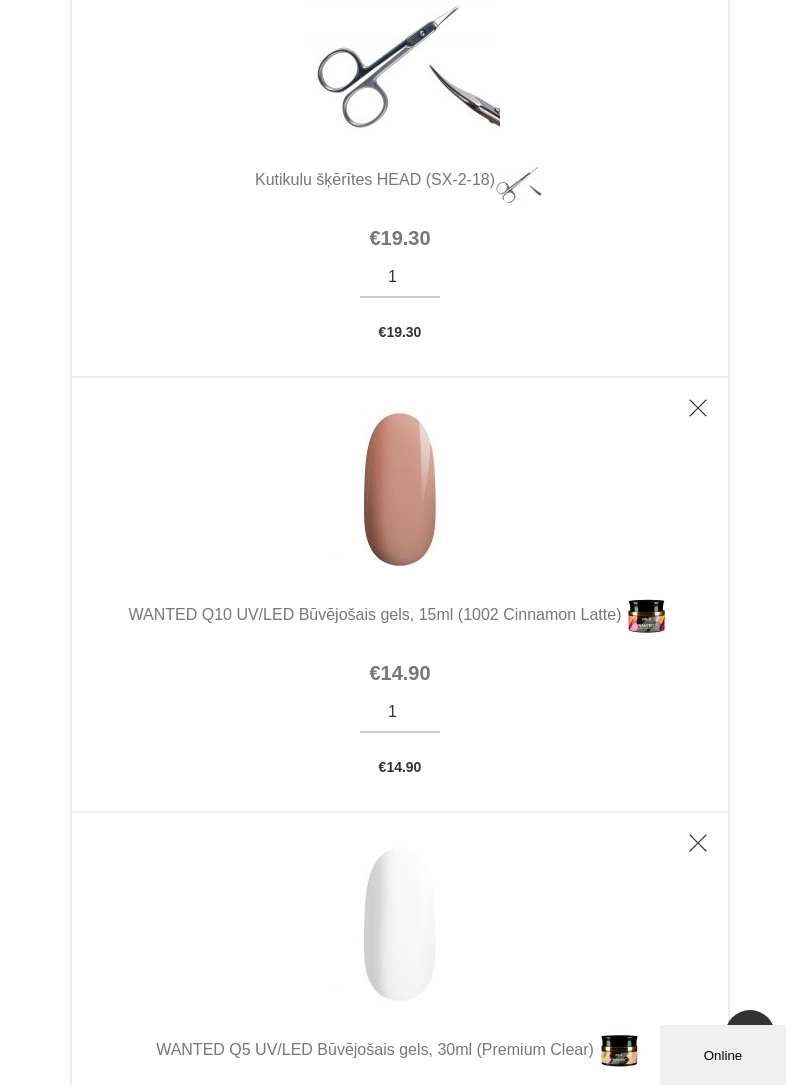 click 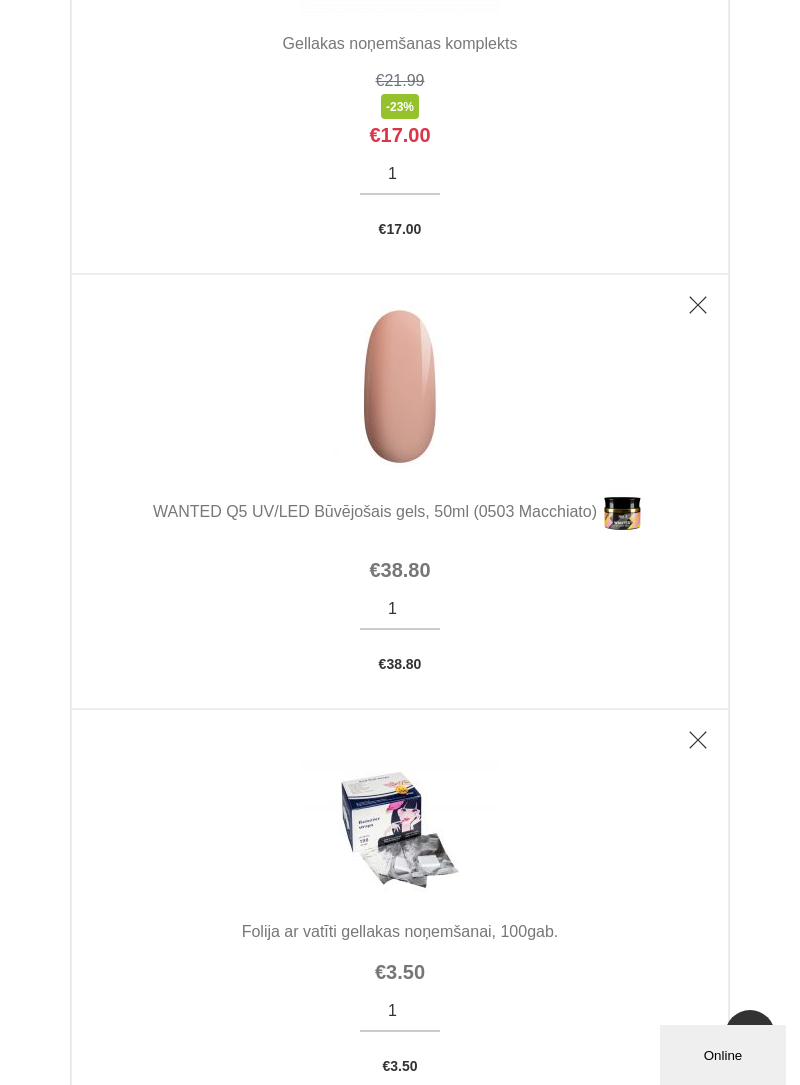 scroll, scrollTop: 612, scrollLeft: 0, axis: vertical 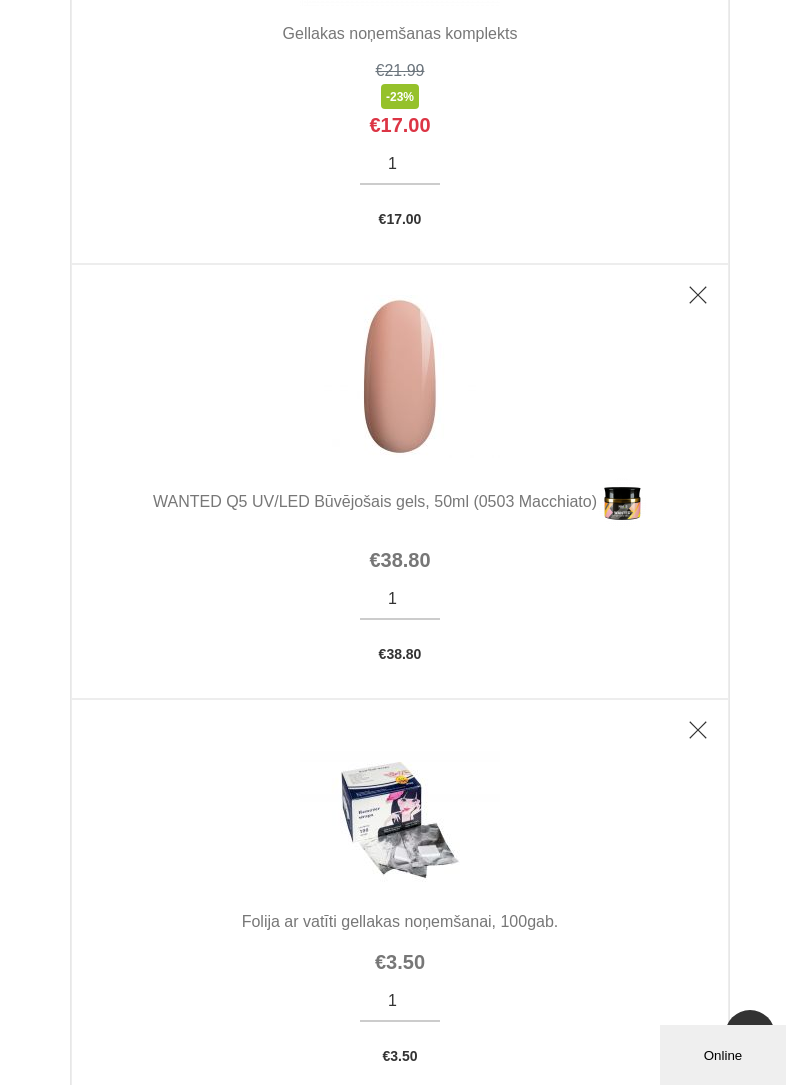 click 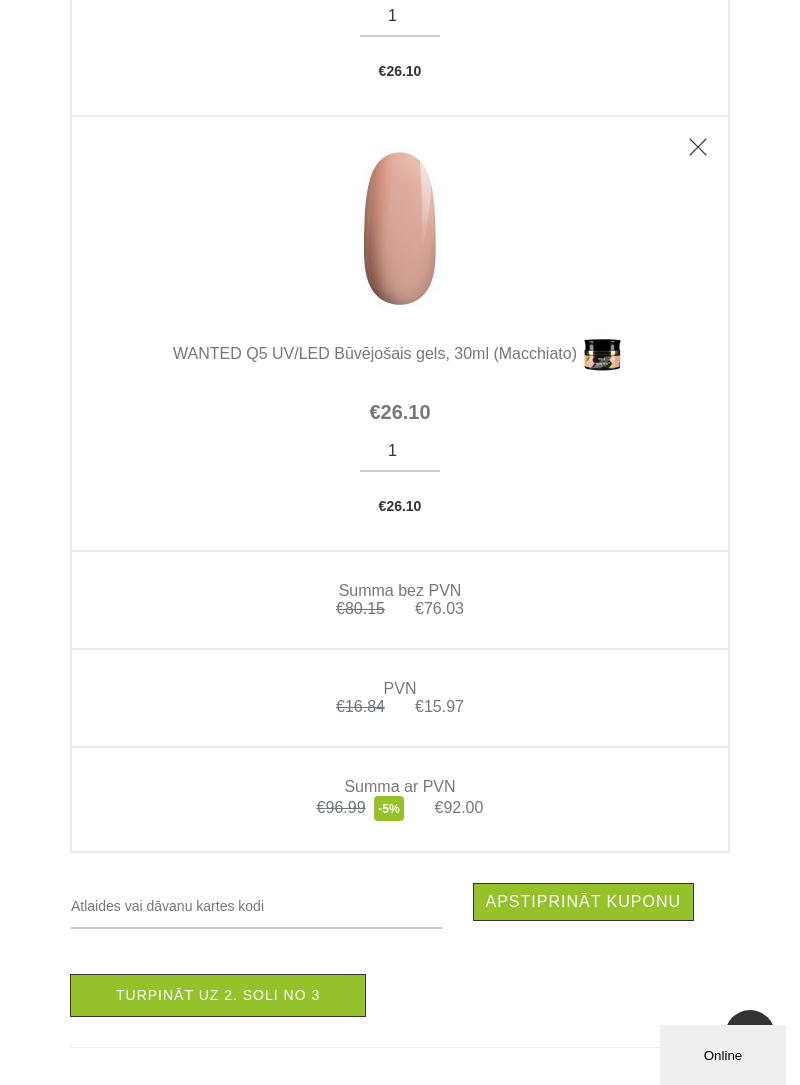 scroll, scrollTop: 2041, scrollLeft: 0, axis: vertical 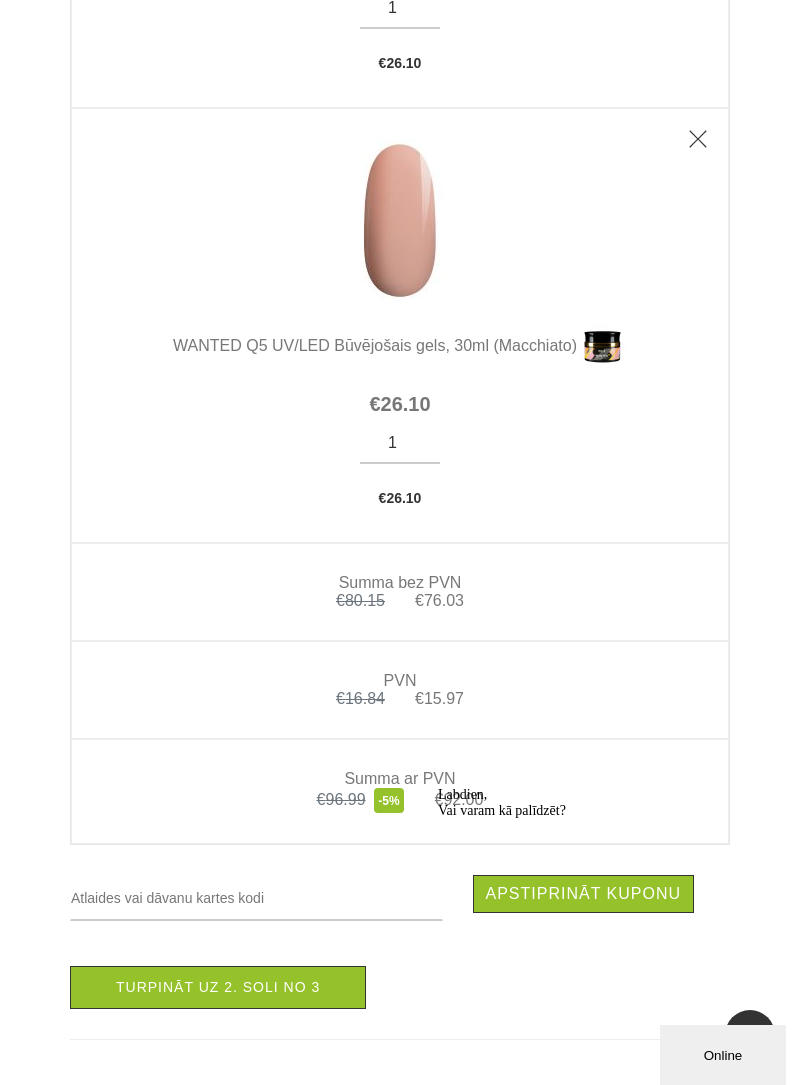 click on "Labdien, Vai varam kā palīdzēt?" at bounding box center (618, 803) 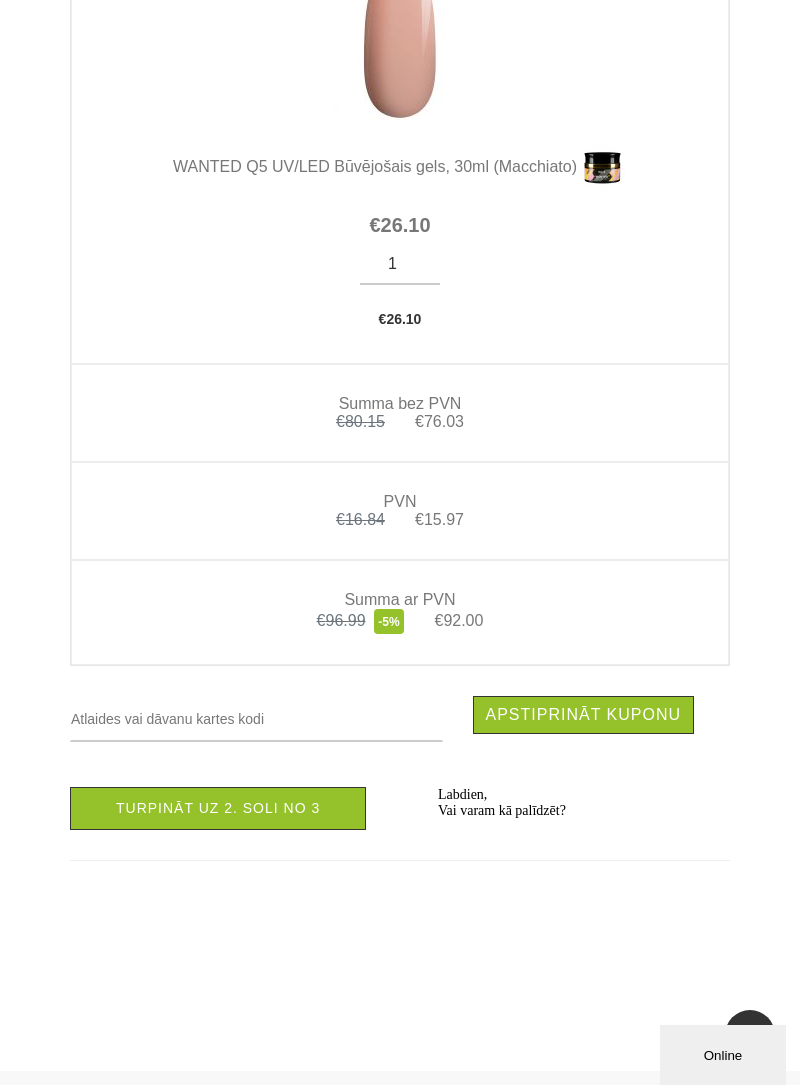 scroll, scrollTop: 2227, scrollLeft: 0, axis: vertical 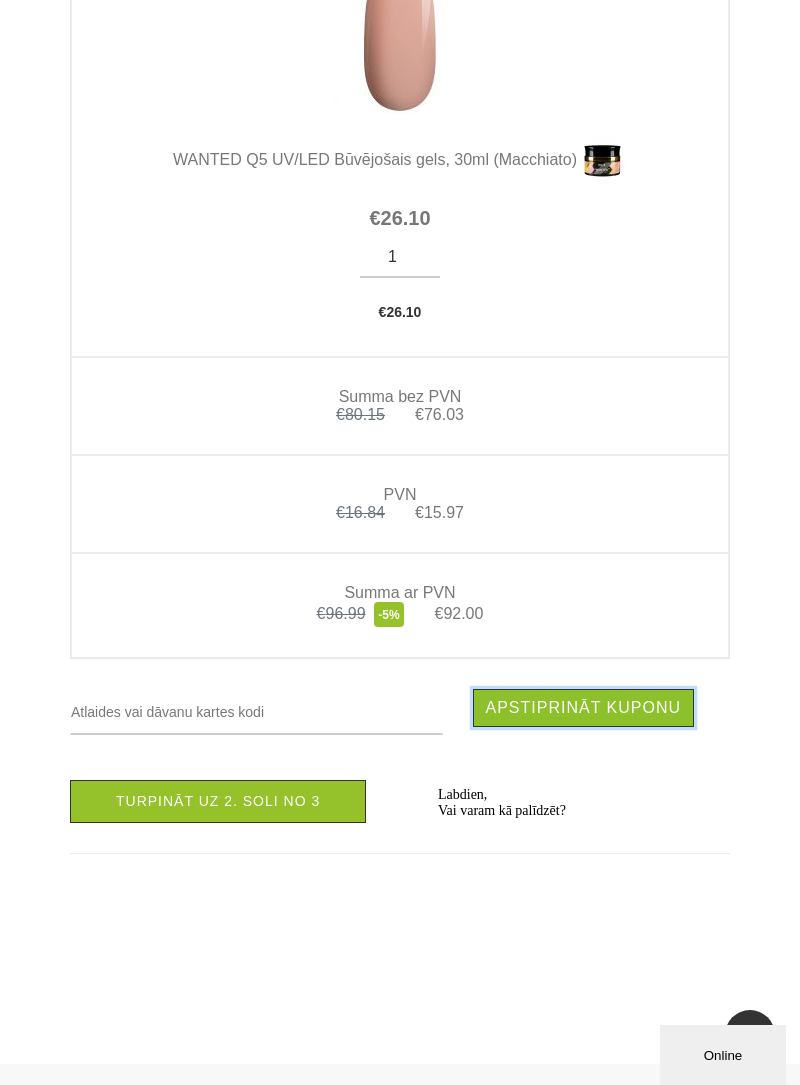 click on "Apstiprināt kuponu" at bounding box center (584, 708) 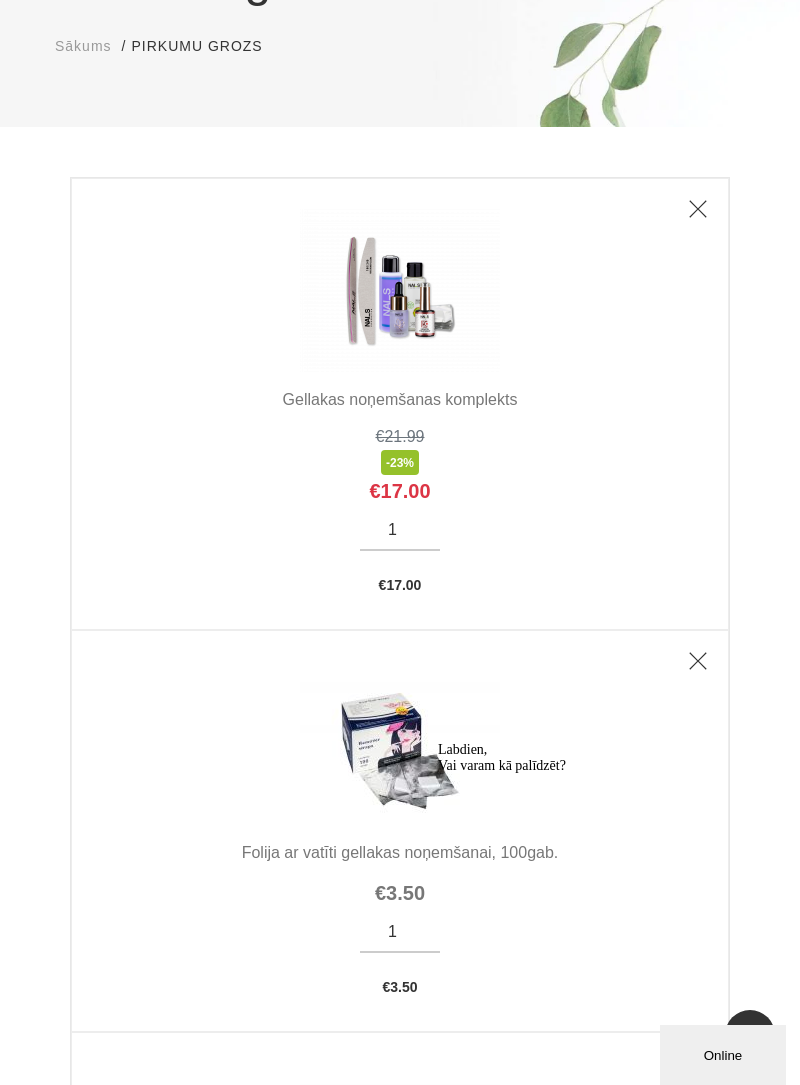 scroll, scrollTop: 0, scrollLeft: 0, axis: both 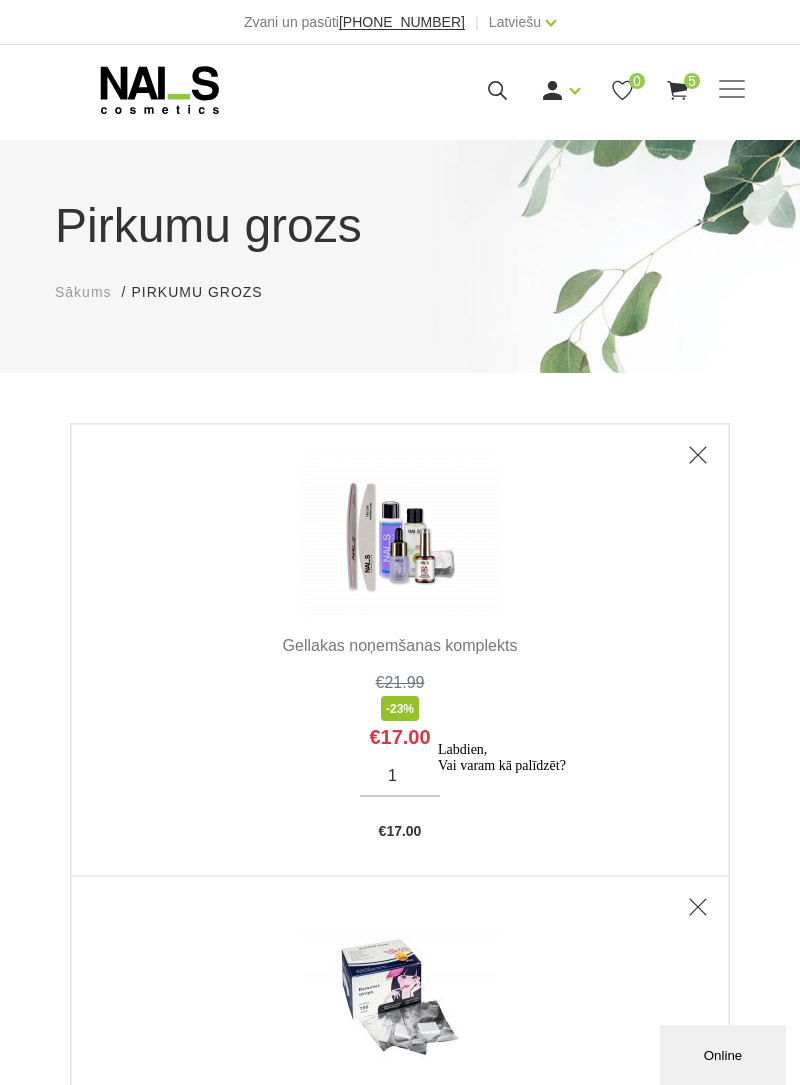 click on "Manikīrs
Gēllakas
Bāzes, topi un praimeri
Geli un akrigeli
Nagu dizains
Manikīra un pedikīra līdzekļi
Klasiskais manikīrs
Krēmi, losjoni un skrubji
Aksesuāri, piederumi
OUTLET
Elektroierīces
Frēzes, uzgaļi
Vaksācija Pedikīrs Komplekti Online apmācības
Online apmācības
Semināri klātienē
Apmācības
Apmācības
Online apmācības
Semināru grafiks
Pieteikt salonu
Ienākt Reģistrēties
5" at bounding box center (400, 90) 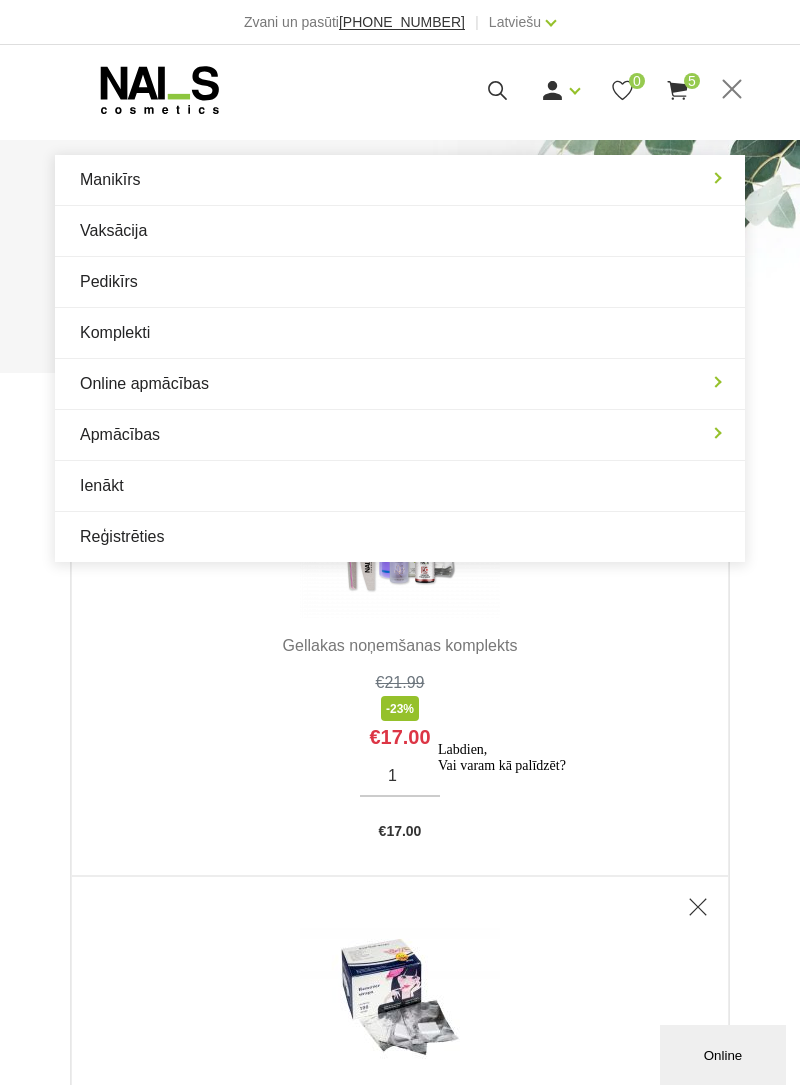 click on "Manikīrs" at bounding box center (400, 180) 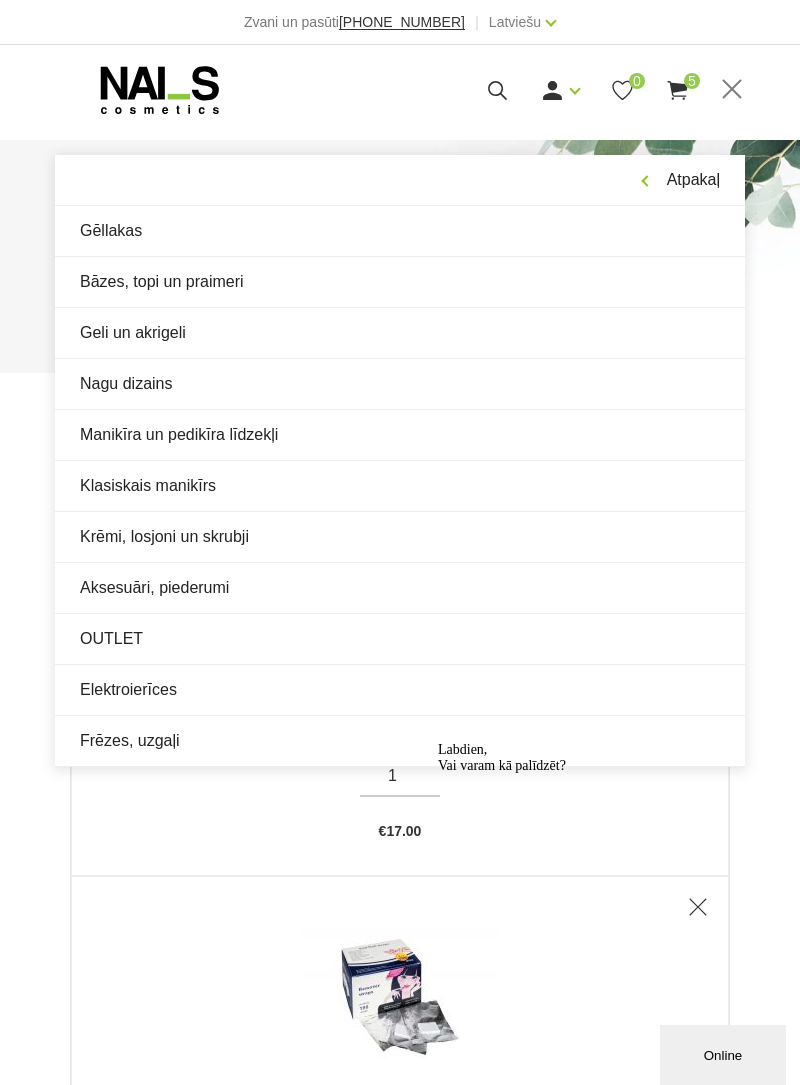 click on "Gēllakas" at bounding box center [400, 231] 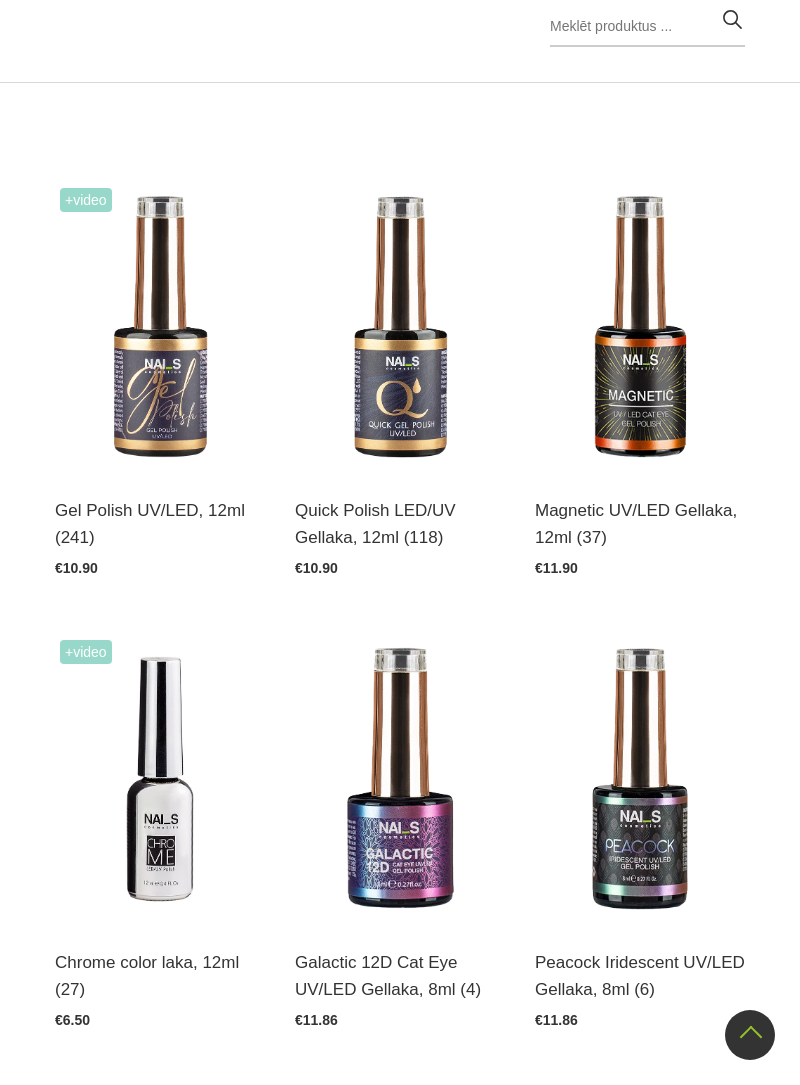 scroll, scrollTop: 0, scrollLeft: 0, axis: both 